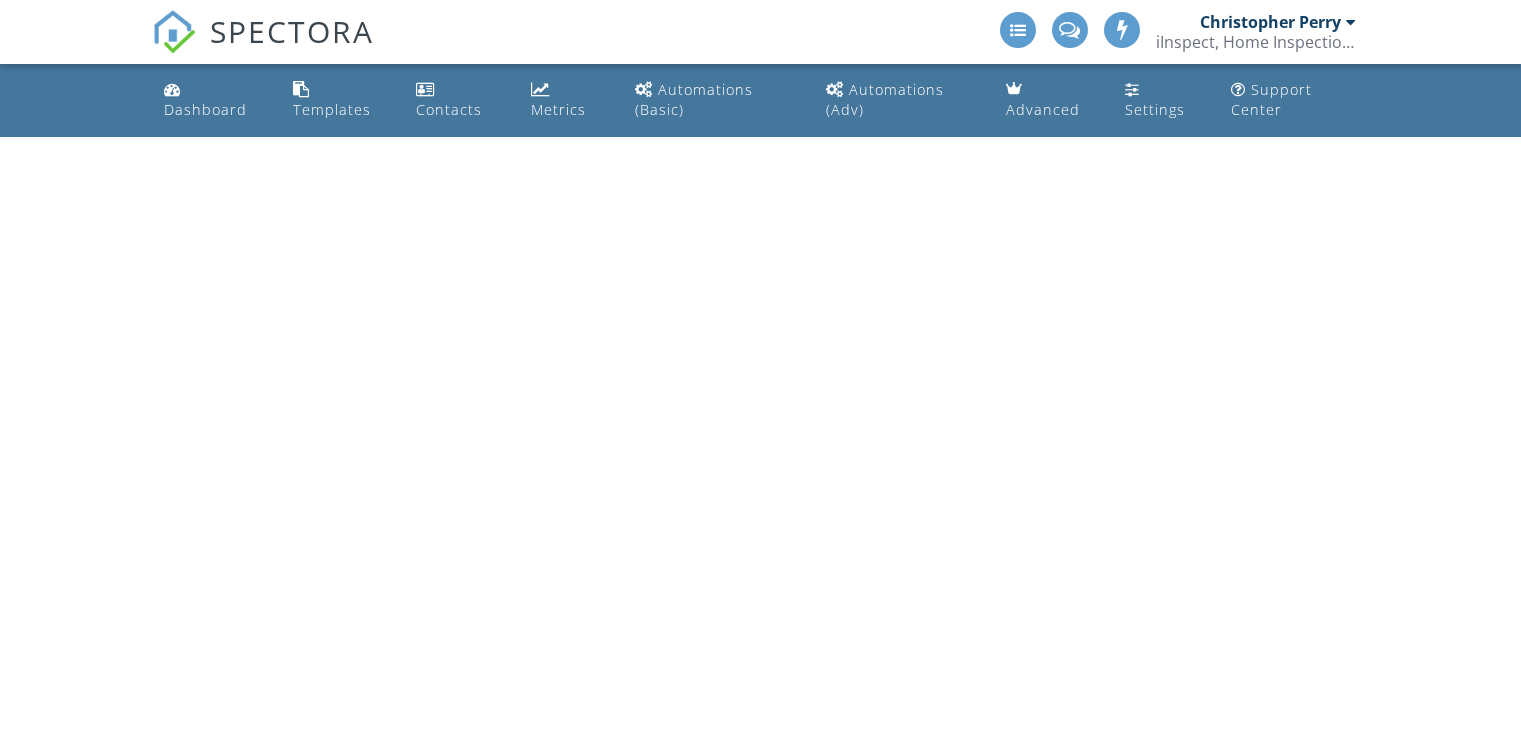 scroll, scrollTop: 0, scrollLeft: 0, axis: both 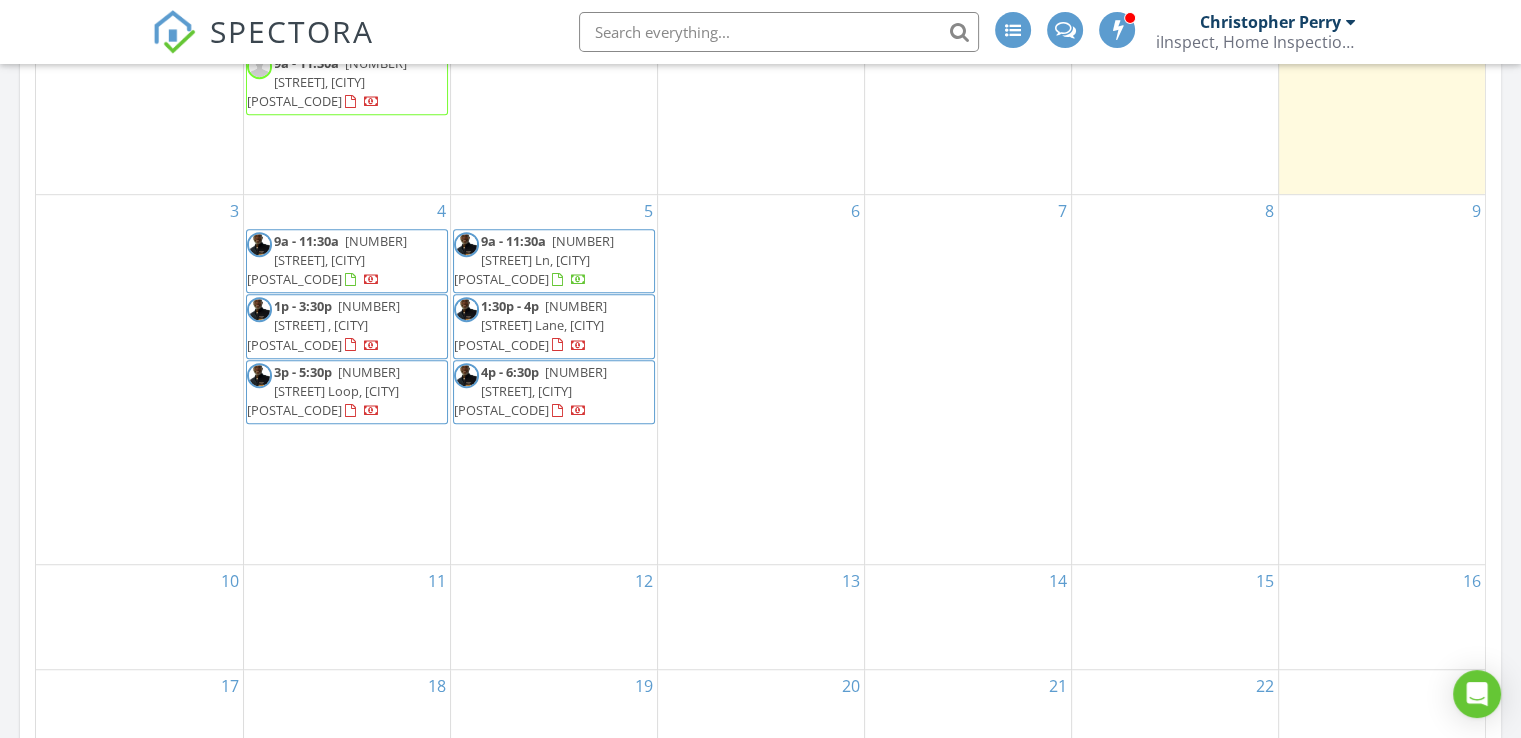 click on "6769 Watercrest Loop, North Little 72117" at bounding box center [323, 391] 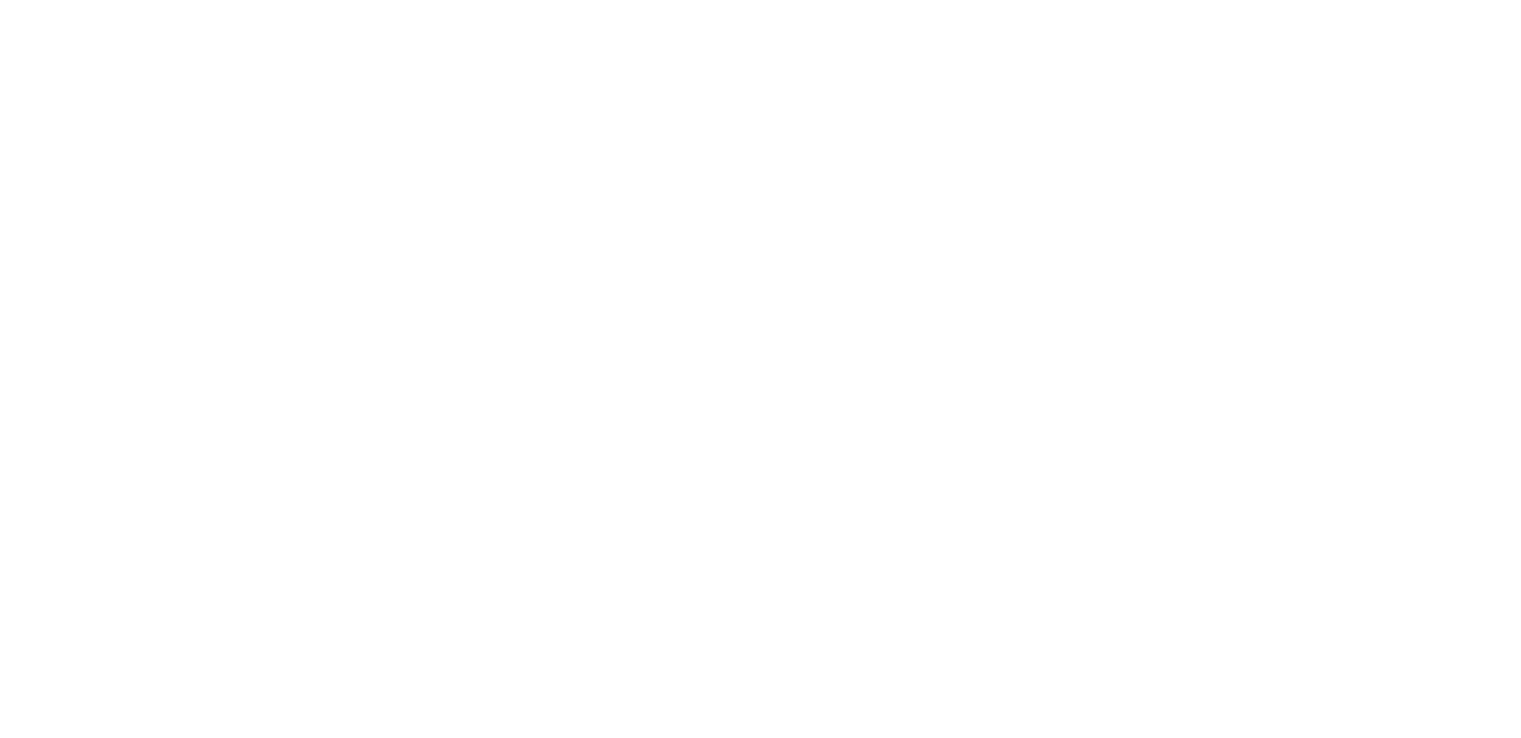 scroll, scrollTop: 0, scrollLeft: 0, axis: both 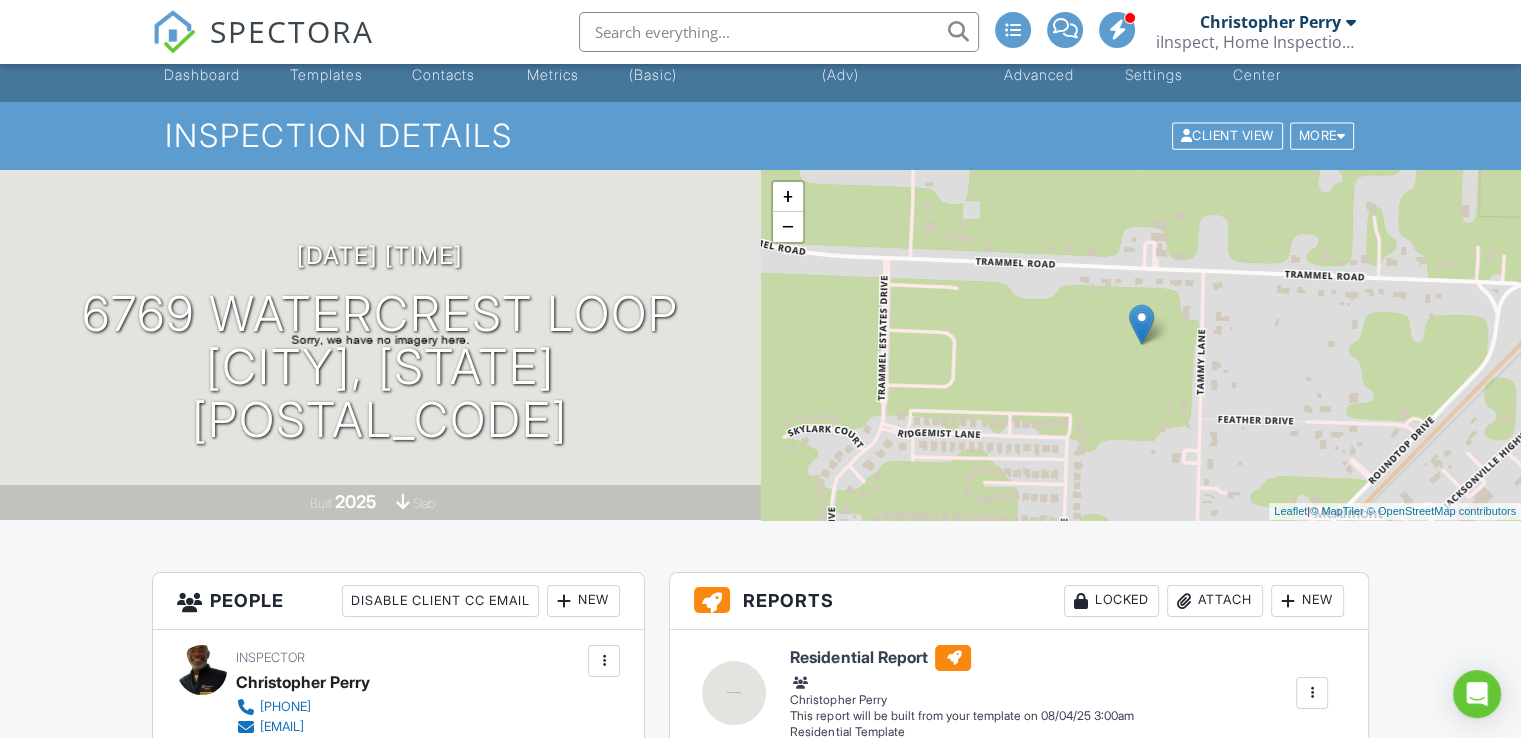 click on "SPECTORA
Christopher Perry
iInspect, Home Inspection Services  Lic# HI-1619
Role:
Inspector
Change Role
Dashboard
New Inspection
Inspections
Calendar
Template Editor
Contacts
Automations (Basic)
Automations (Adv)
Team
Metrics
Payments
Data Exports
Time Tracking
Billing
Conversations
Tasks
Reporting
Advanced
Equipment
Settings
What's New
Sign Out
Change Active Role
Your account has more than one possible role. Please choose how you'd like to view the site:
Company/Agency
City
Role
Dashboard
Templates
Contacts
Metrics
Automations (Basic)
Automations (Adv)
Advanced" at bounding box center (760, 1557) 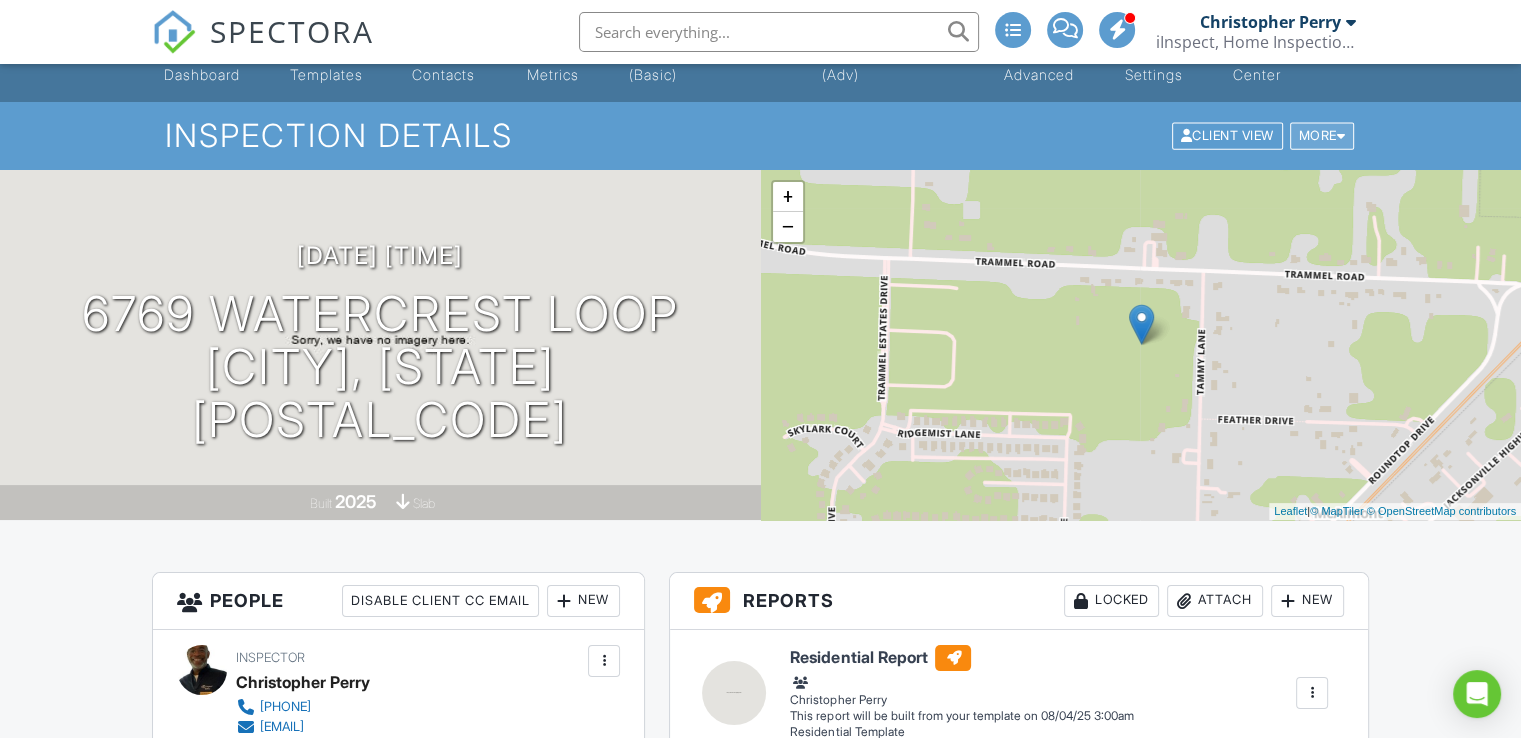 click on "More" at bounding box center (1322, 136) 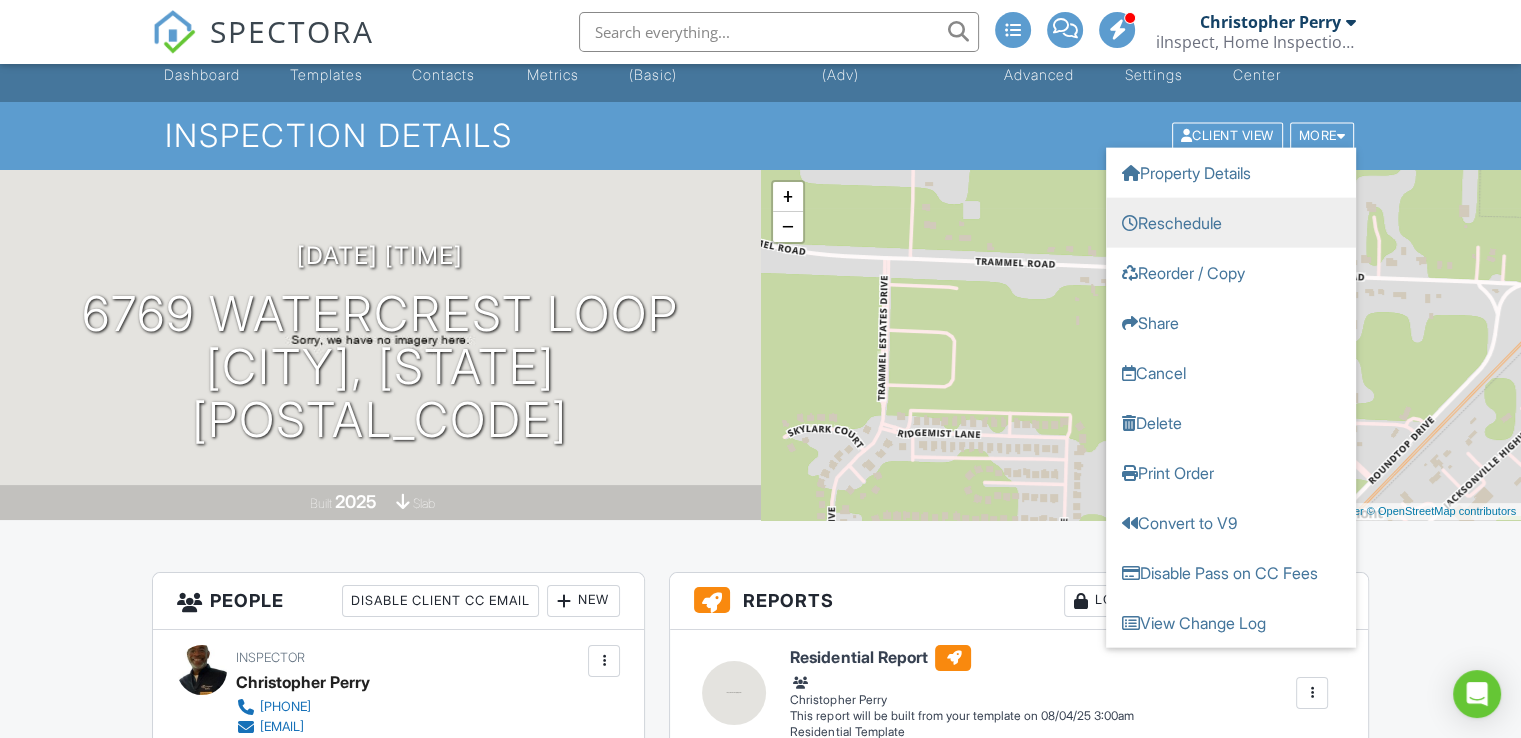 click on "Reschedule" at bounding box center [1231, 223] 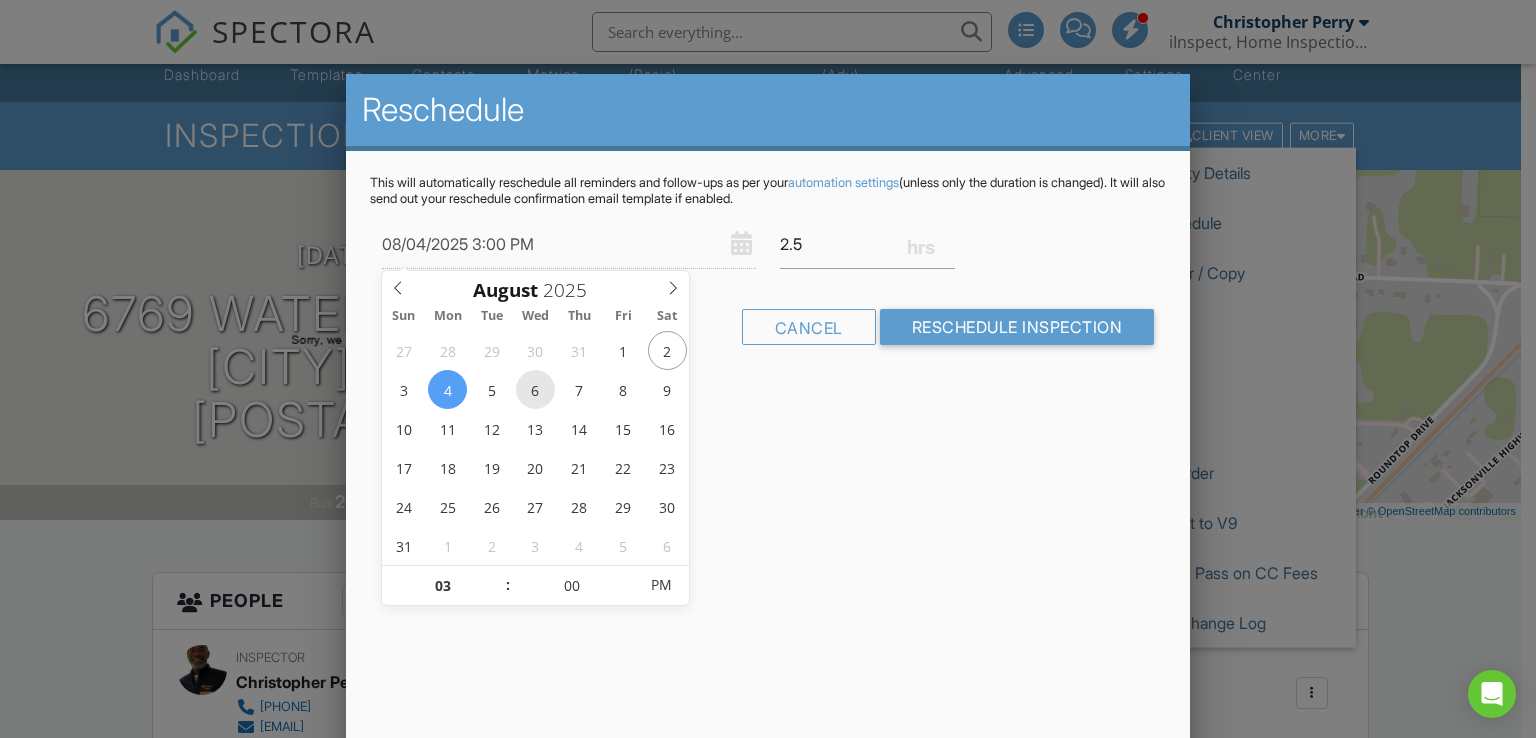 type on "08/06/2025 3:00 PM" 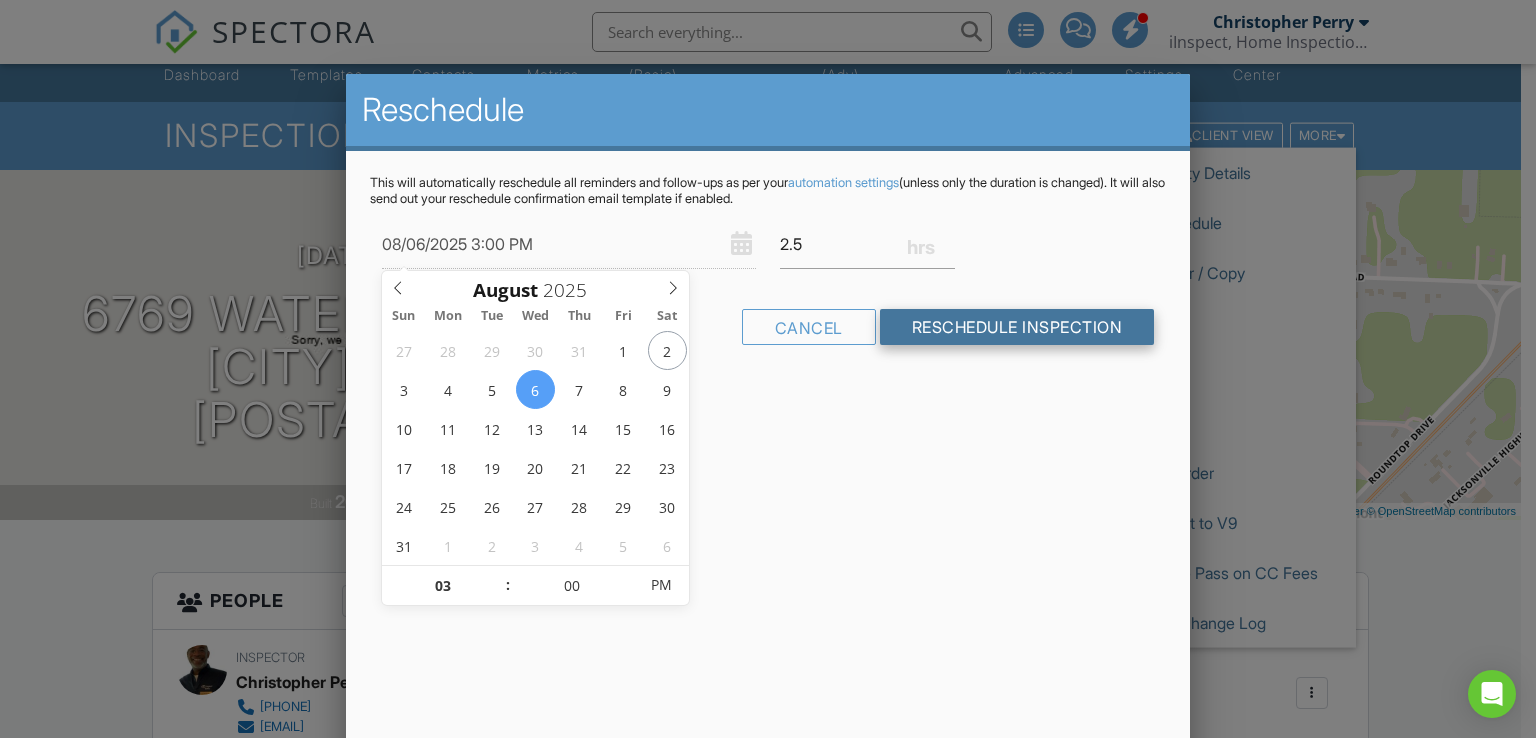 click on "Reschedule Inspection" at bounding box center [1017, 327] 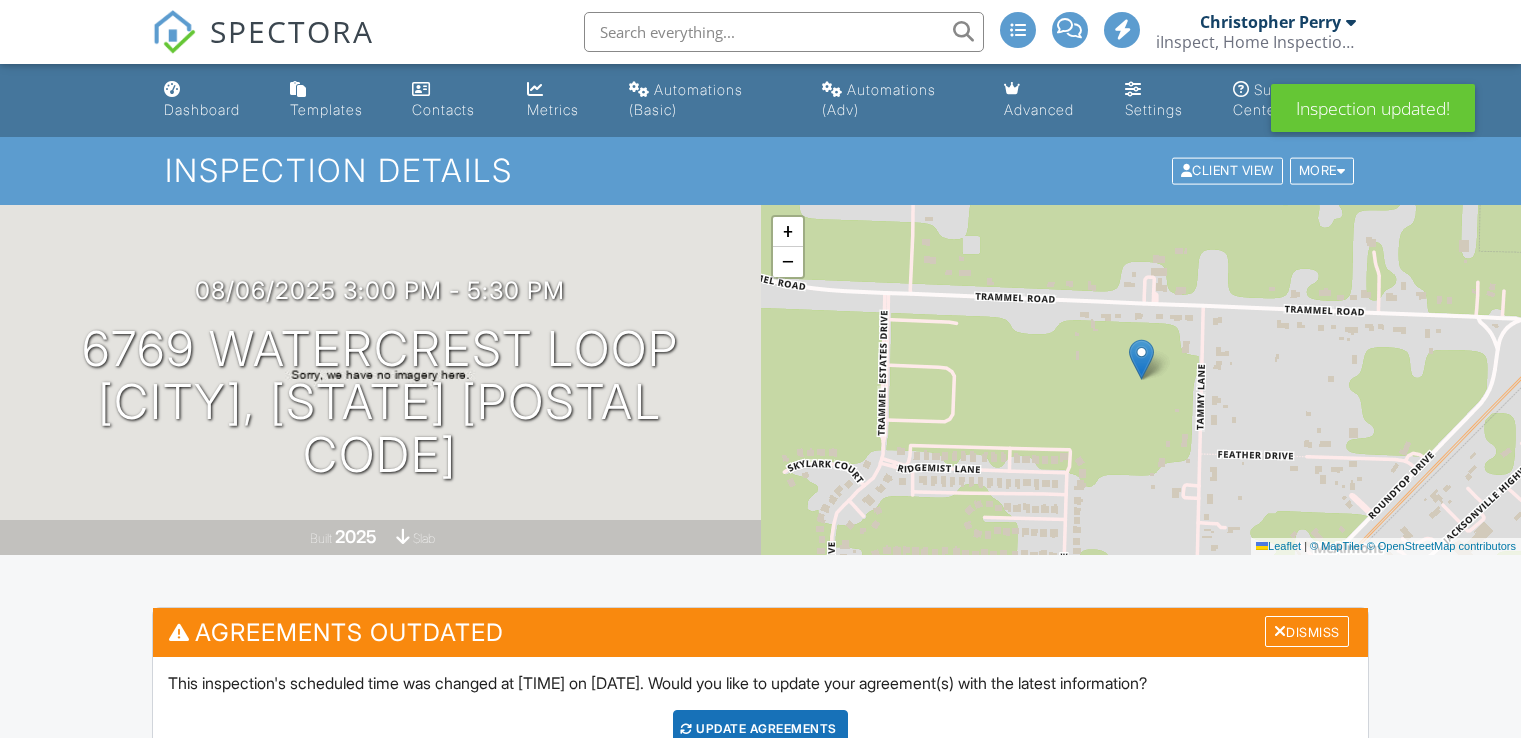 scroll, scrollTop: 0, scrollLeft: 0, axis: both 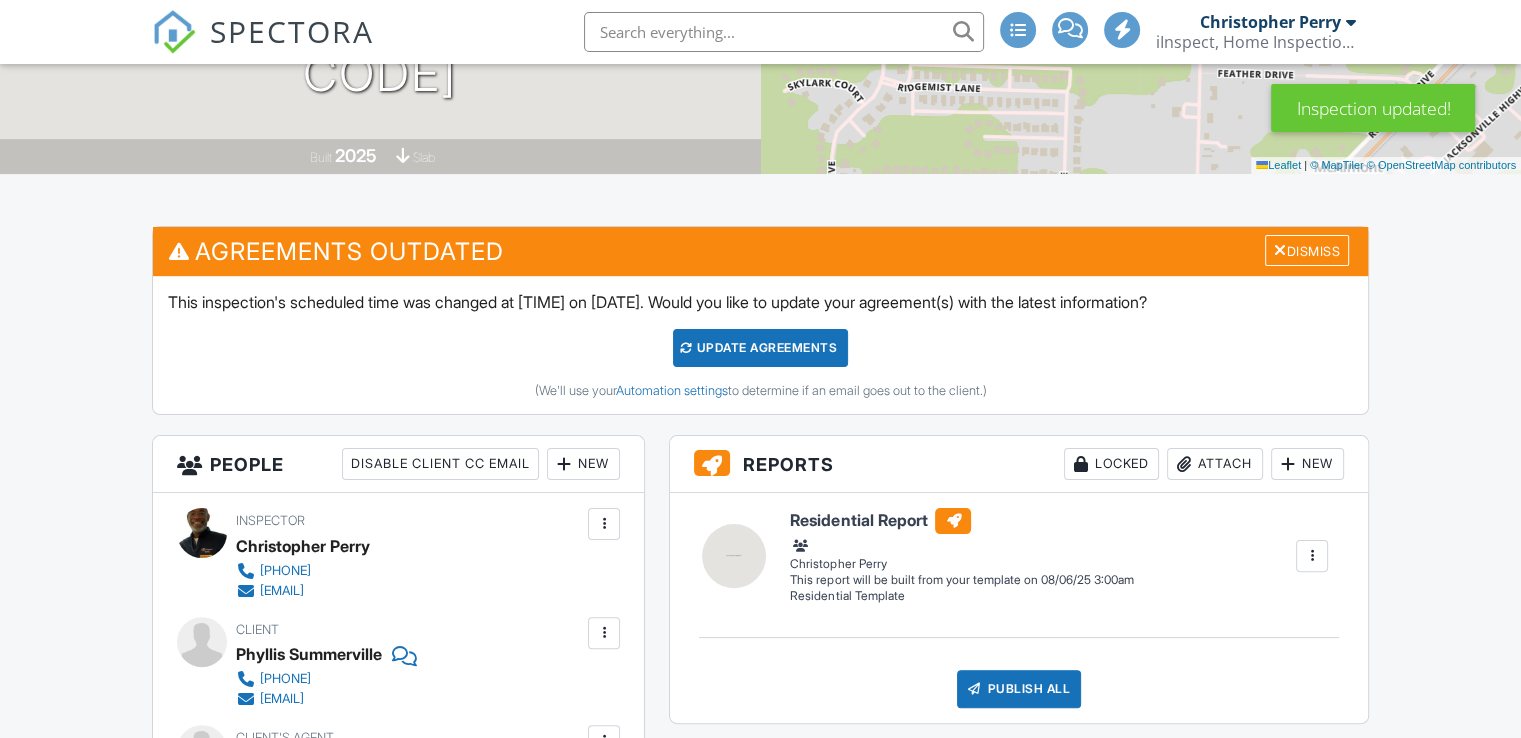 click on "Update Agreements" at bounding box center (760, 348) 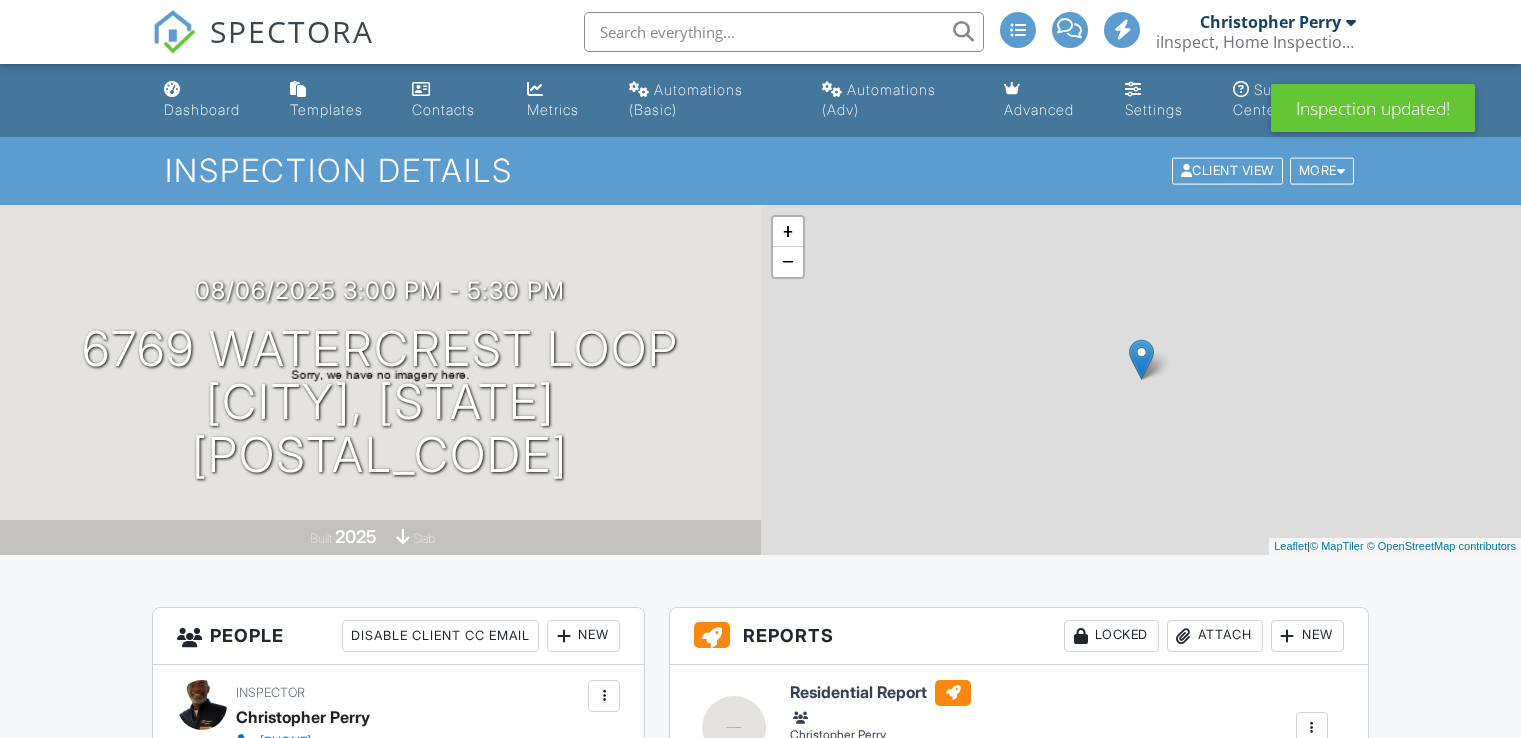 scroll, scrollTop: 0, scrollLeft: 0, axis: both 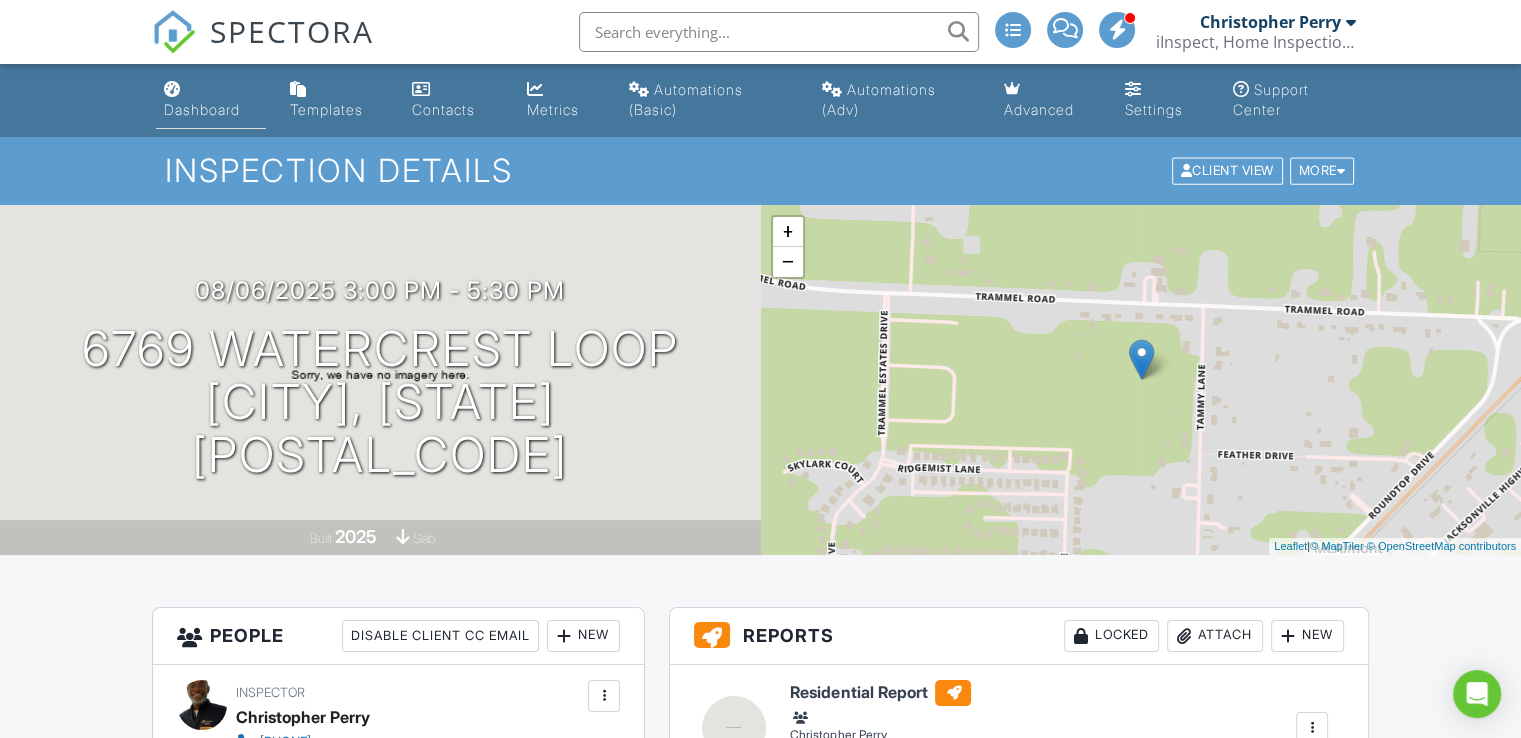 click on "Dashboard" at bounding box center (202, 109) 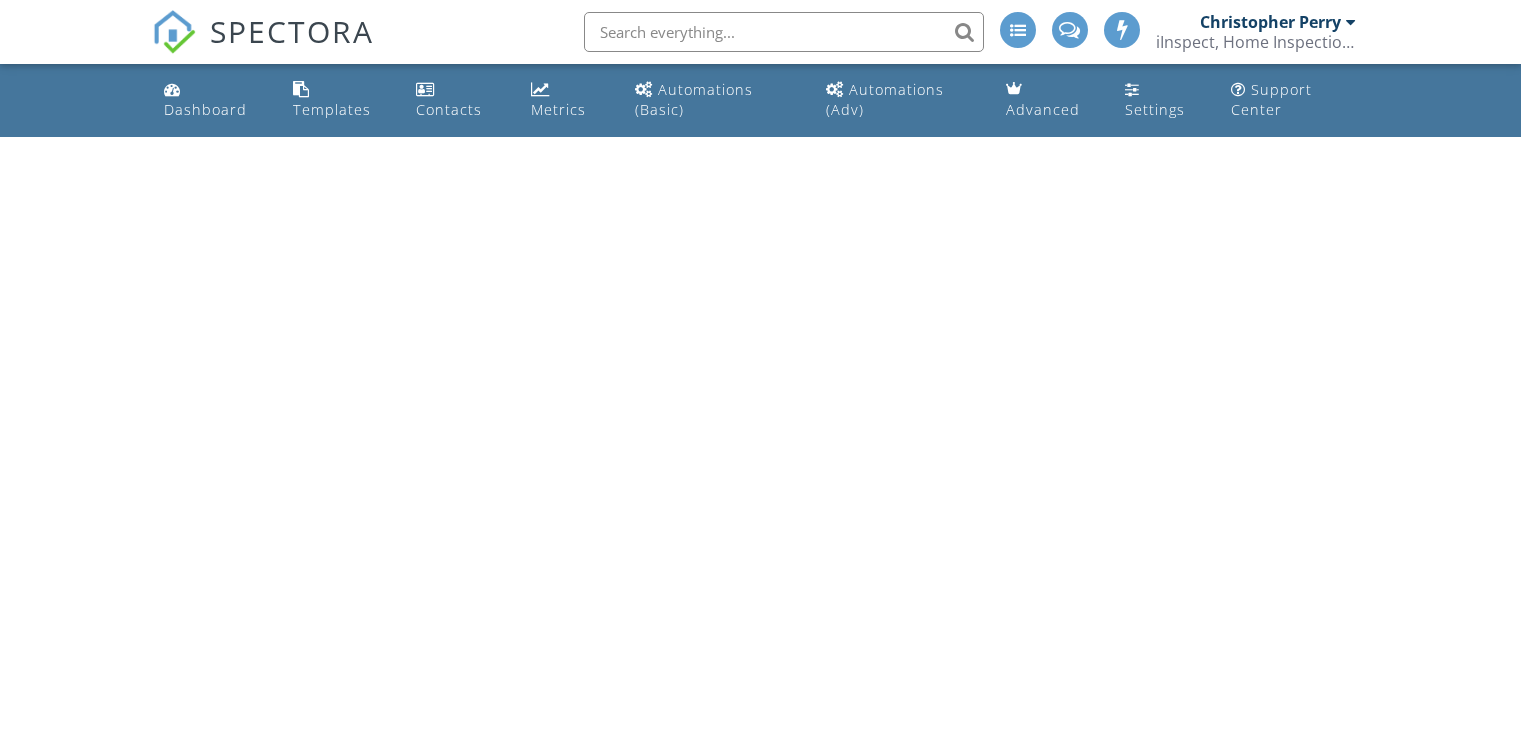 scroll, scrollTop: 0, scrollLeft: 0, axis: both 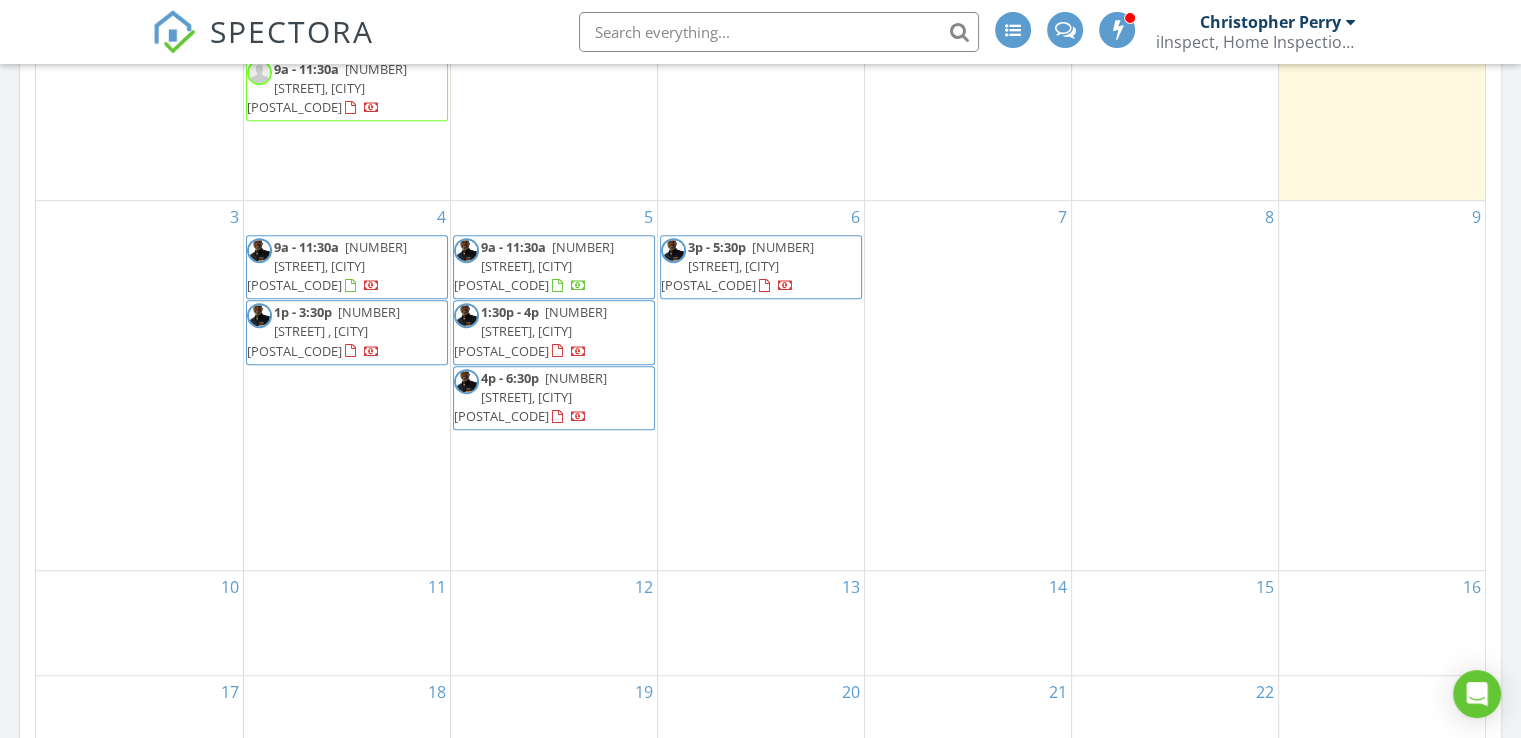 click on "[NUMBER] [STREET], [CITY] [POSTAL_CODE]" at bounding box center [530, 331] 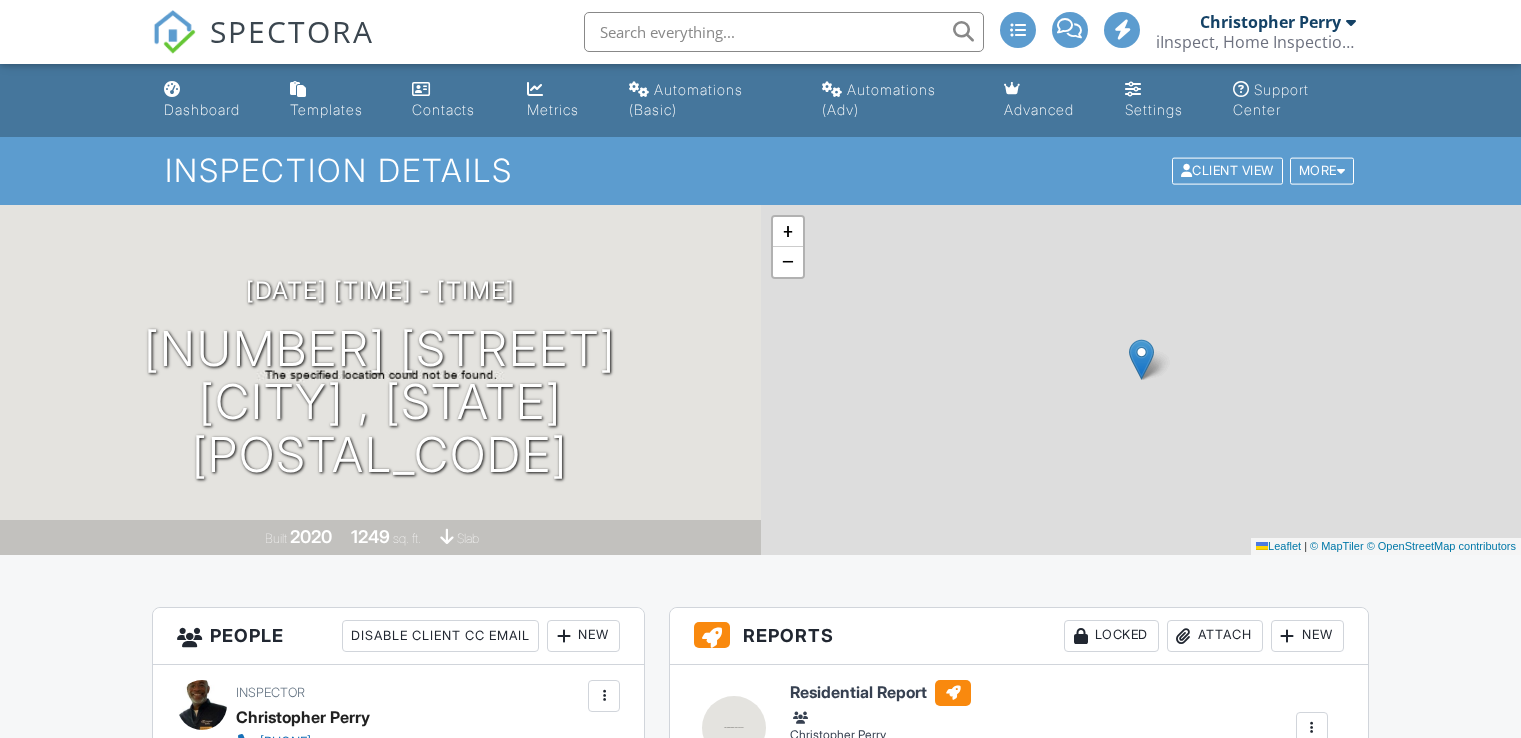 scroll, scrollTop: 0, scrollLeft: 0, axis: both 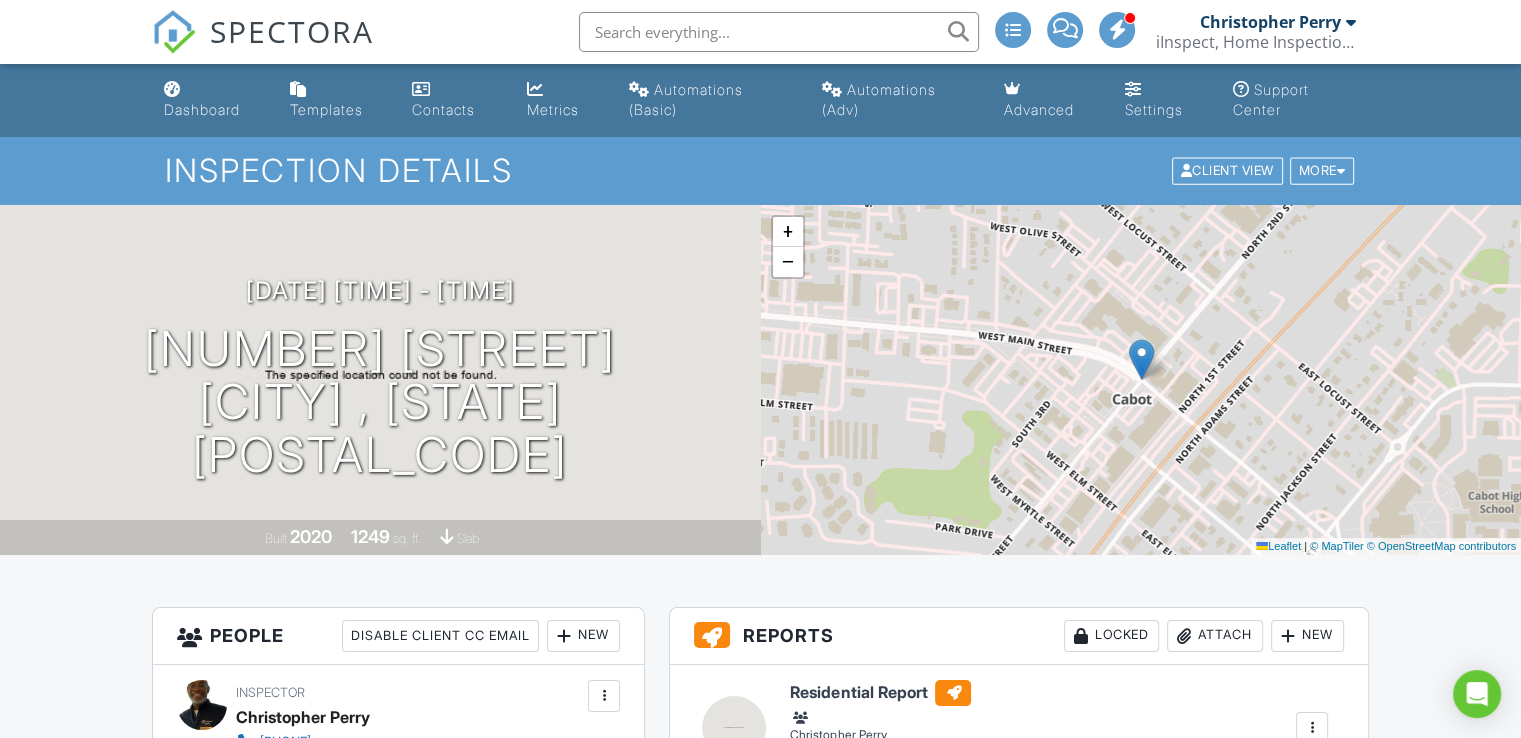 drag, startPoint x: 1525, startPoint y: 120, endPoint x: 1532, endPoint y: 82, distance: 38.63936 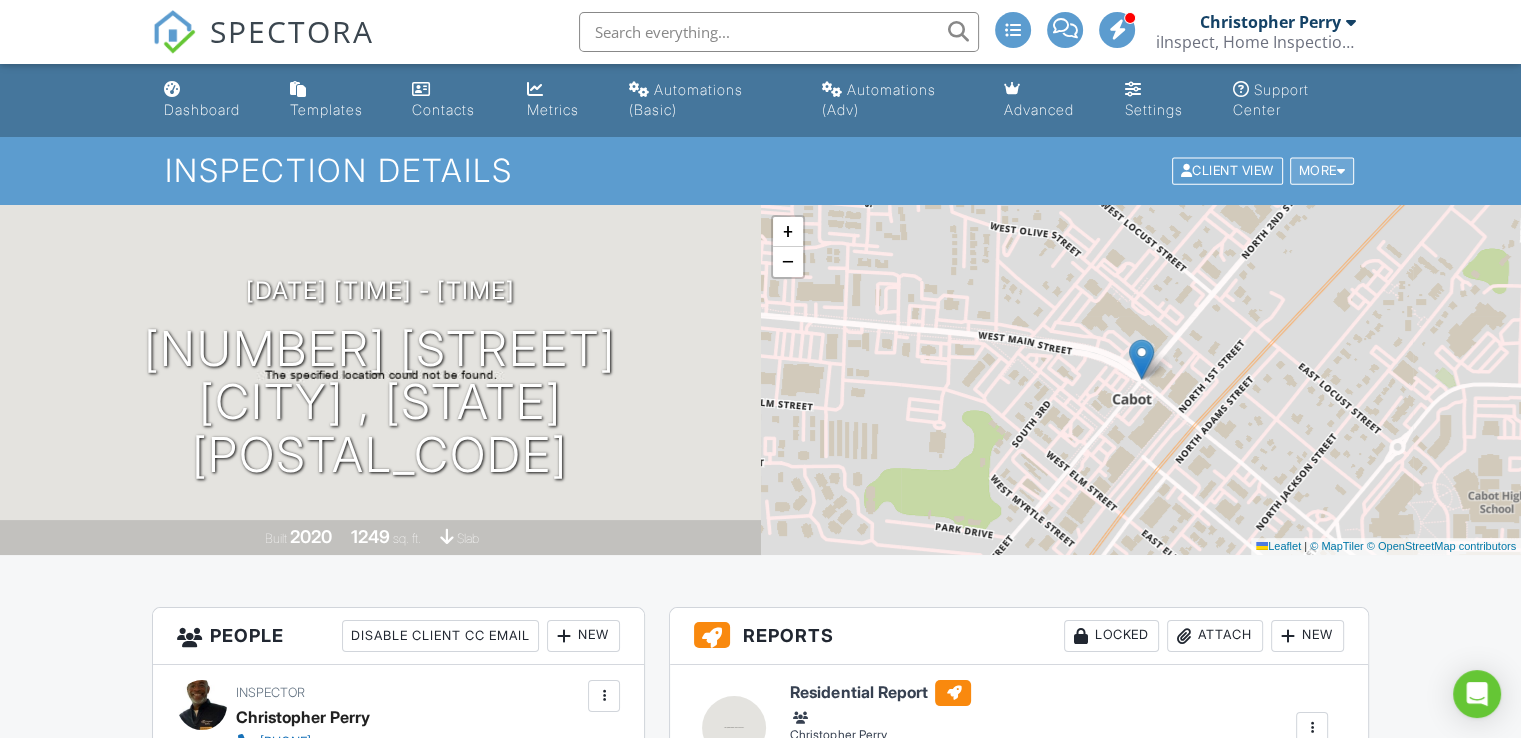 click on "More" at bounding box center (1322, 171) 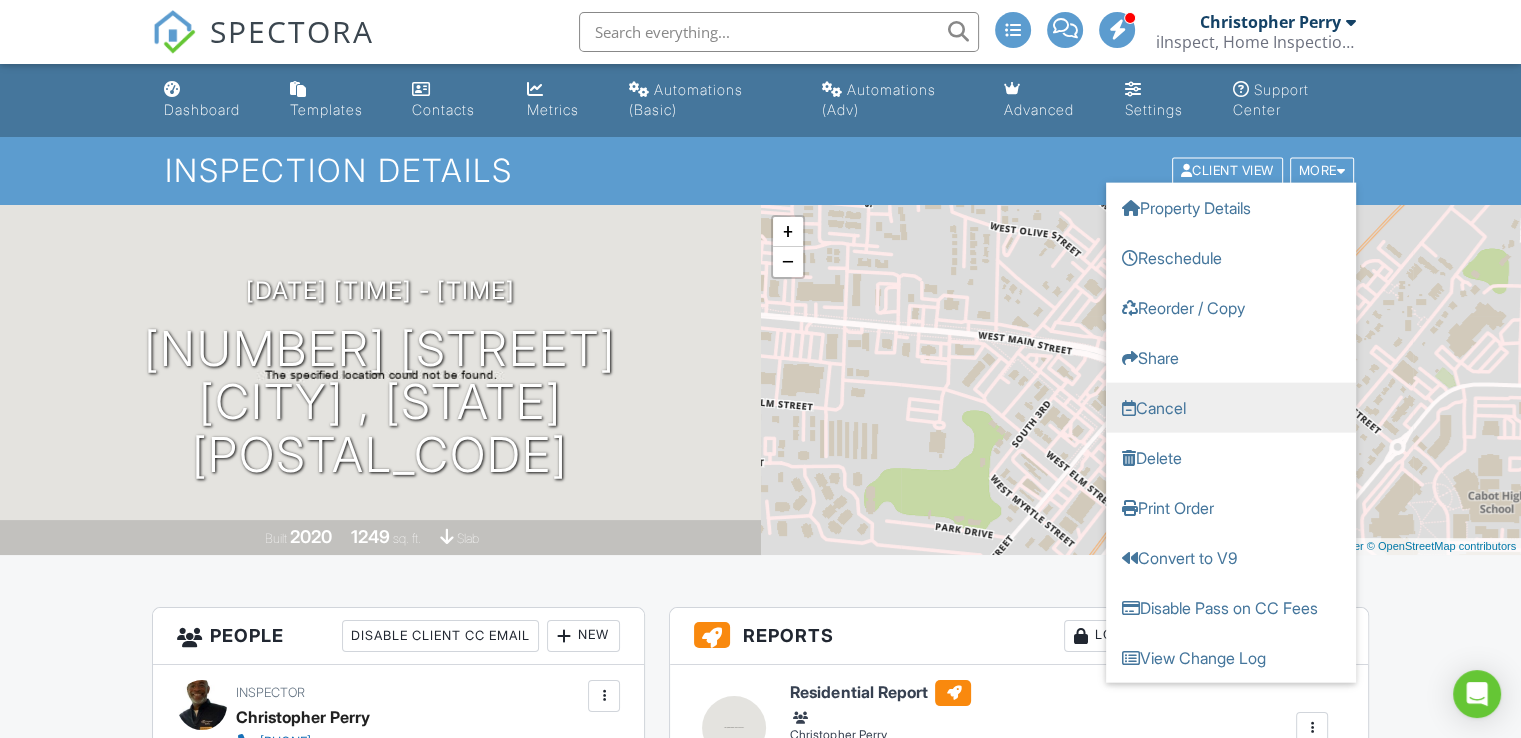 click on "Cancel" at bounding box center [1231, 408] 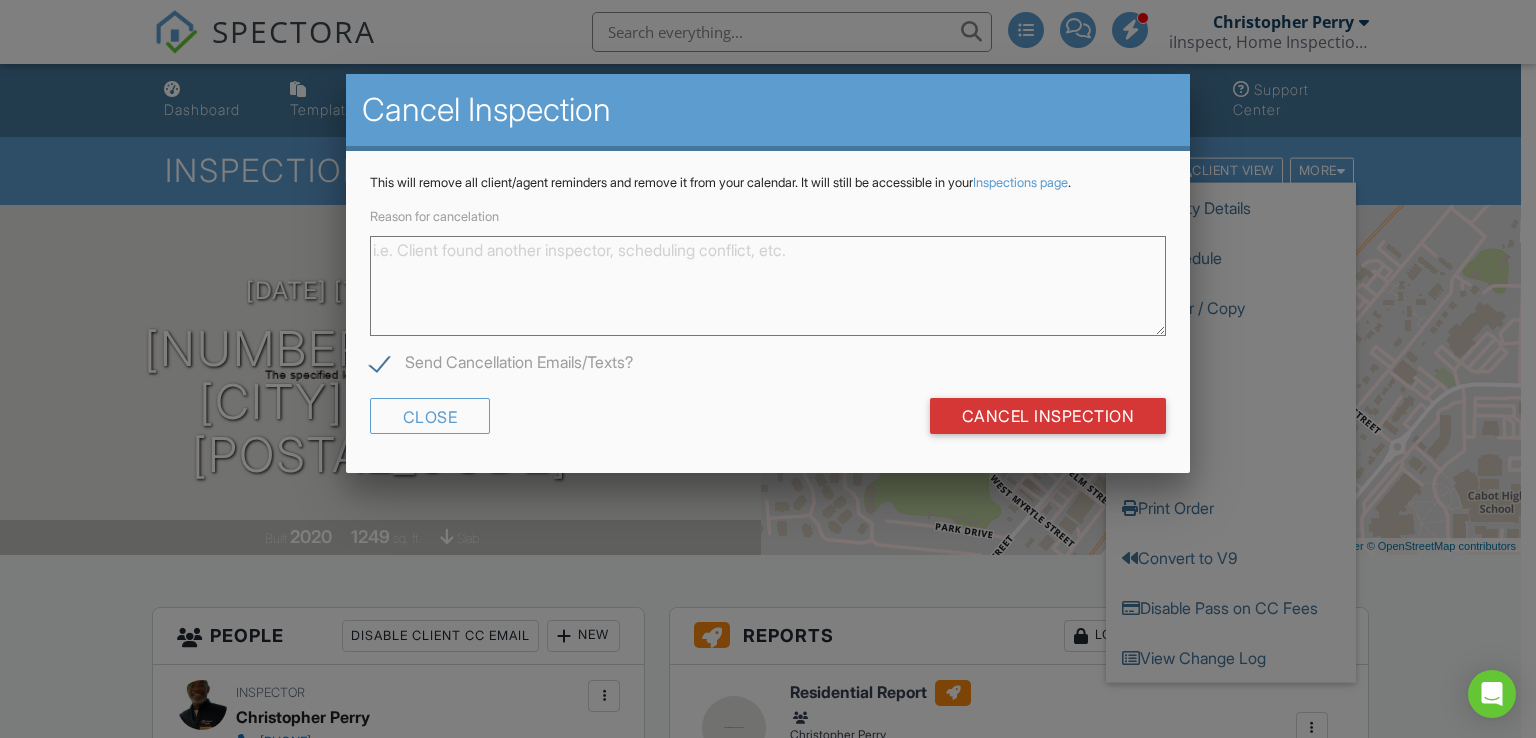click on "Reason for cancelation" at bounding box center (768, 286) 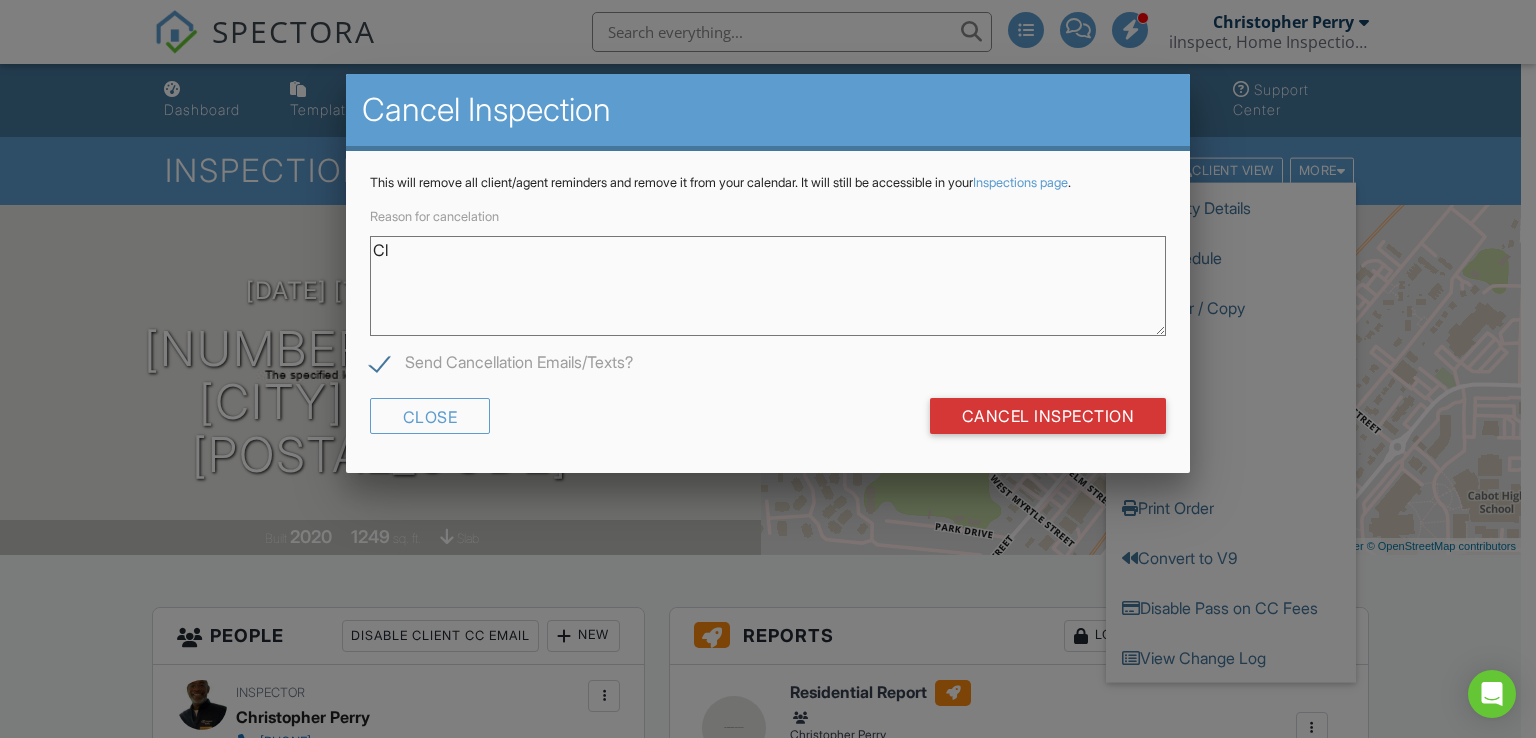 click on "Cl" at bounding box center (768, 286) 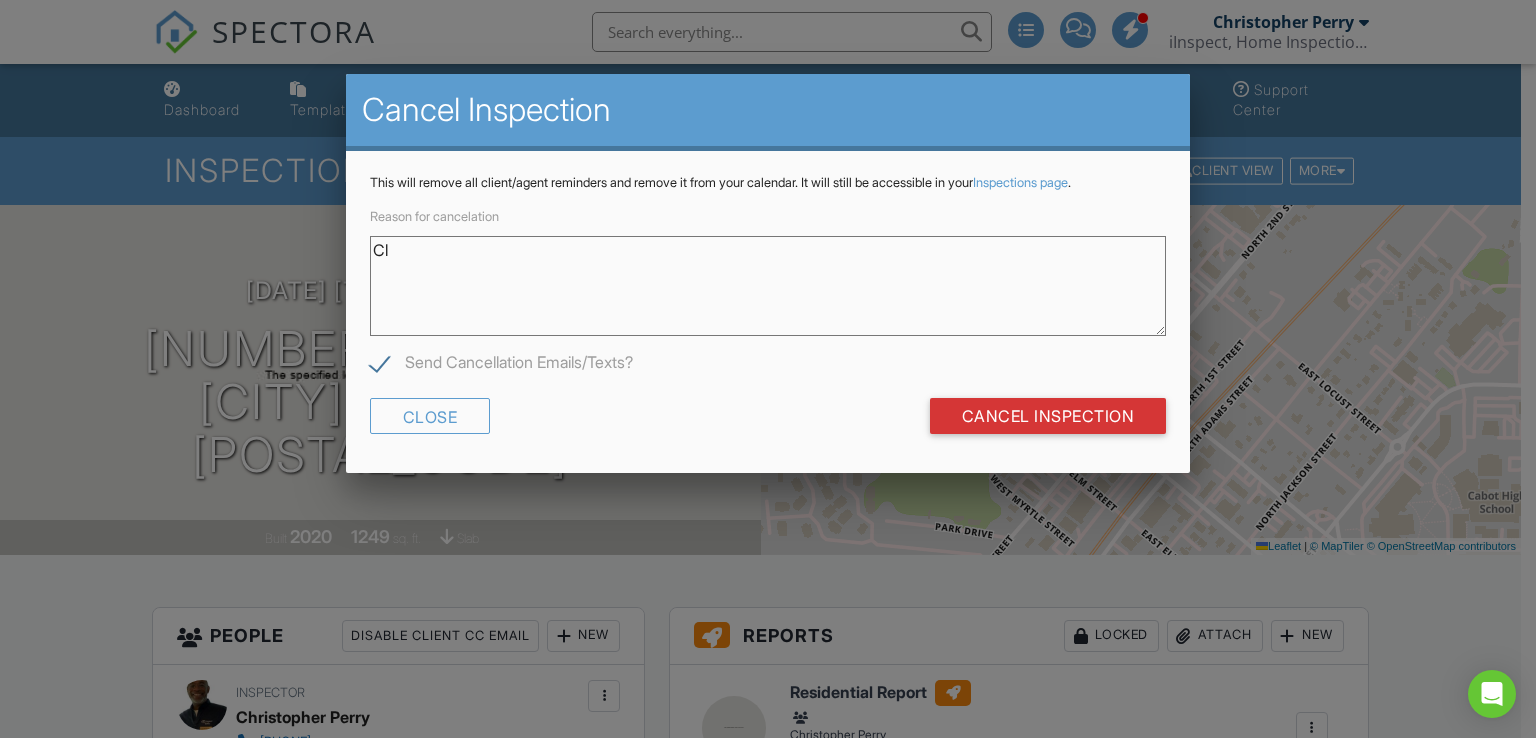 type on "C" 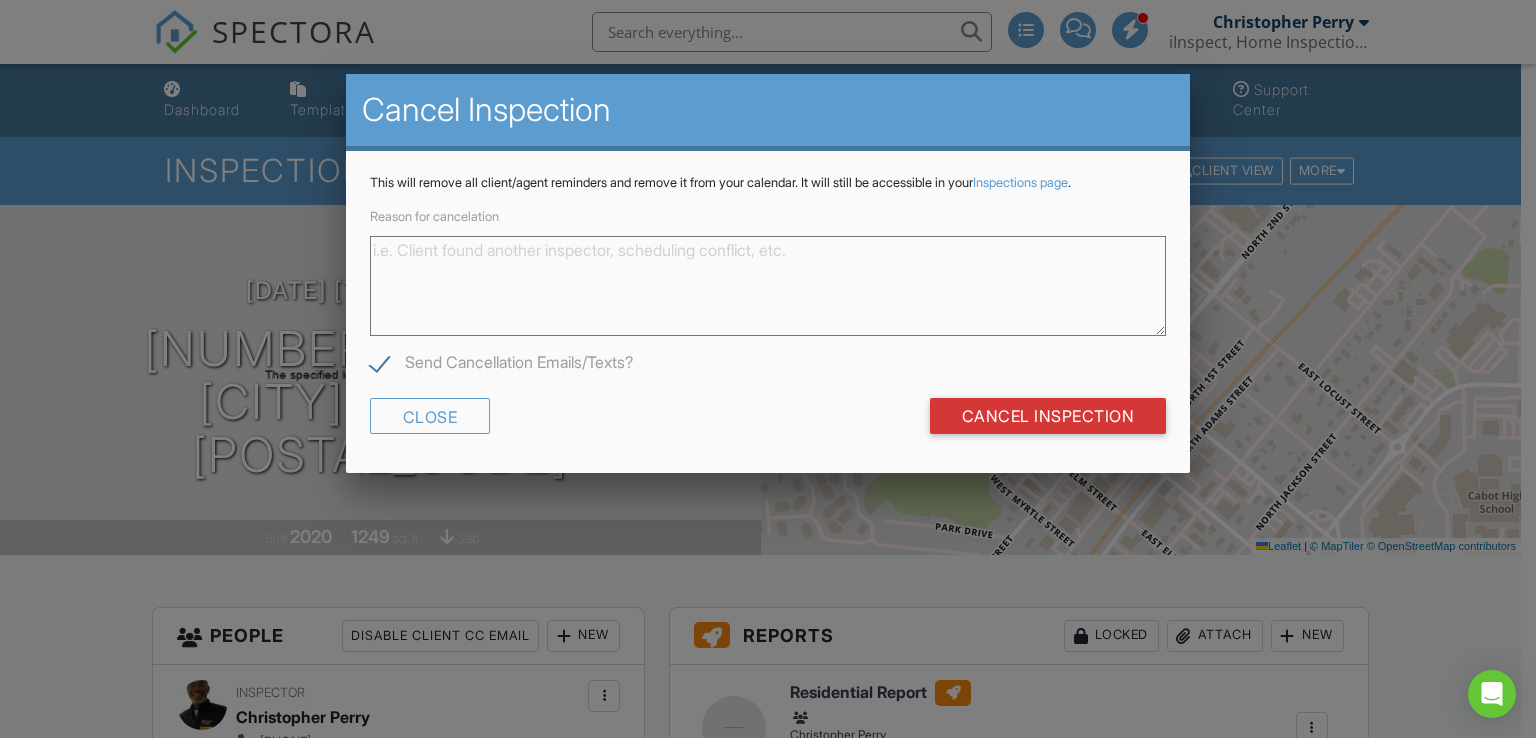 type on "t" 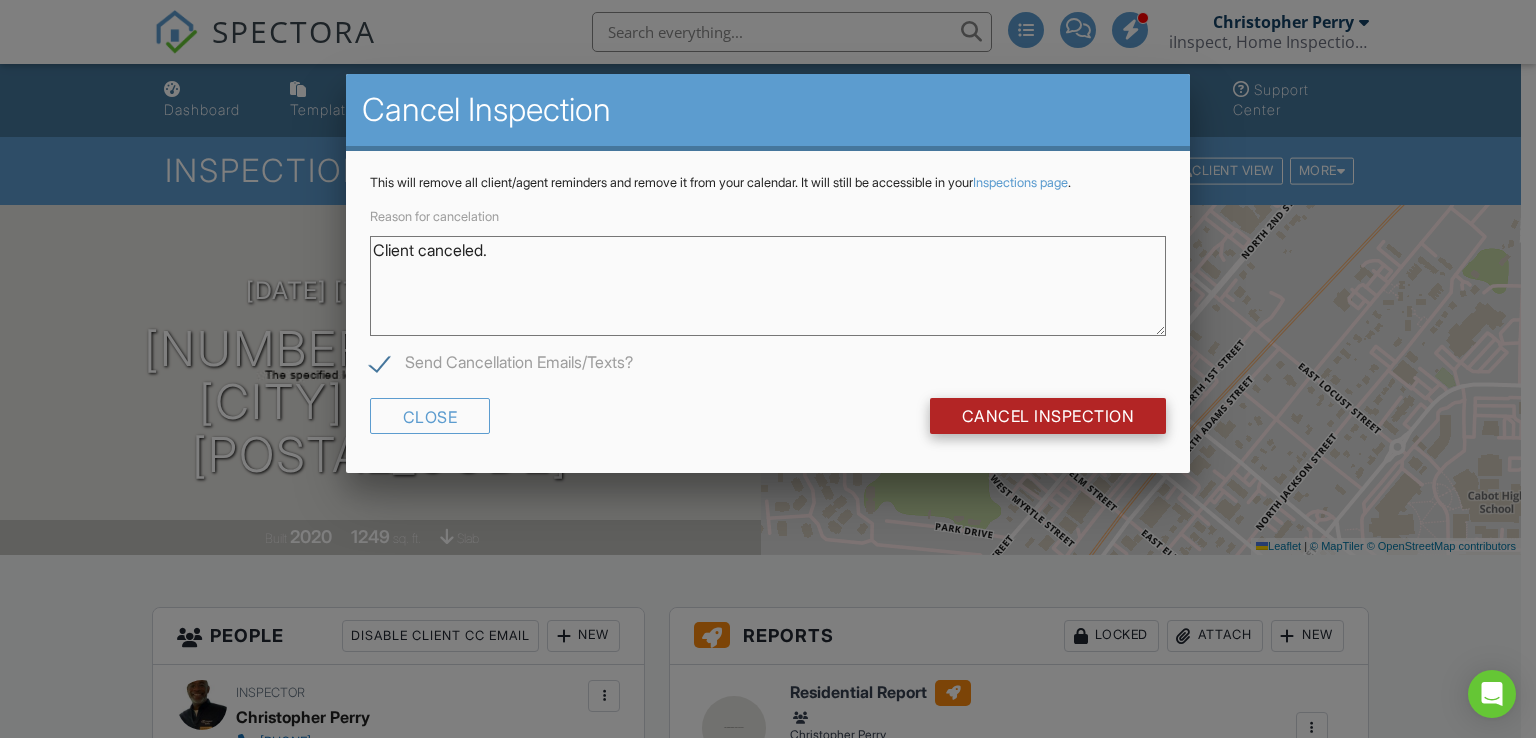 type on "Client canceled." 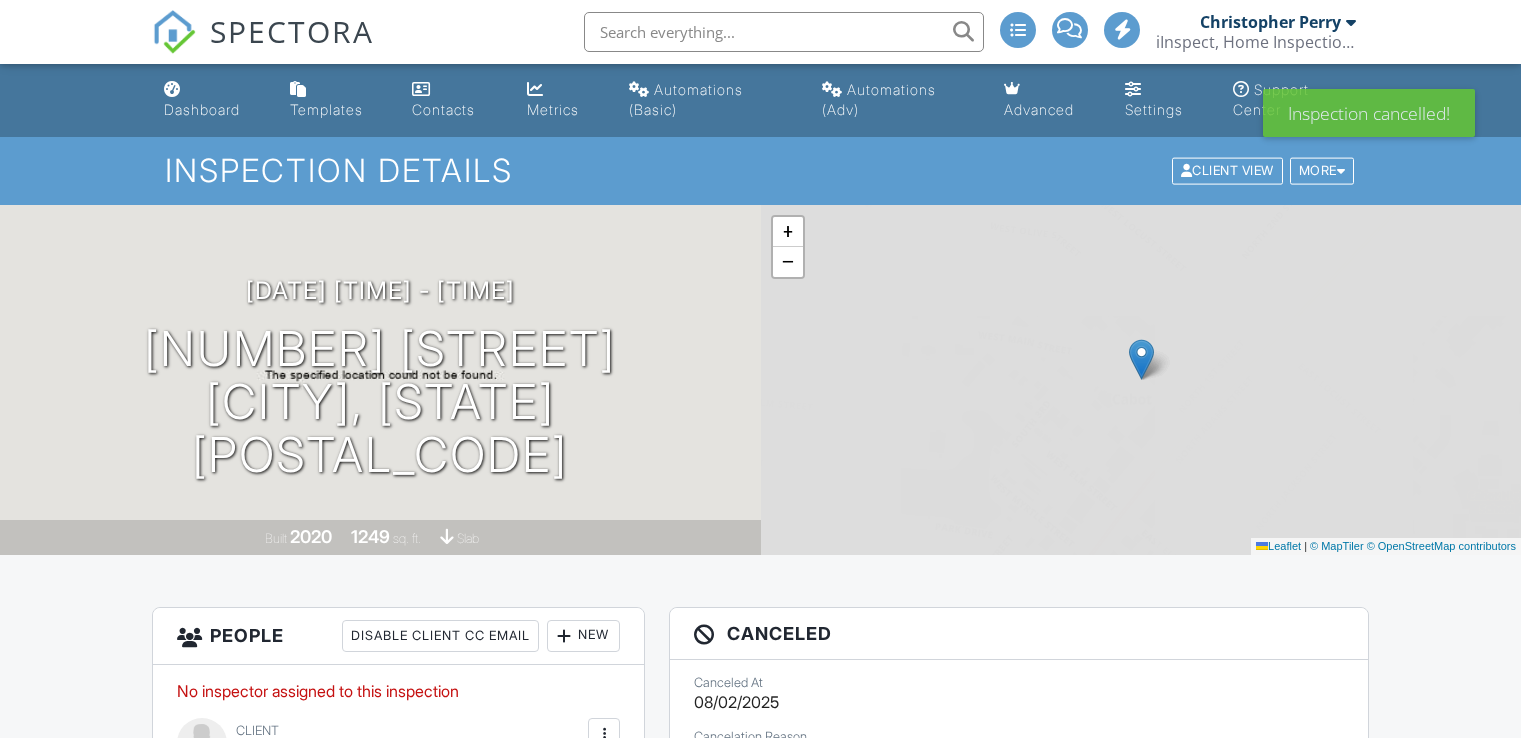 scroll, scrollTop: 0, scrollLeft: 0, axis: both 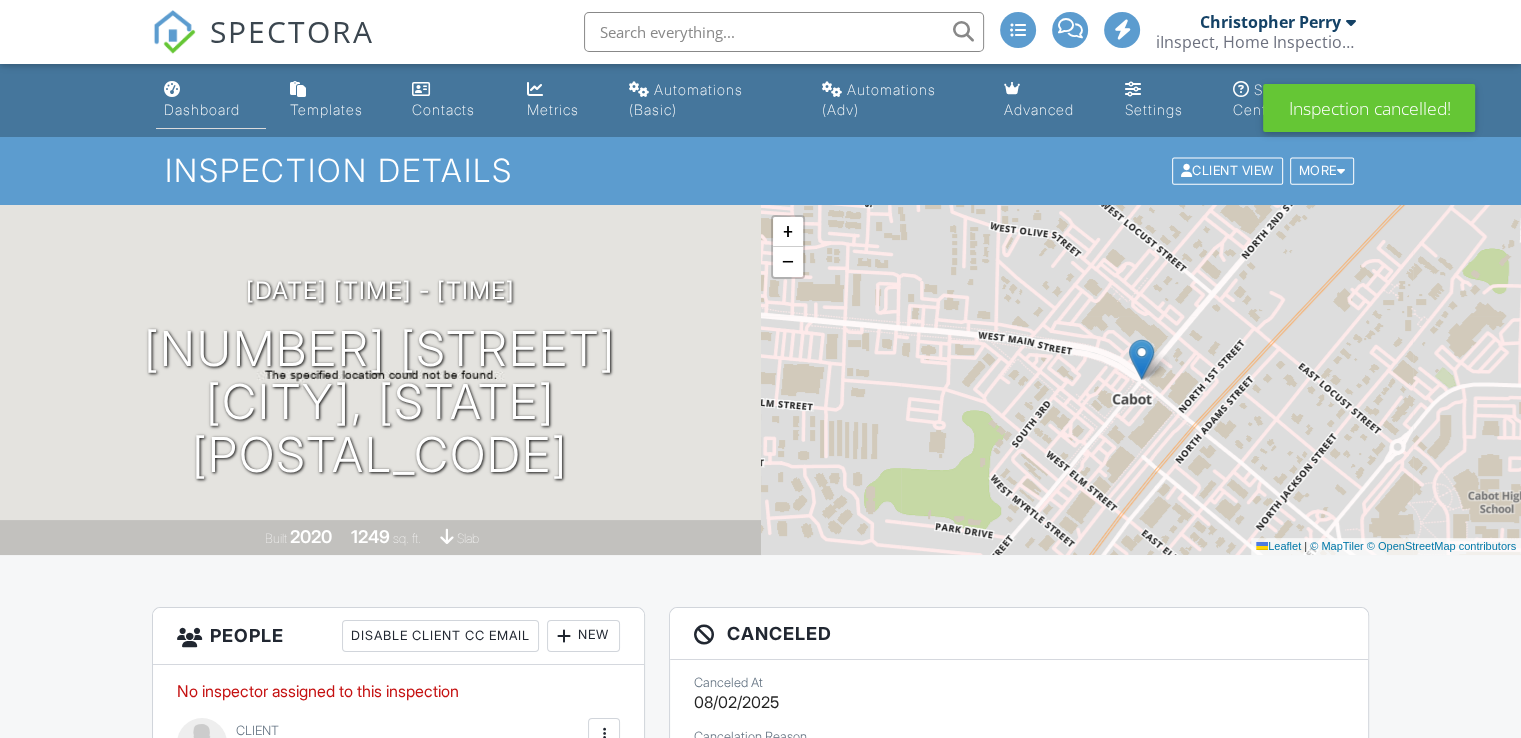 click on "Dashboard" at bounding box center (202, 109) 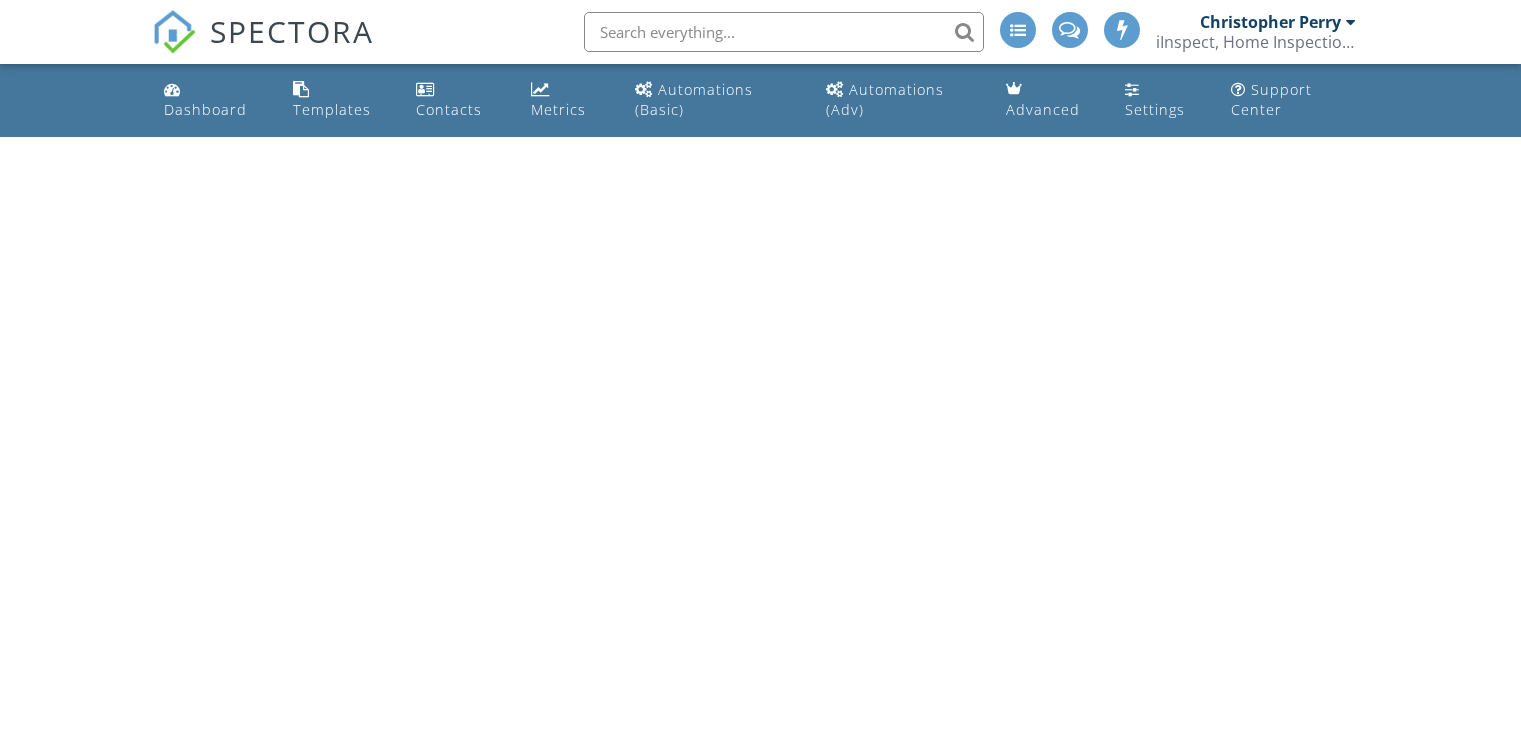 scroll, scrollTop: 0, scrollLeft: 0, axis: both 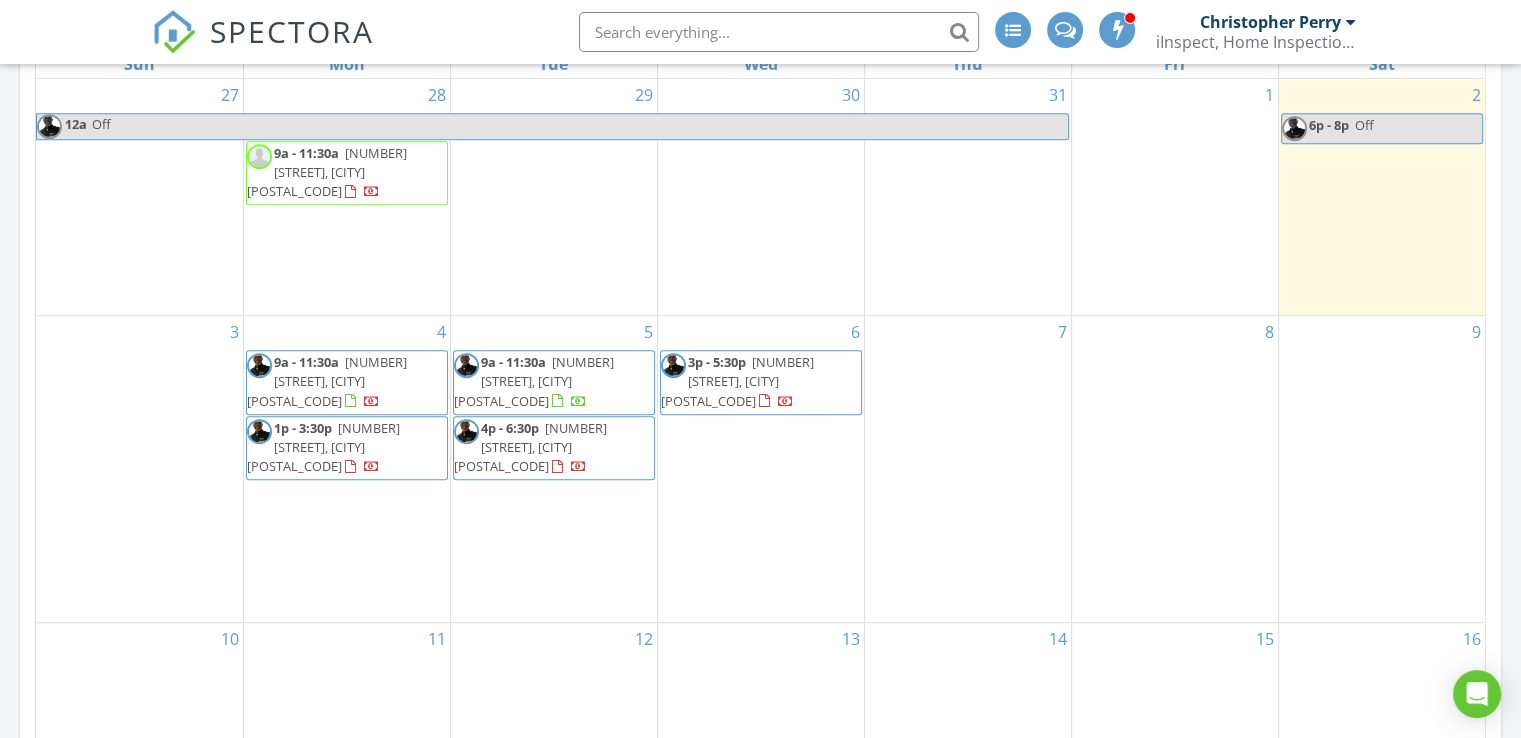 click on "SPECTORA
[FIRST] [LAST]
iInspect, Home Inspection Services  Lic# HI-1619
Role:
Inspector
Change Role
Dashboard
New Inspection
Inspections
Calendar
Template Editor
Contacts
Automations (Basic)
Automations (Adv)
Team
Metrics
Payments
Data Exports
Time Tracking
Billing
Conversations
Tasks
Reporting
Advanced
Equipment
Settings
What's New
Sign Out
Change Active Role
Your account has more than one possible role. Please choose how you'd like to view the site:
Company/Agency
[CITY]
Role
Dashboard
Templates
Contacts
Metrics
Automations (Basic)
Automations (Adv)
Advanced" at bounding box center (760, 366) 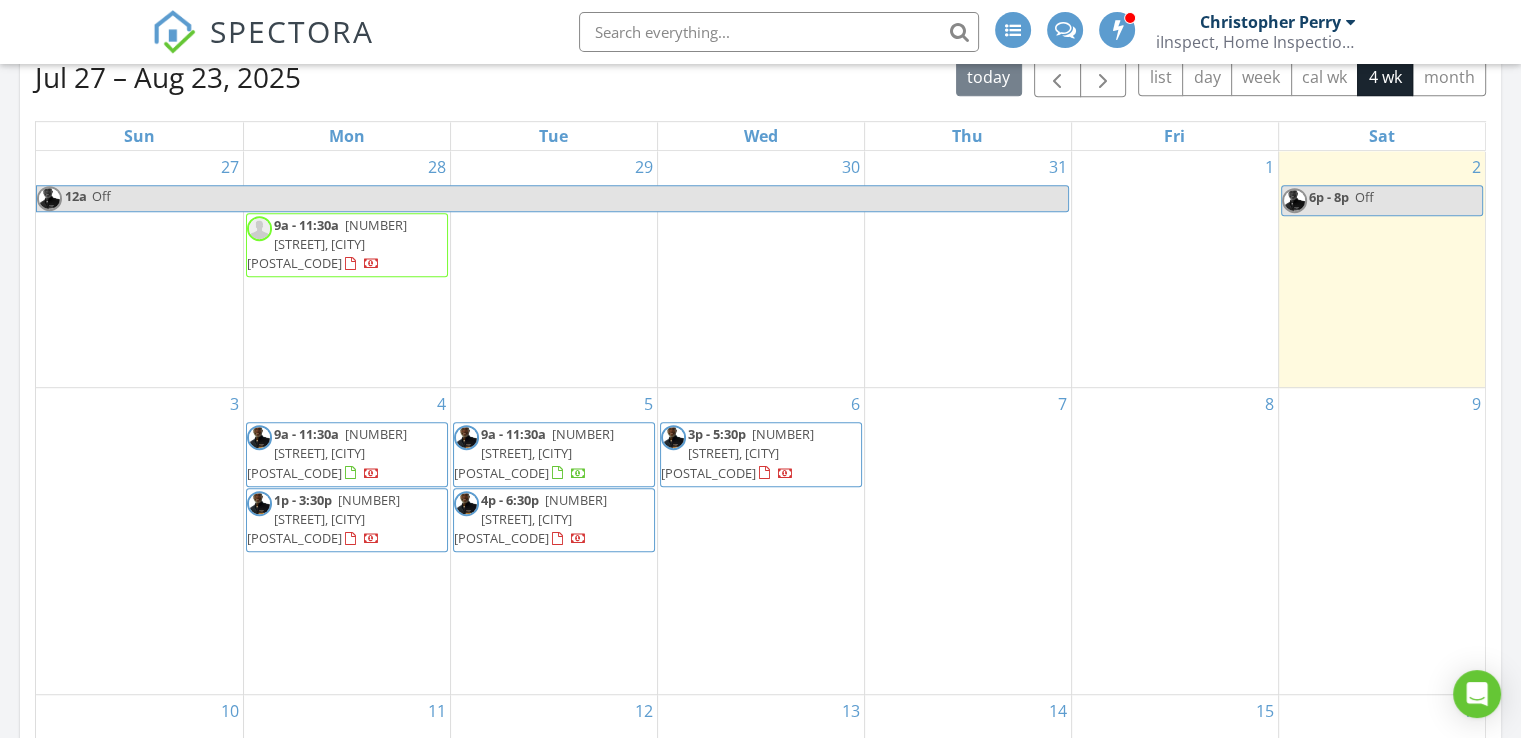 scroll, scrollTop: 1042, scrollLeft: 0, axis: vertical 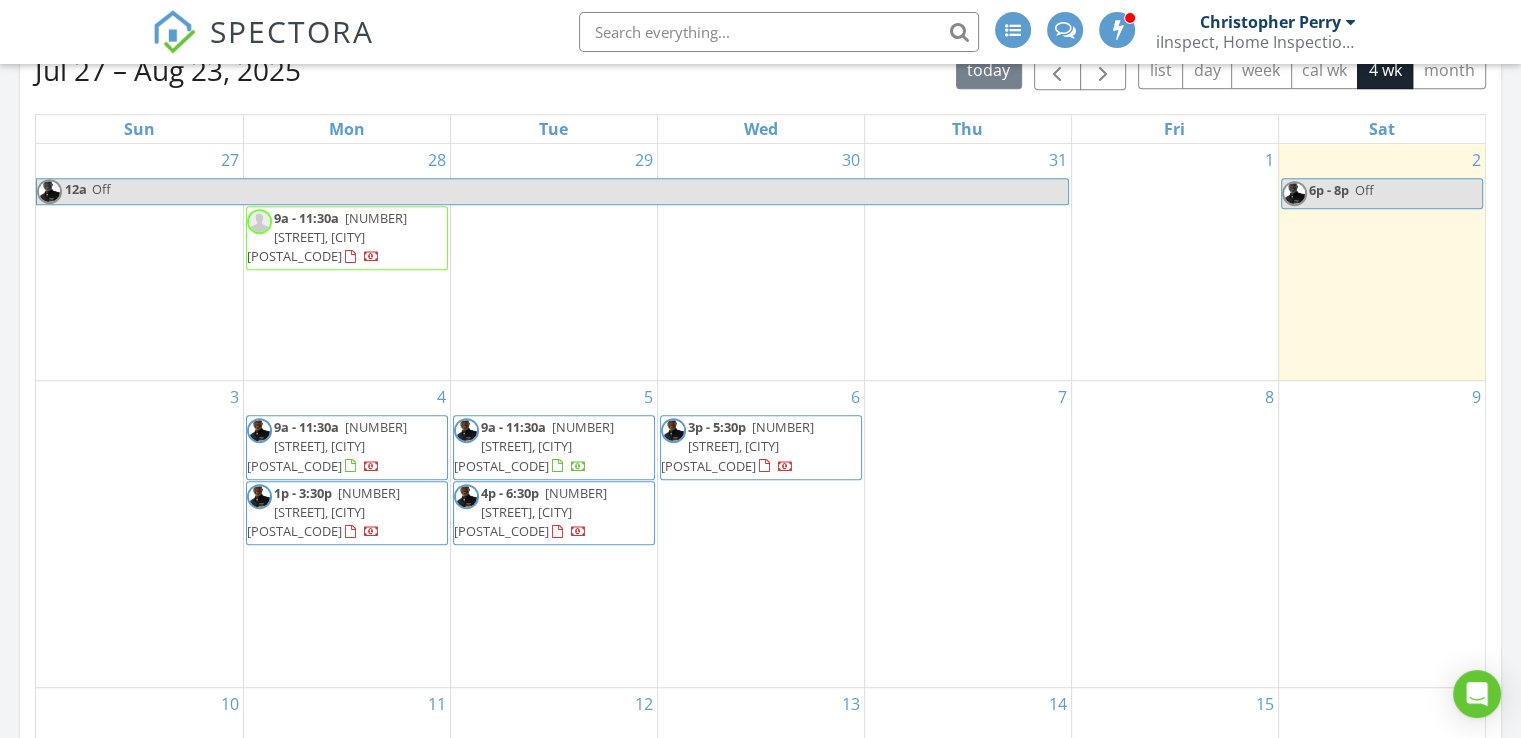 click on "1508 E 38th St, Little Rock 72206" at bounding box center [327, 237] 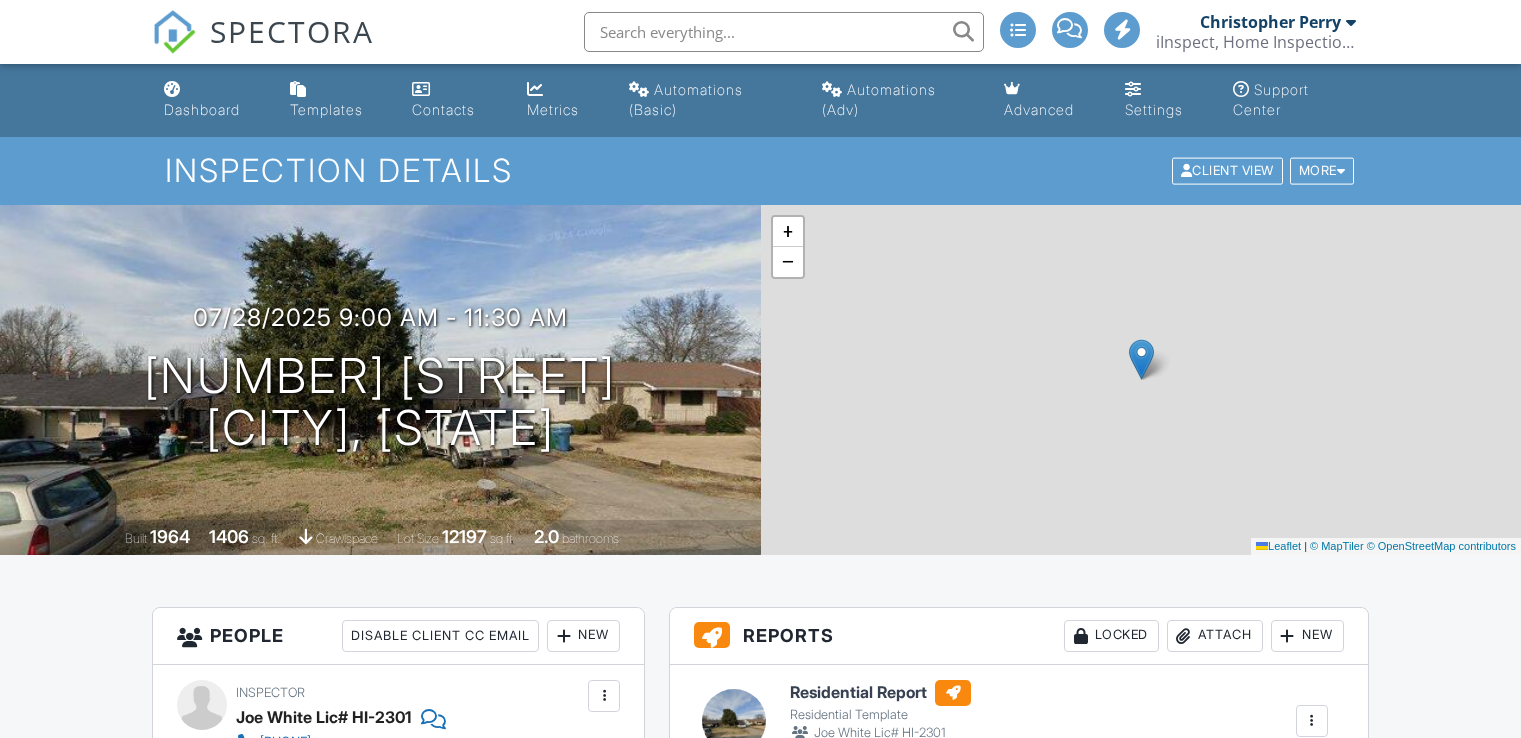 scroll, scrollTop: 0, scrollLeft: 0, axis: both 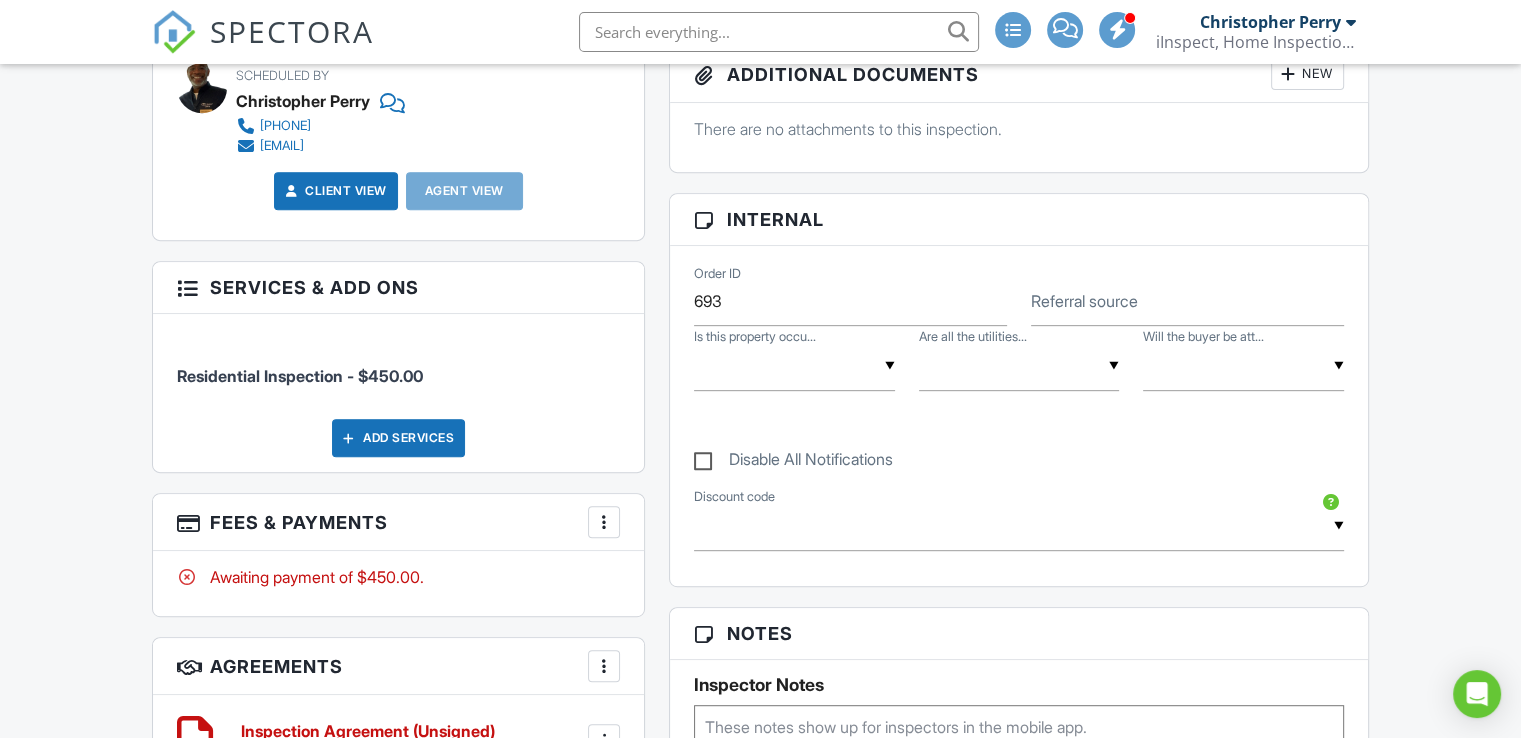 drag, startPoint x: 1528, startPoint y: 151, endPoint x: 1535, endPoint y: 353, distance: 202.12125 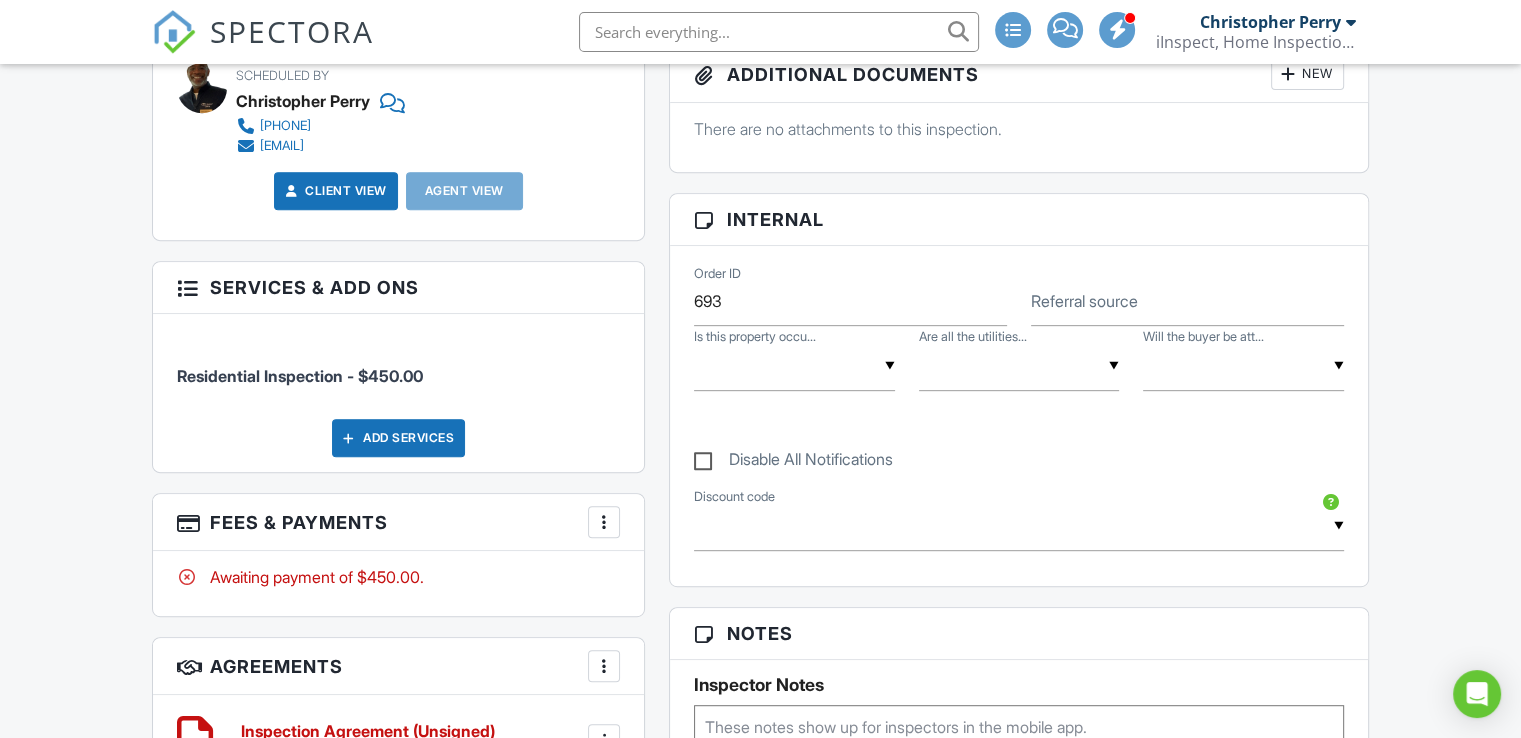 click on "SPECTORA
Christopher Perry
iInspect, Home Inspection Services  Lic# HI-1619
Role:
Inspector
Change Role
Dashboard
New Inspection
Inspections
Calendar
Template Editor
Contacts
Automations (Basic)
Automations (Adv)
Team
Metrics
Payments
Data Exports
Time Tracking
Billing
Conversations
Tasks
Reporting
Advanced
Equipment
Settings
What's New
Sign Out
Change Active Role
Your account has more than one possible role. Please choose how you'd like to view the site:
Company/Agency
City
Role
Dashboard
Templates
Contacts
Metrics
Automations (Basic)
Automations (Adv)
Advanced" at bounding box center [760, 633] 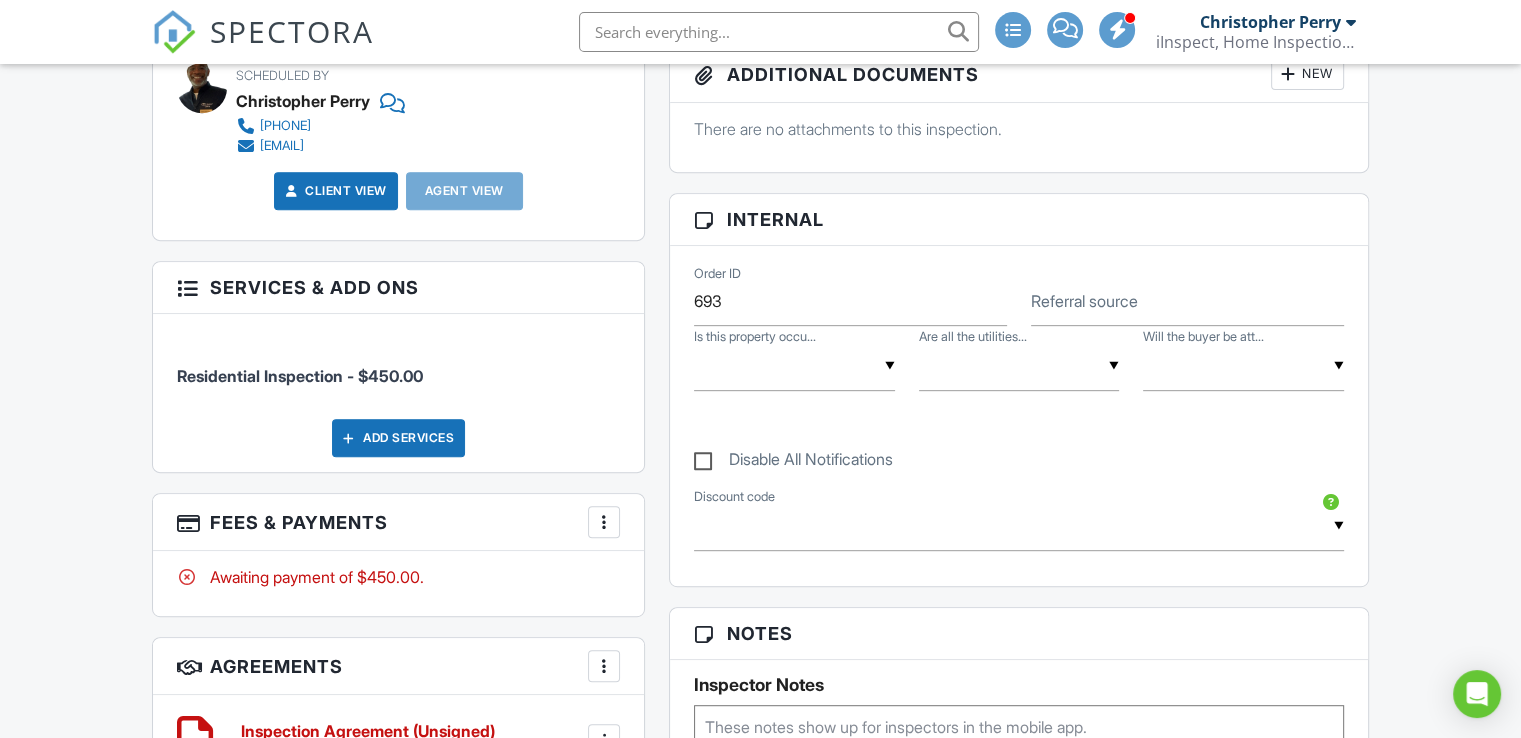 click on "More" at bounding box center [604, 522] 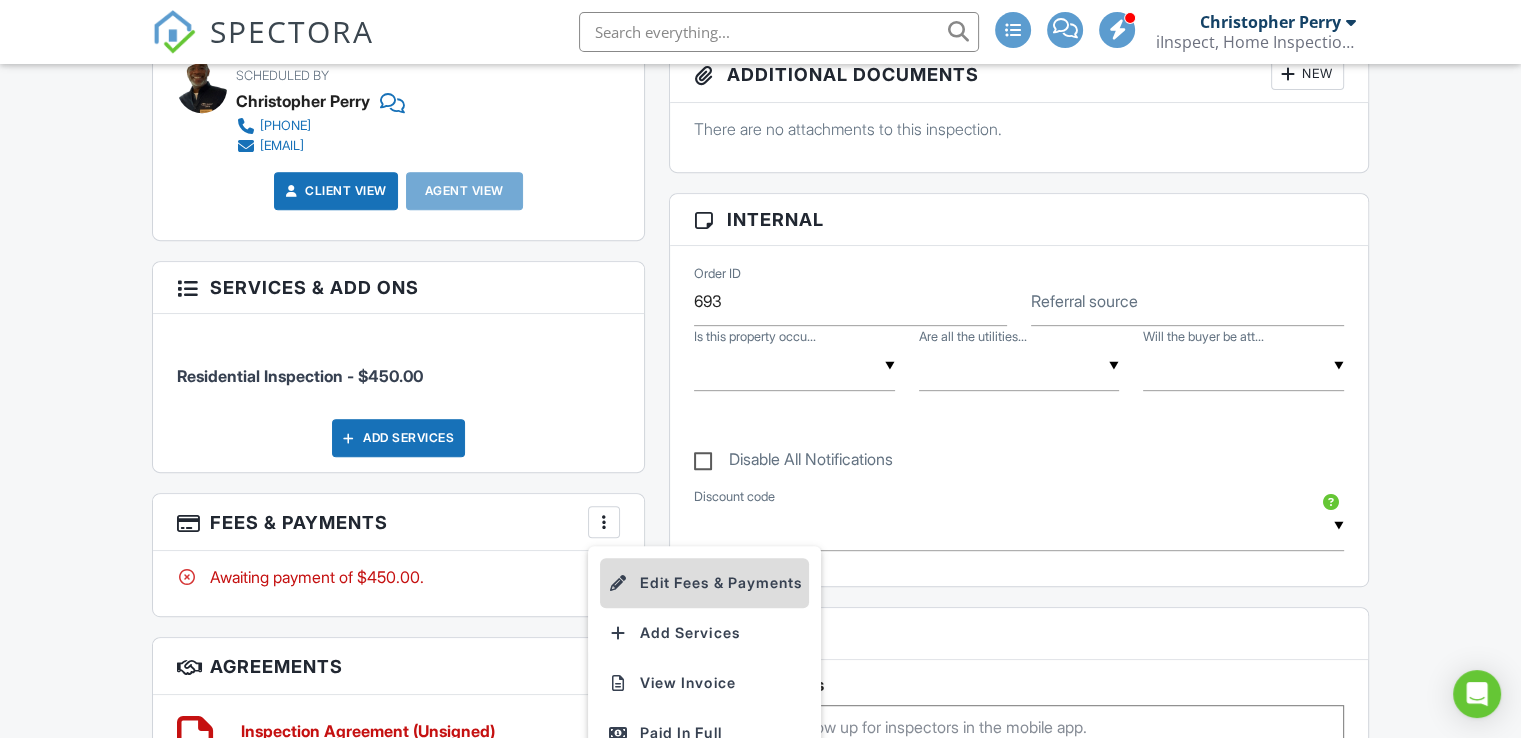 click on "Edit Fees & Payments" at bounding box center [704, 583] 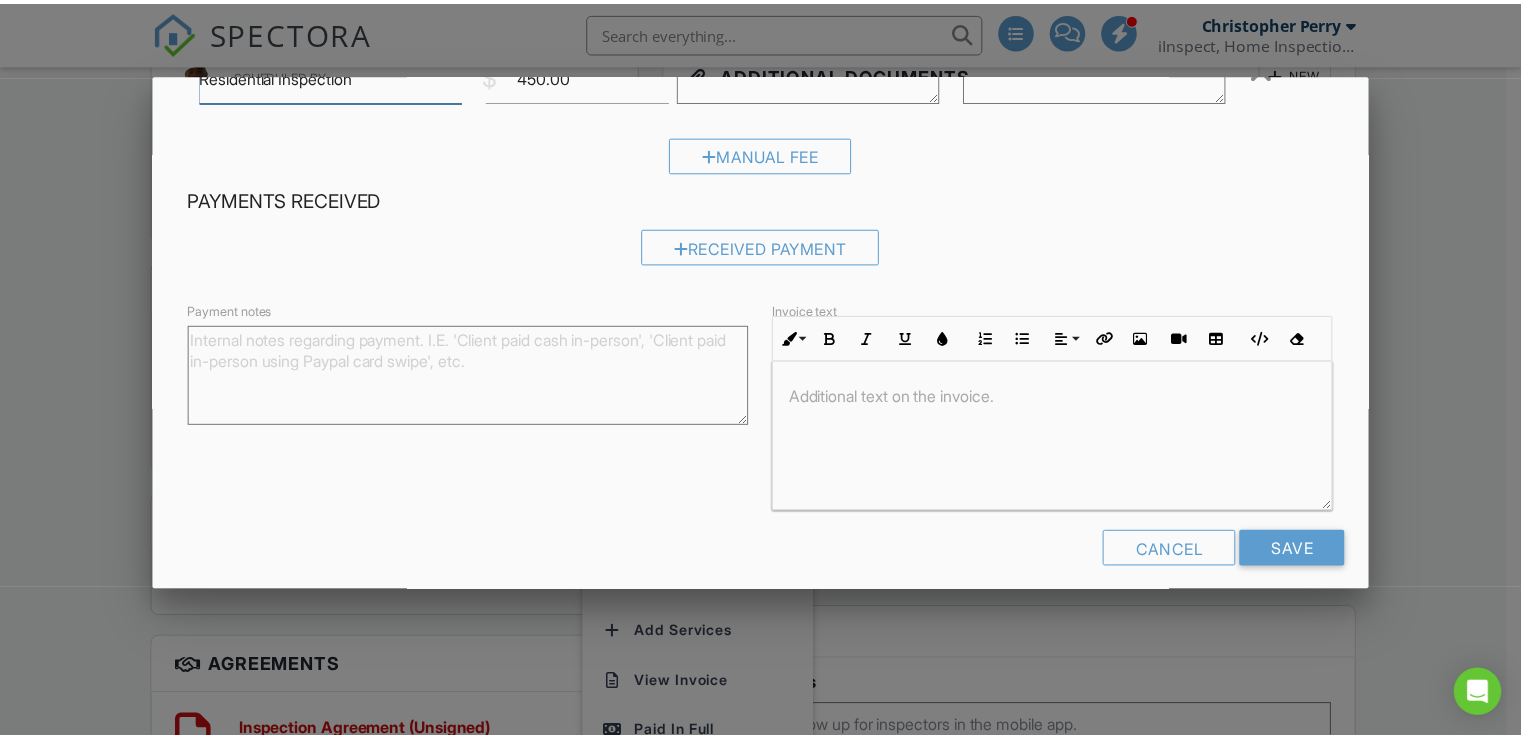 scroll, scrollTop: 193, scrollLeft: 0, axis: vertical 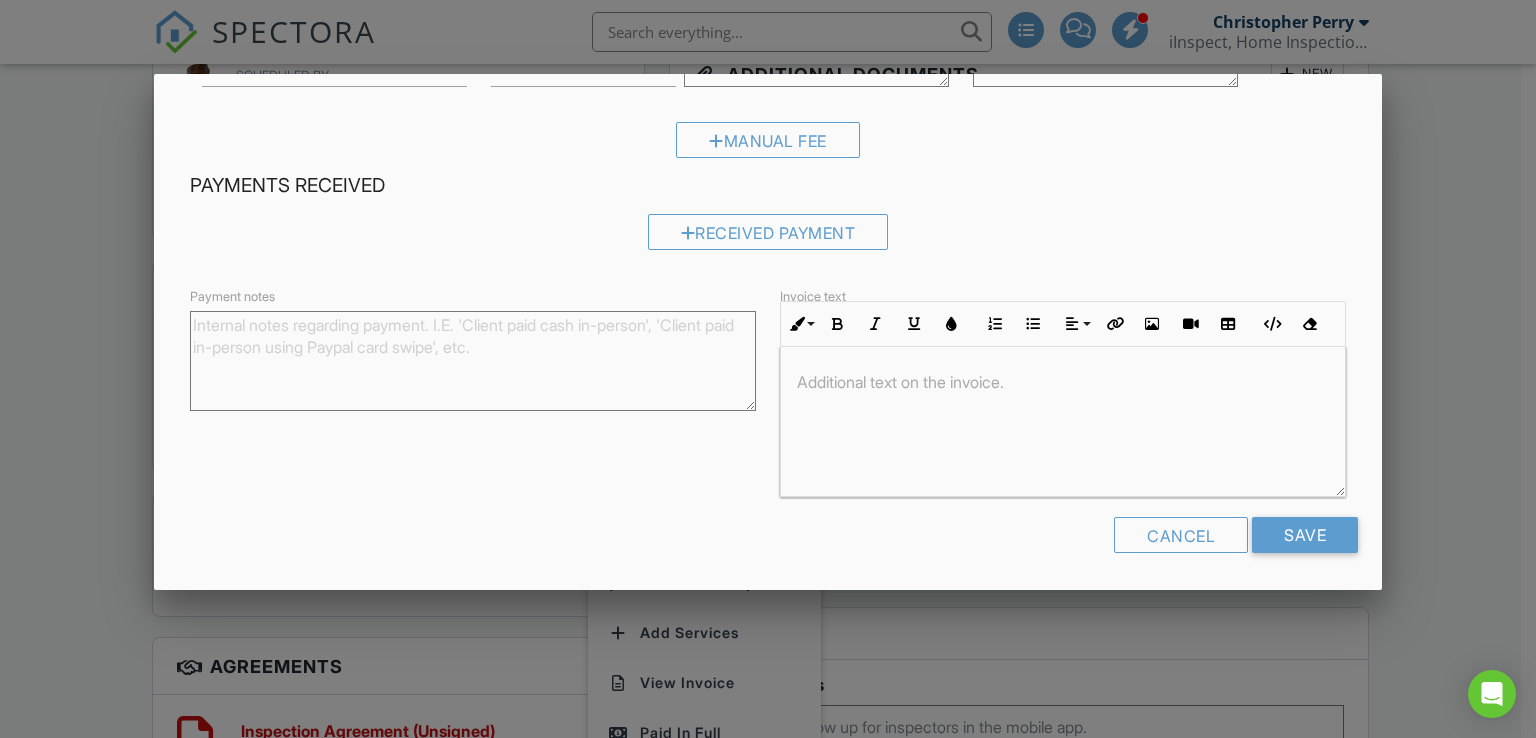 drag, startPoint x: 1405, startPoint y: 524, endPoint x: 1397, endPoint y: 430, distance: 94.33981 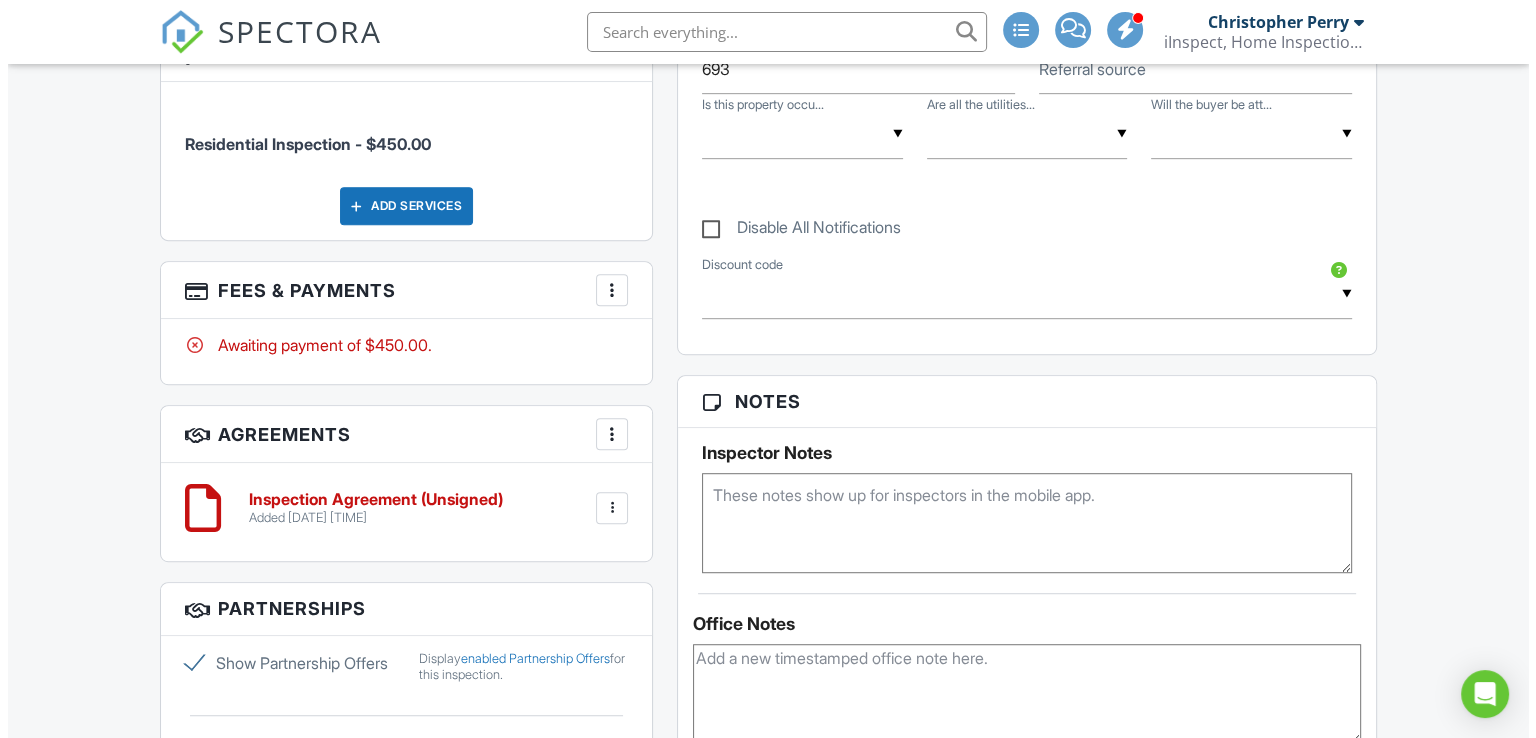 scroll, scrollTop: 1096, scrollLeft: 0, axis: vertical 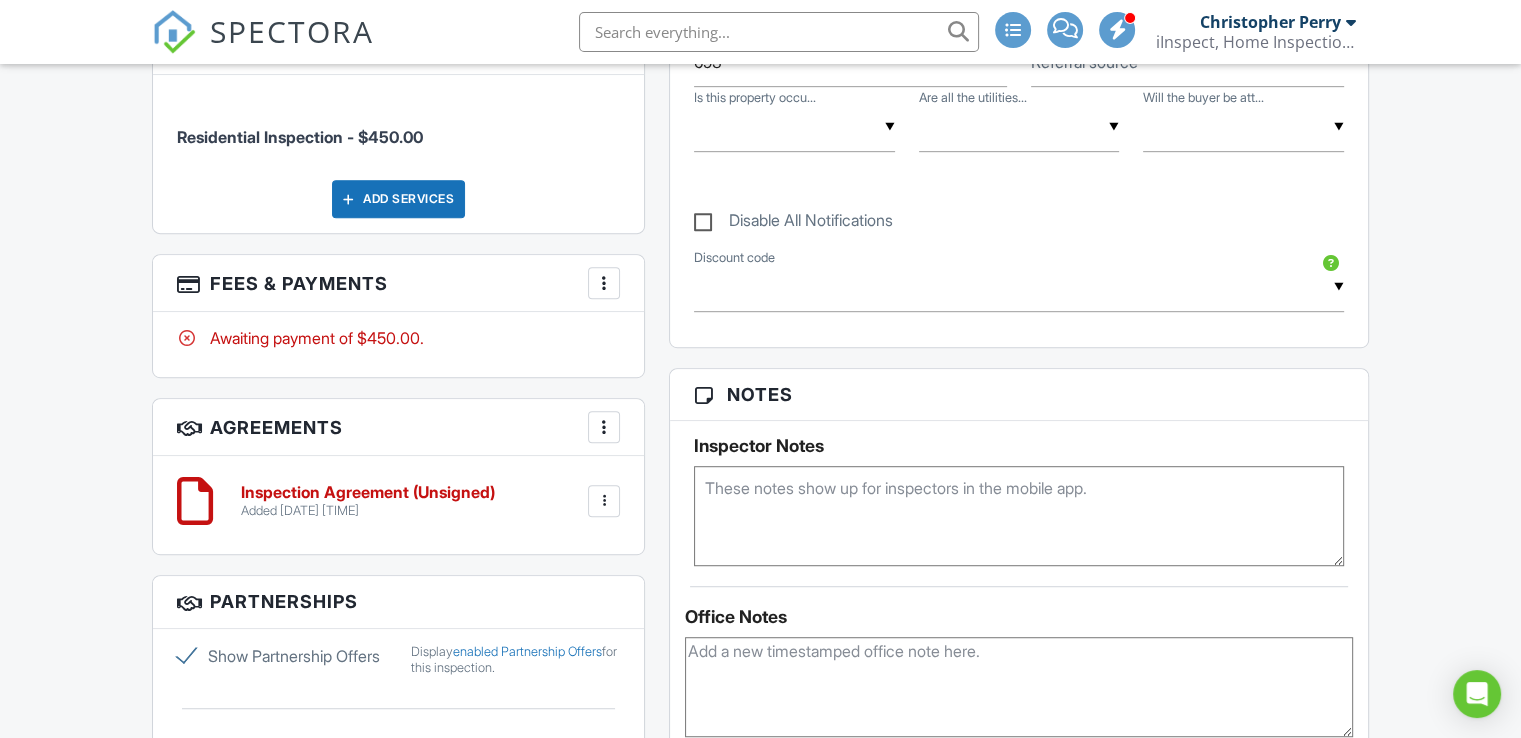 click at bounding box center [604, 283] 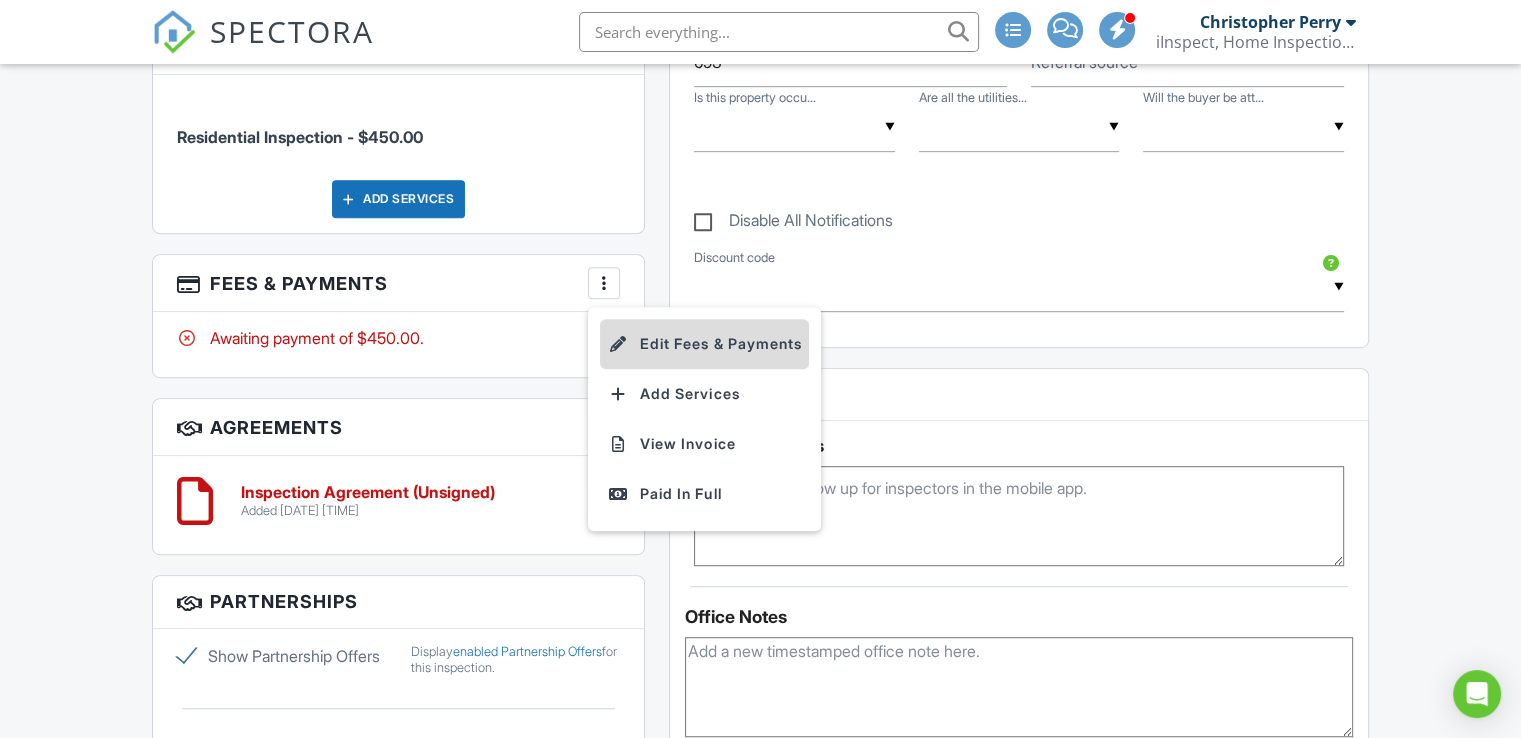 click on "Edit Fees & Payments" at bounding box center (704, 344) 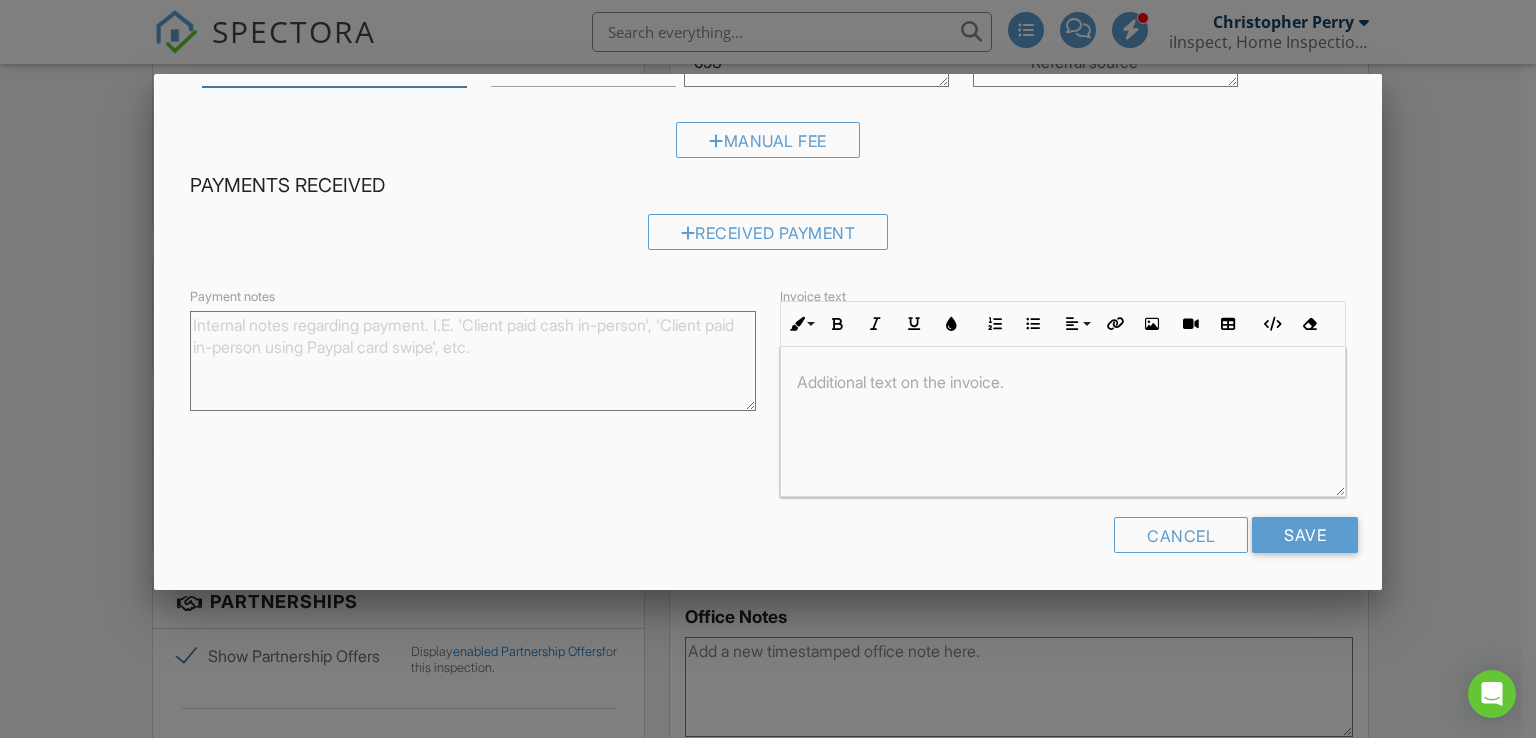 scroll, scrollTop: 156, scrollLeft: 0, axis: vertical 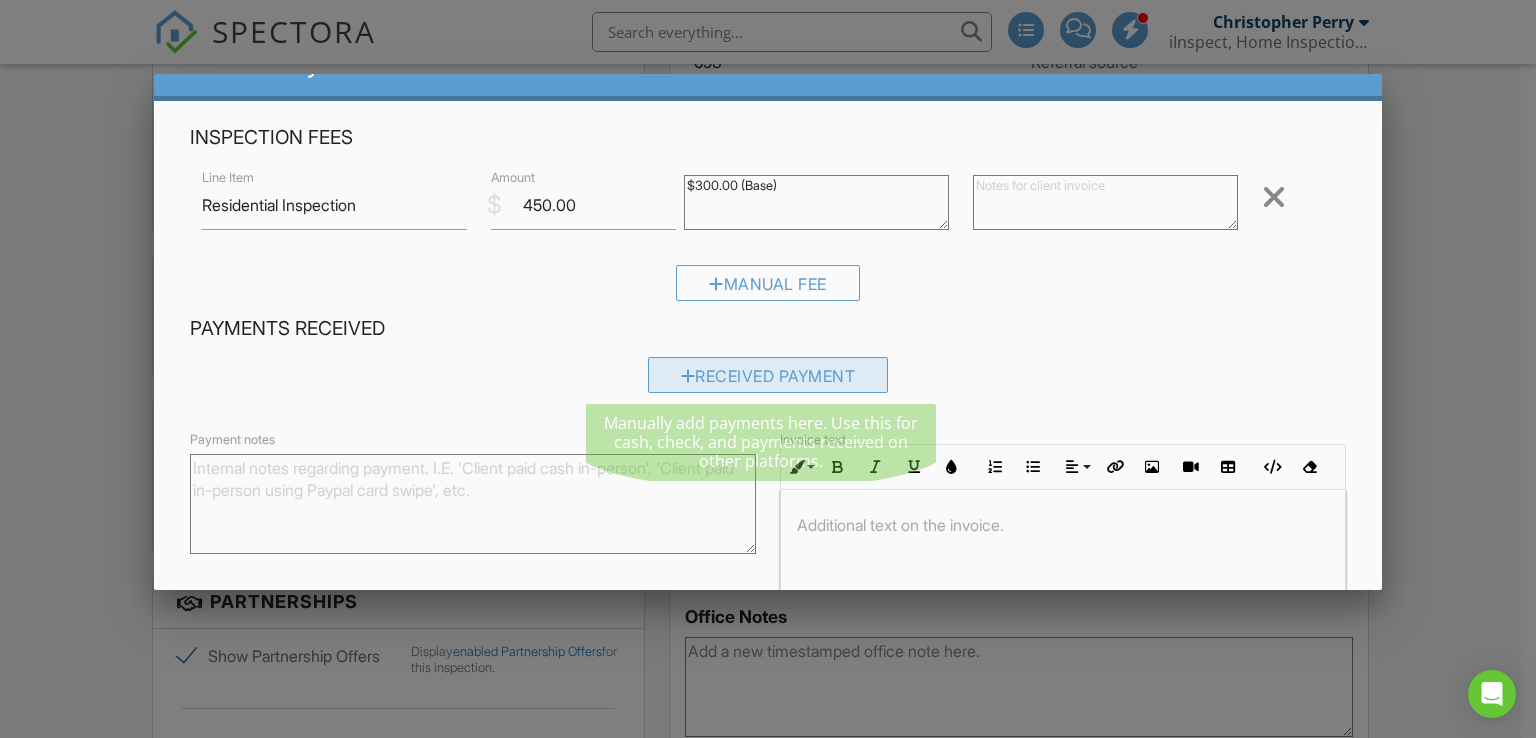 click at bounding box center [688, 376] 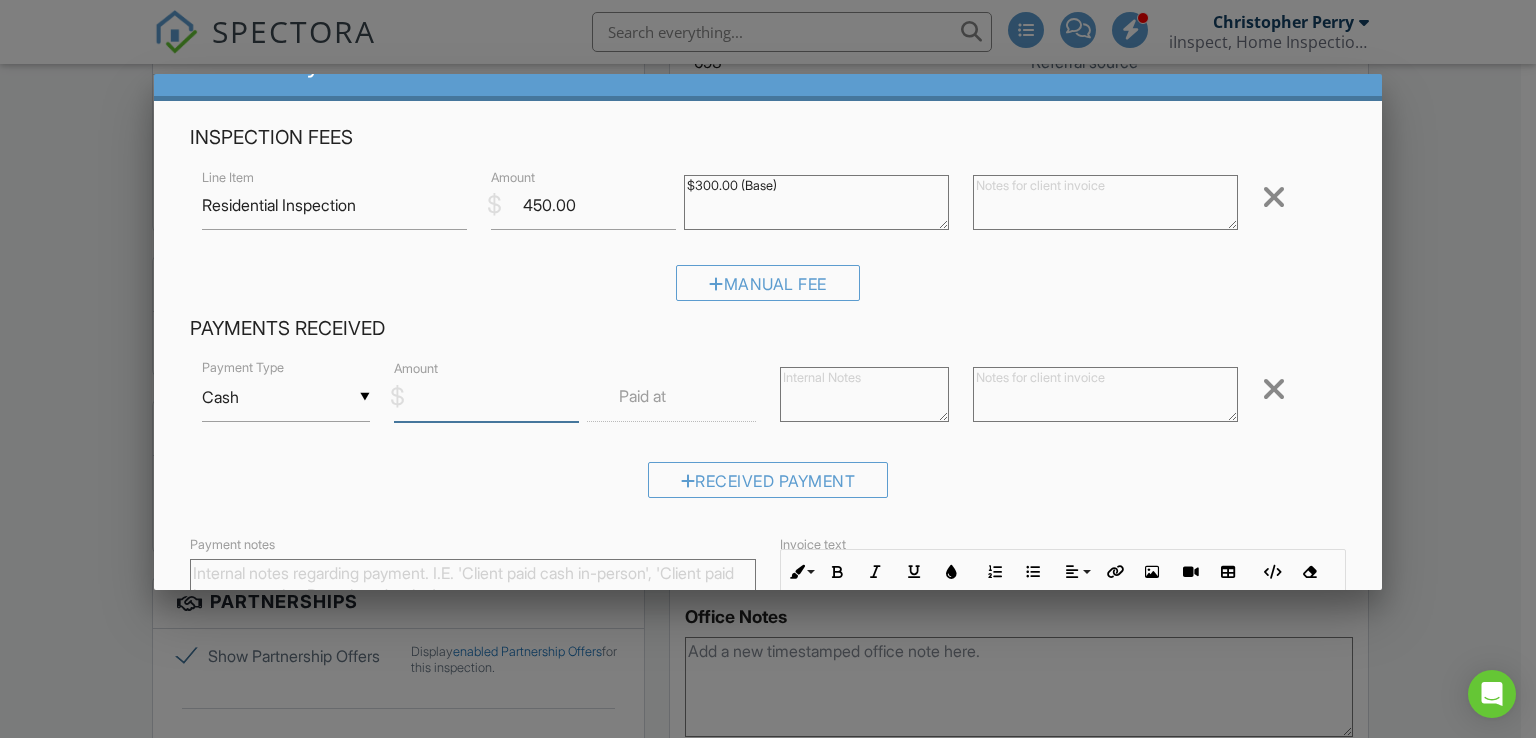 click on "Amount" at bounding box center [486, 397] 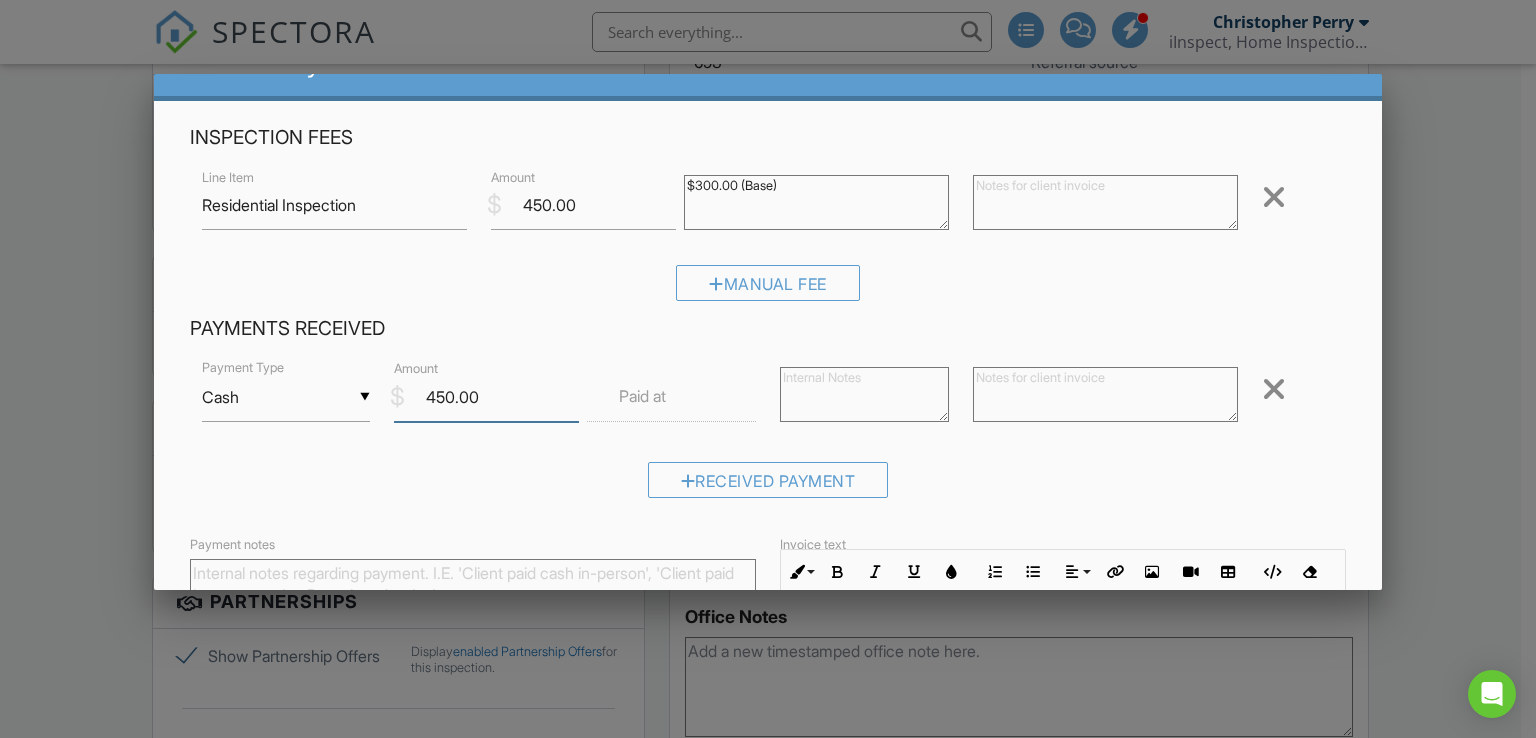type on "450.00" 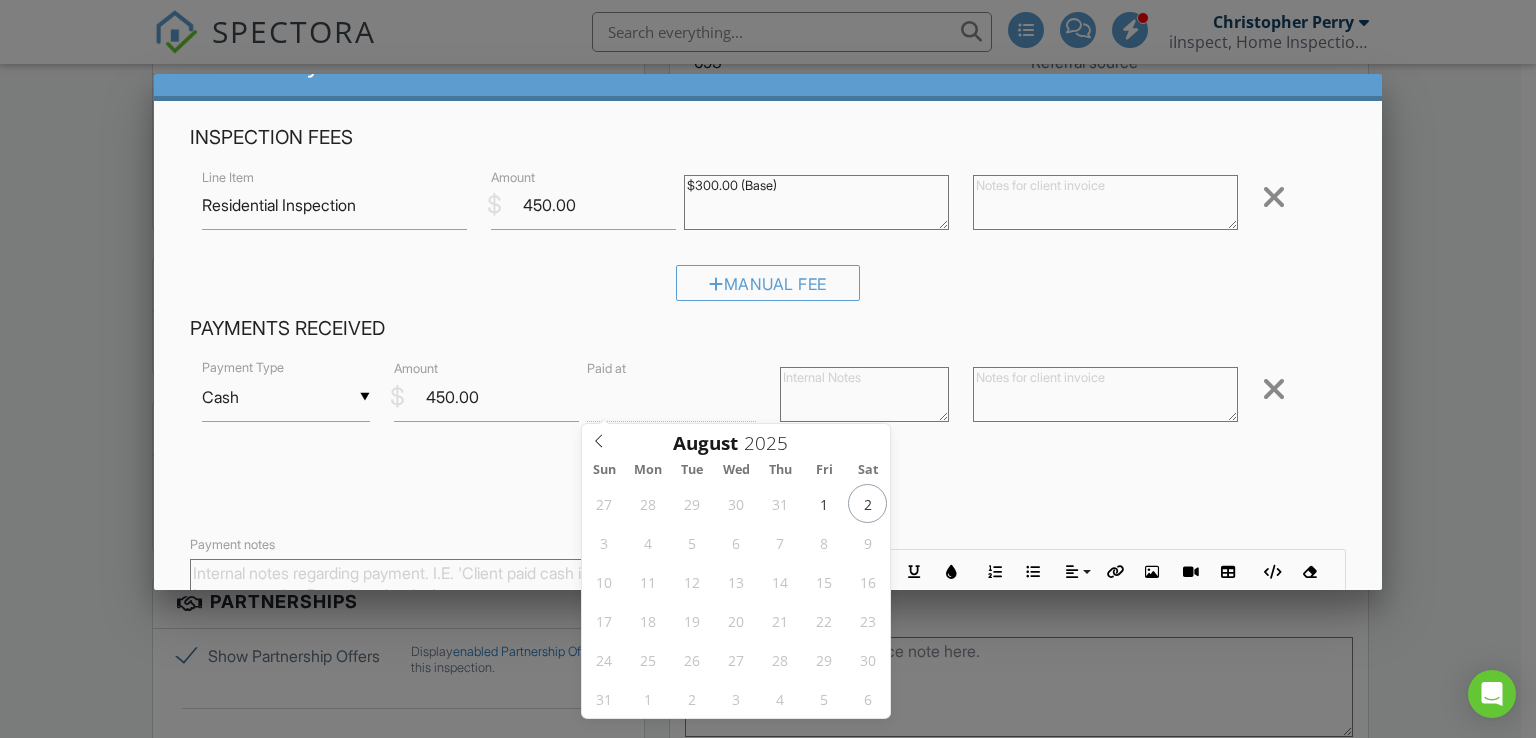 click at bounding box center (671, 397) 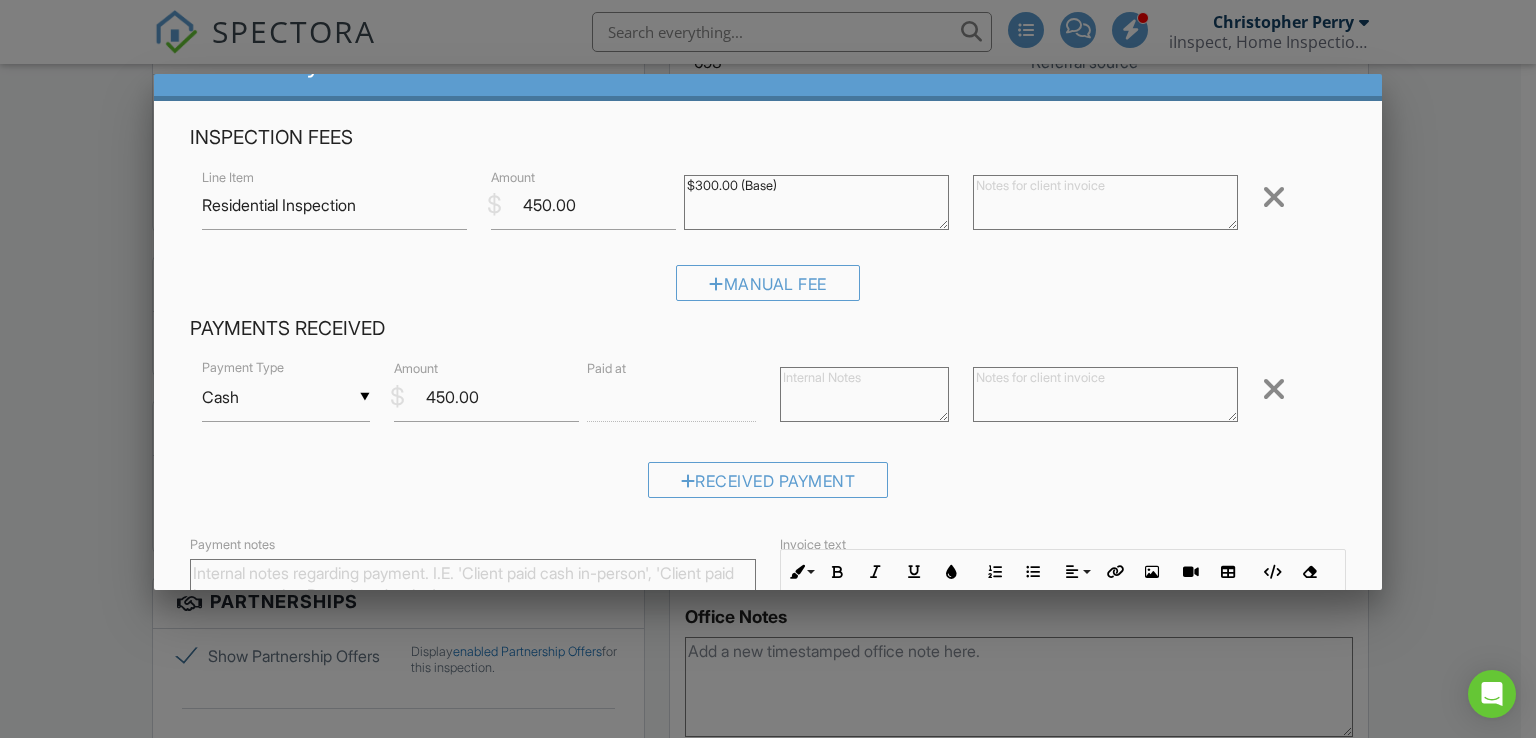 click on "Received Payment" at bounding box center (768, 487) 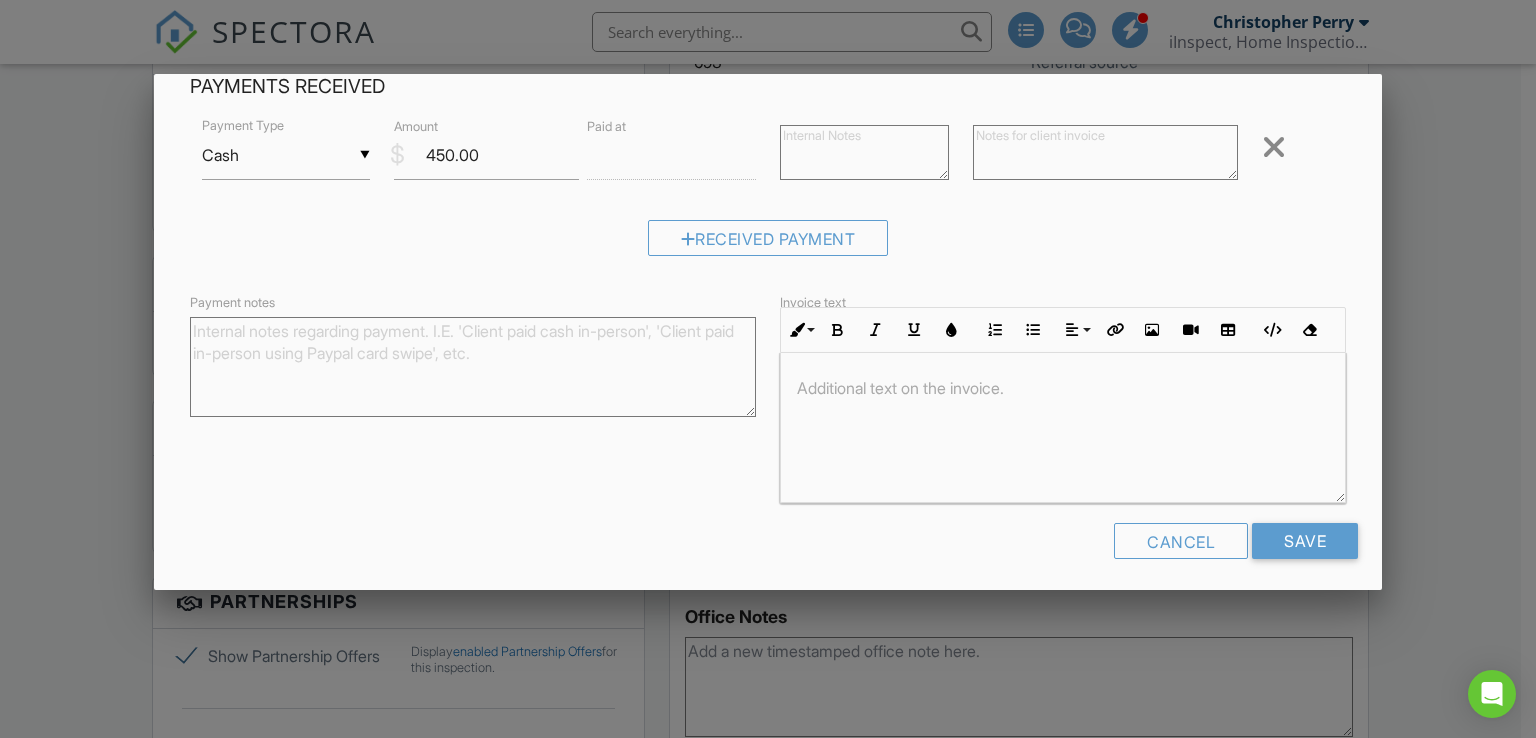 scroll, scrollTop: 298, scrollLeft: 0, axis: vertical 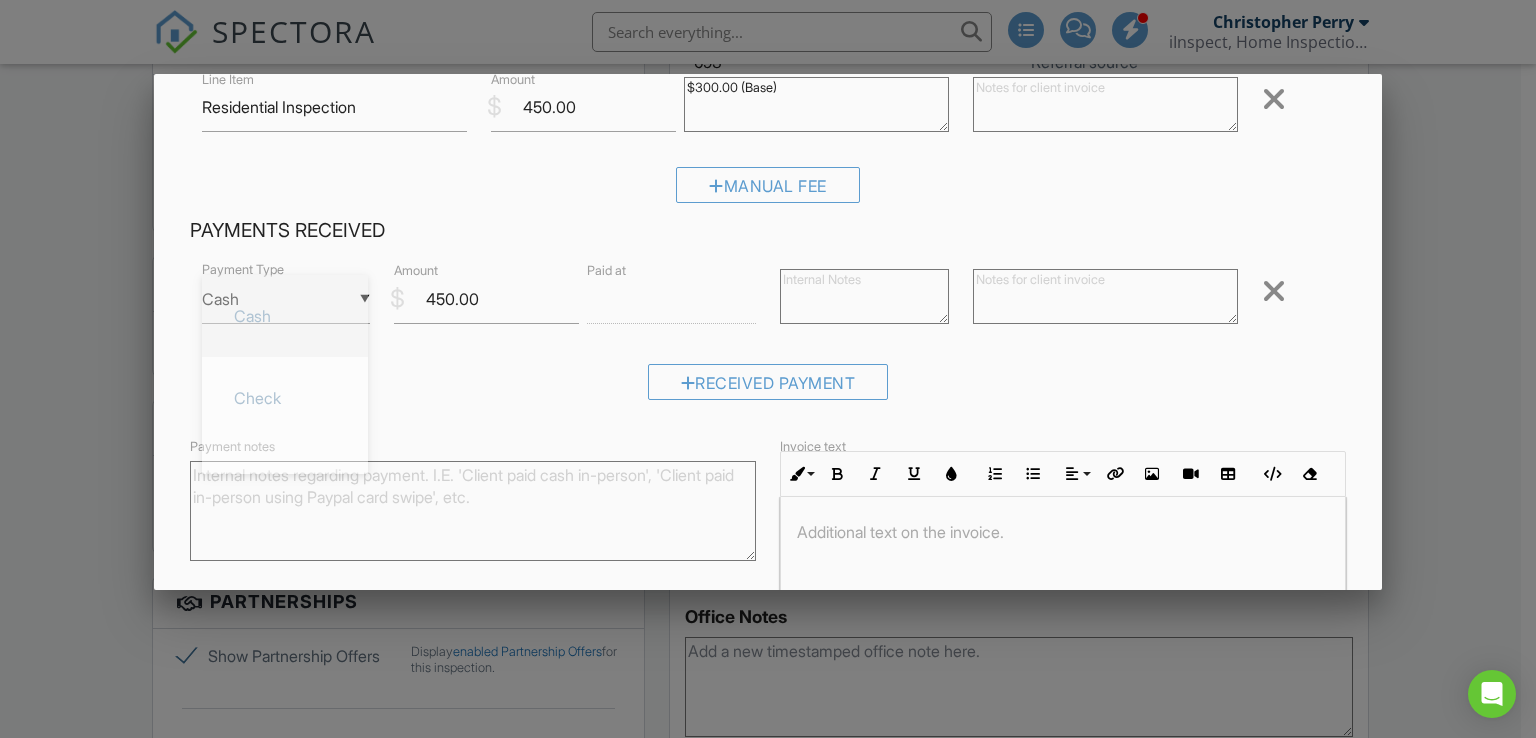 click on "▼ Cash Cash Check On-Site Card Other Cash
Check
On-Site Card
Other" at bounding box center (286, 299) 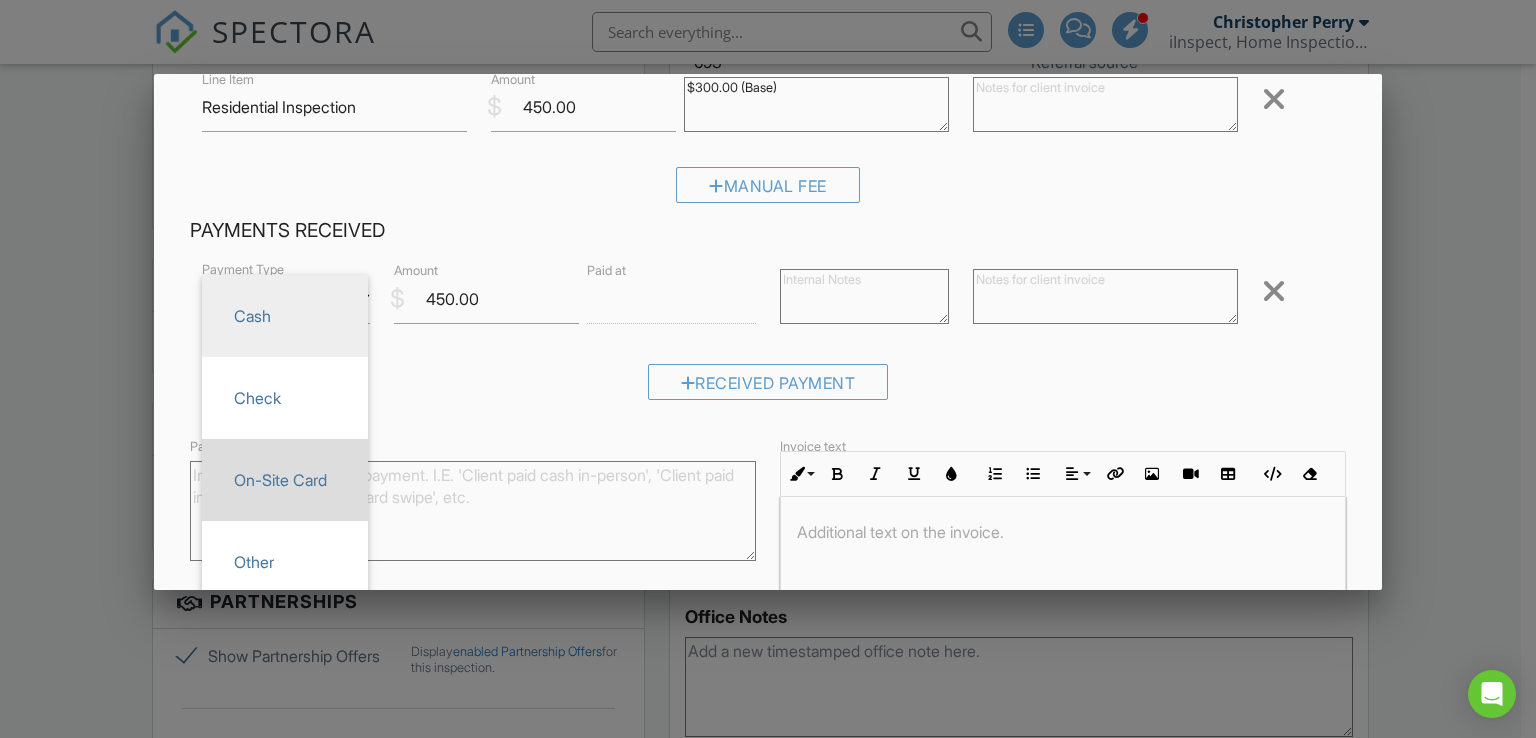 click on "On-Site Card" at bounding box center [285, 480] 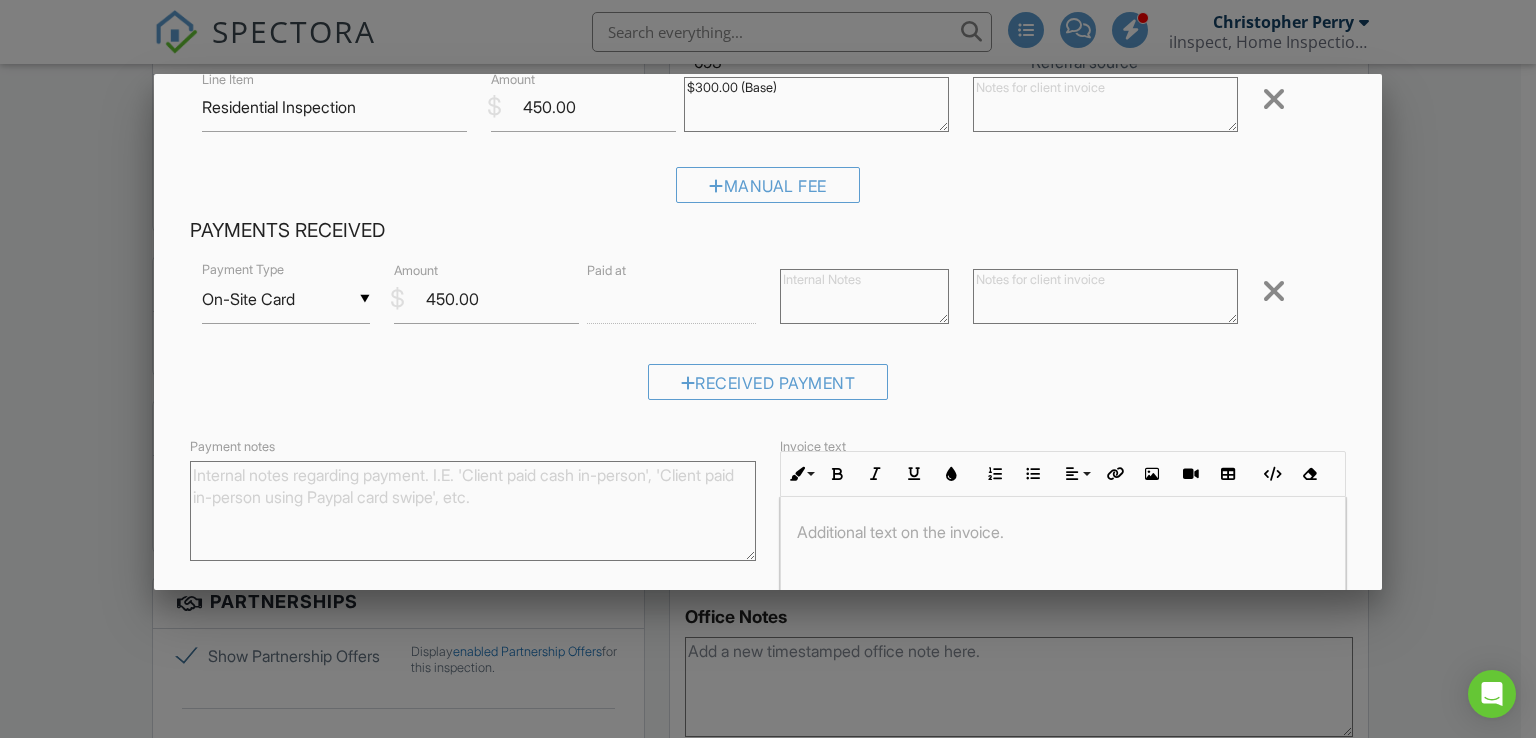 click on "▼ On-Site Card Cash Check On-Site Card Other Cash
Check
On-Site Card
Other" at bounding box center (286, 299) 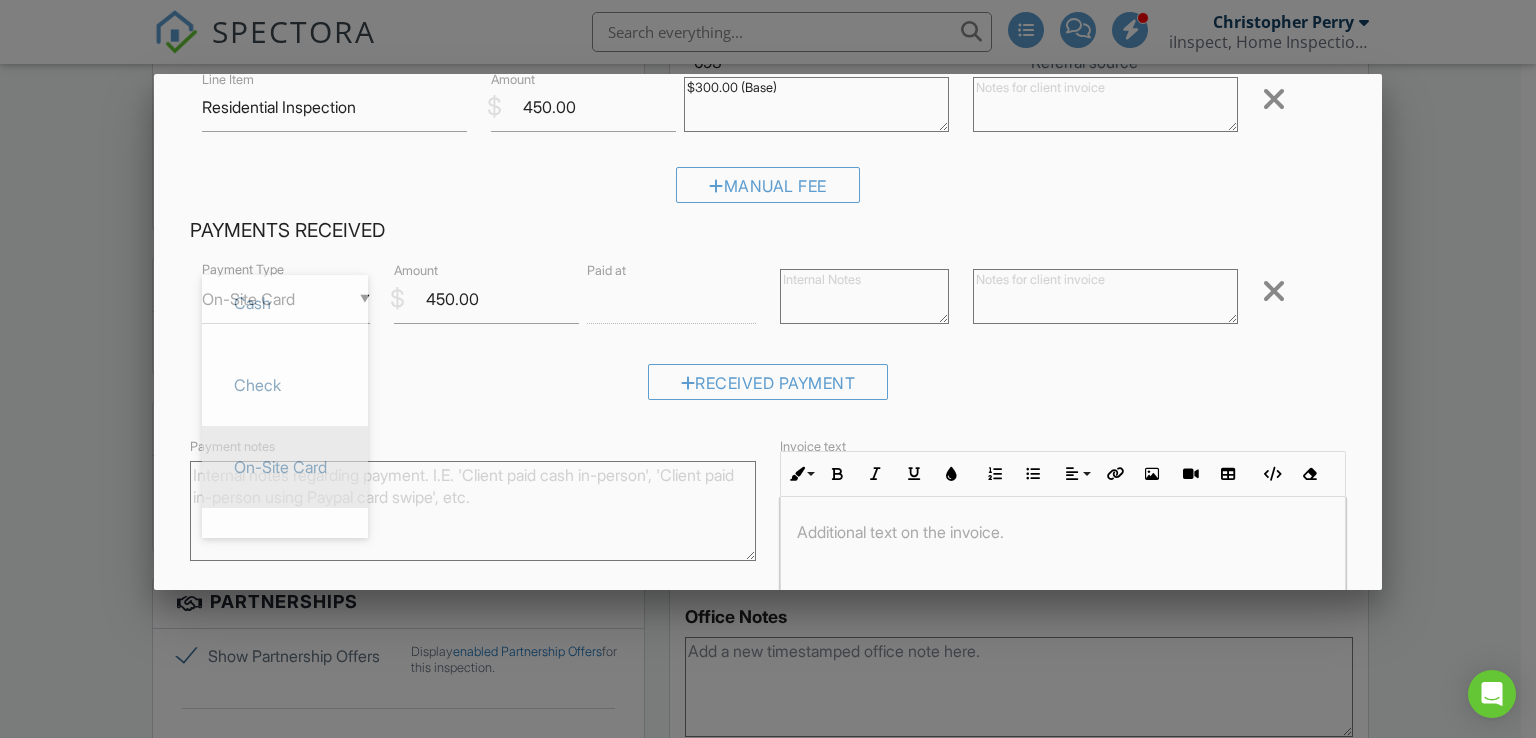 scroll, scrollTop: 0, scrollLeft: 0, axis: both 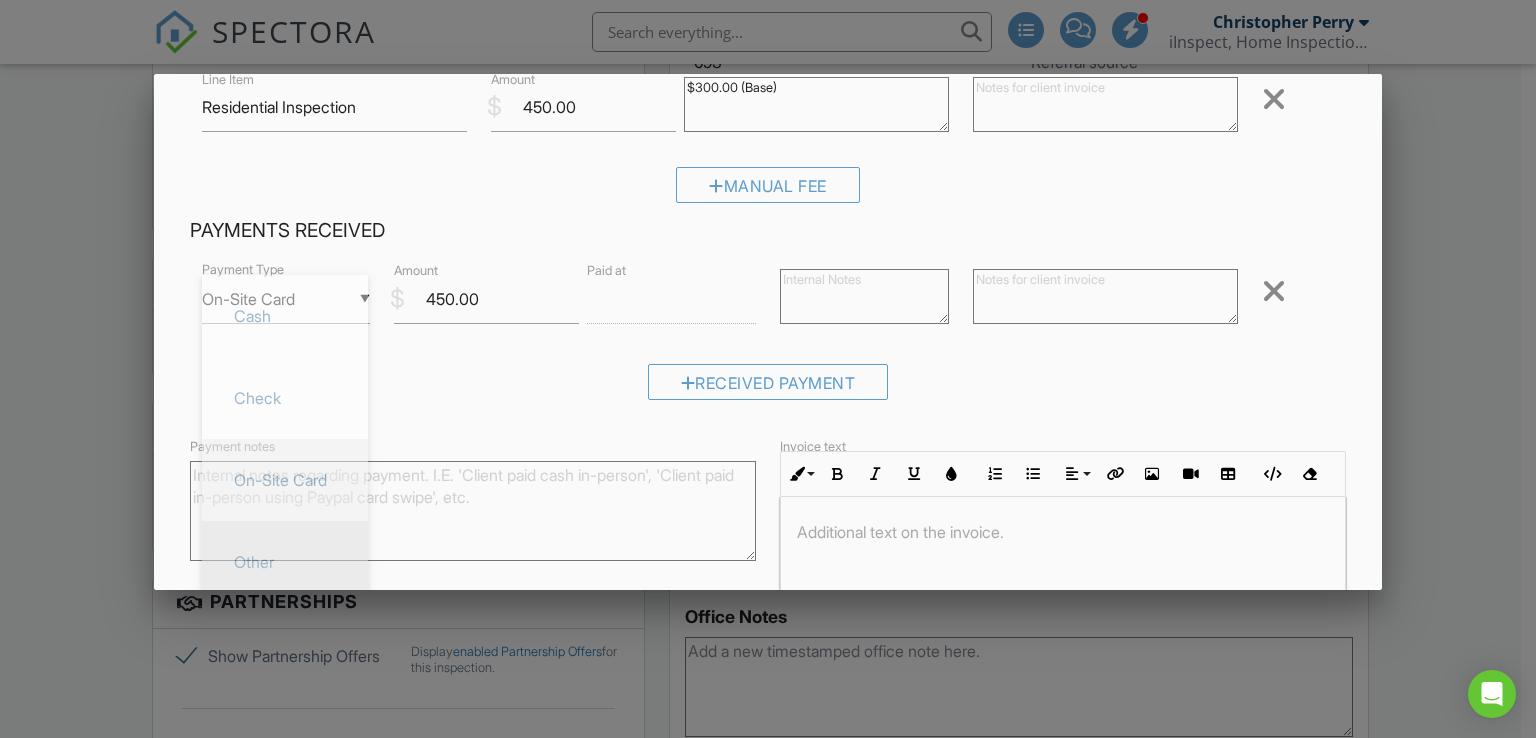 click on "Other" at bounding box center (285, 562) 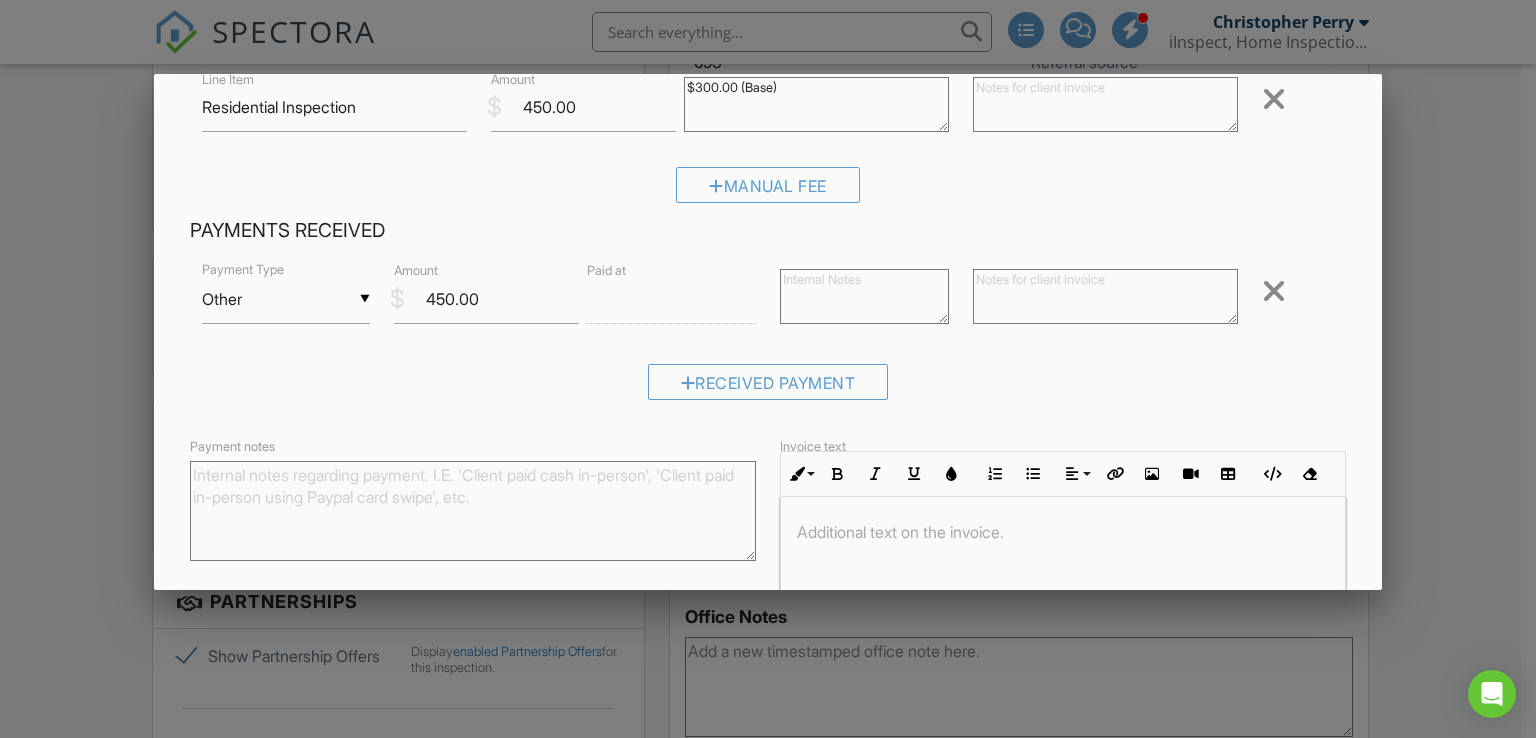 click at bounding box center [671, 299] 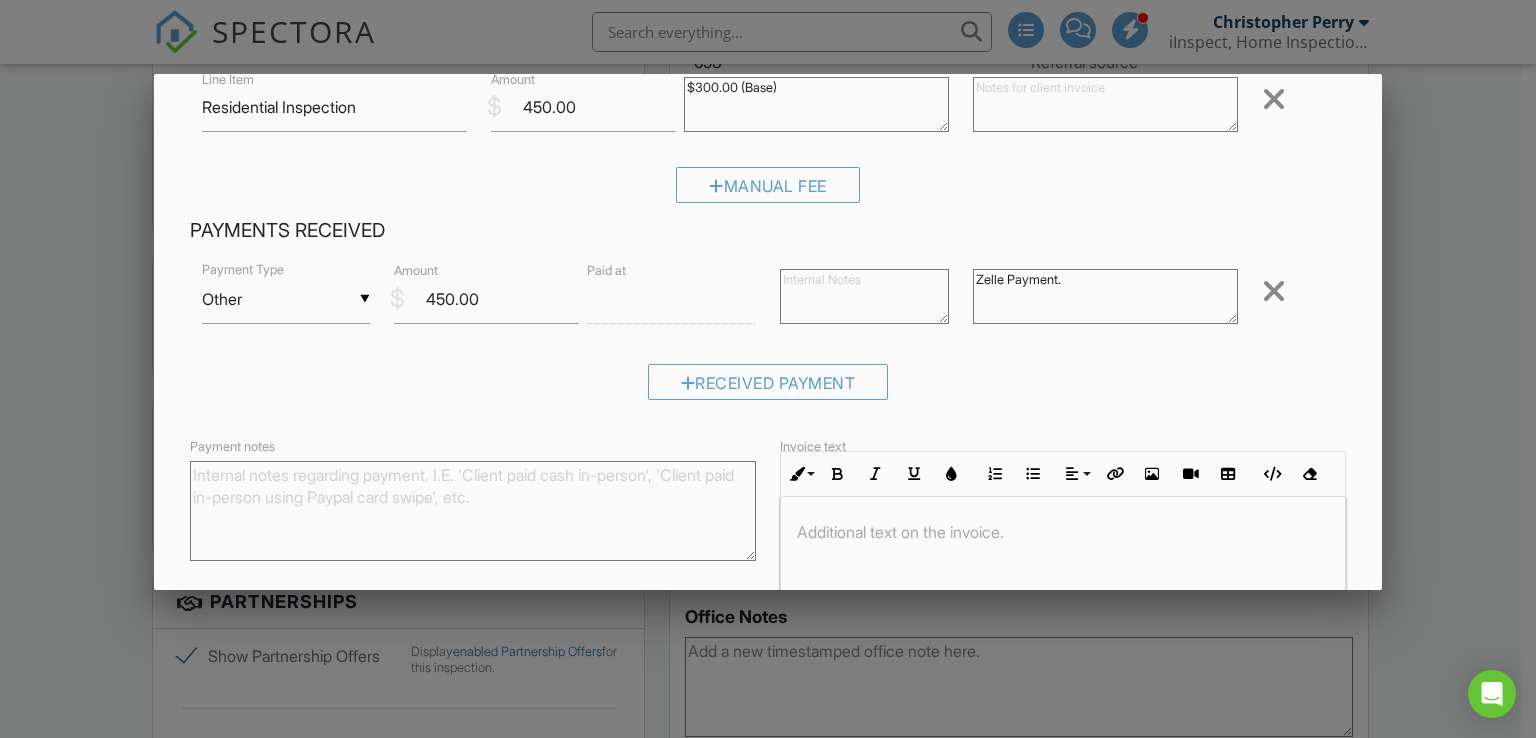 scroll, scrollTop: 298, scrollLeft: 0, axis: vertical 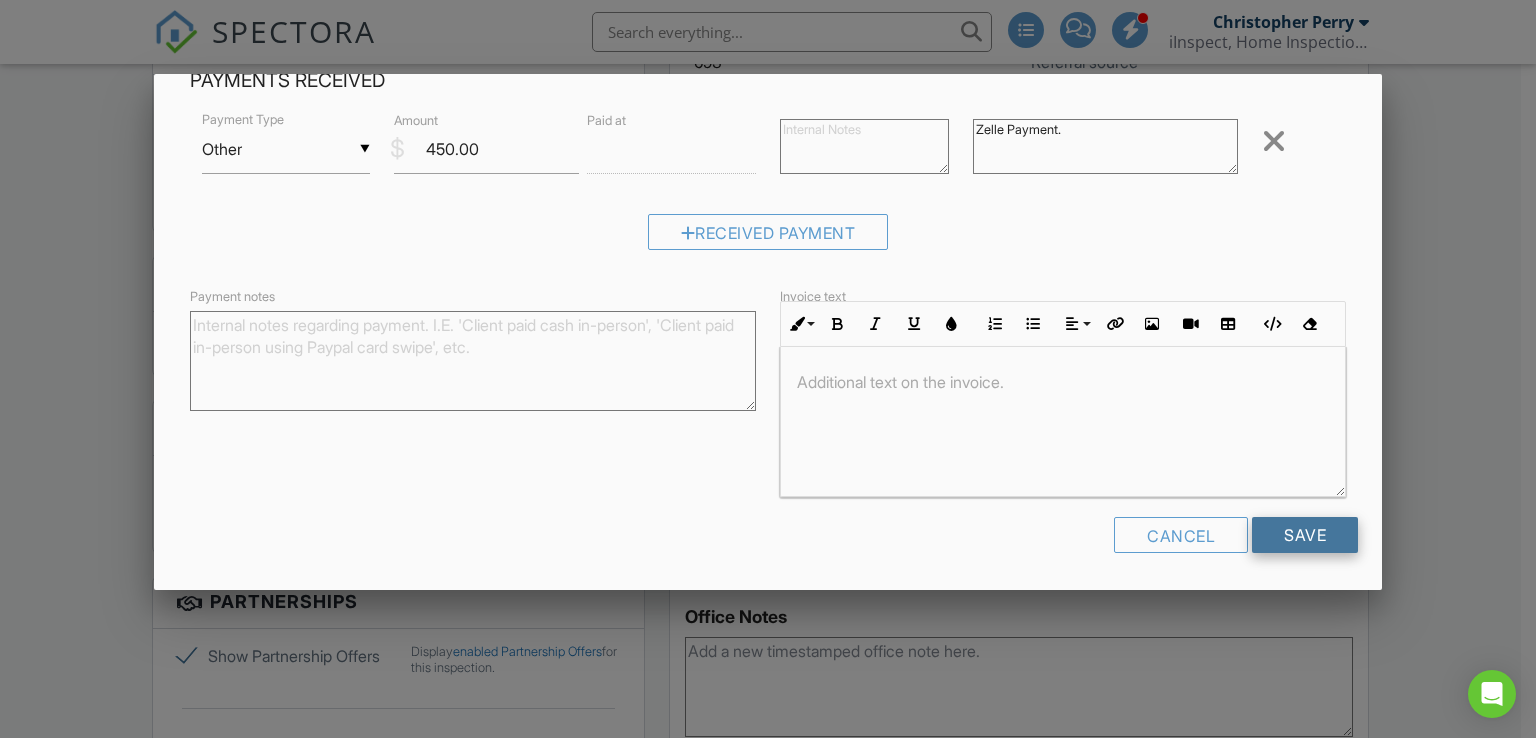 type on "Zelle Payment." 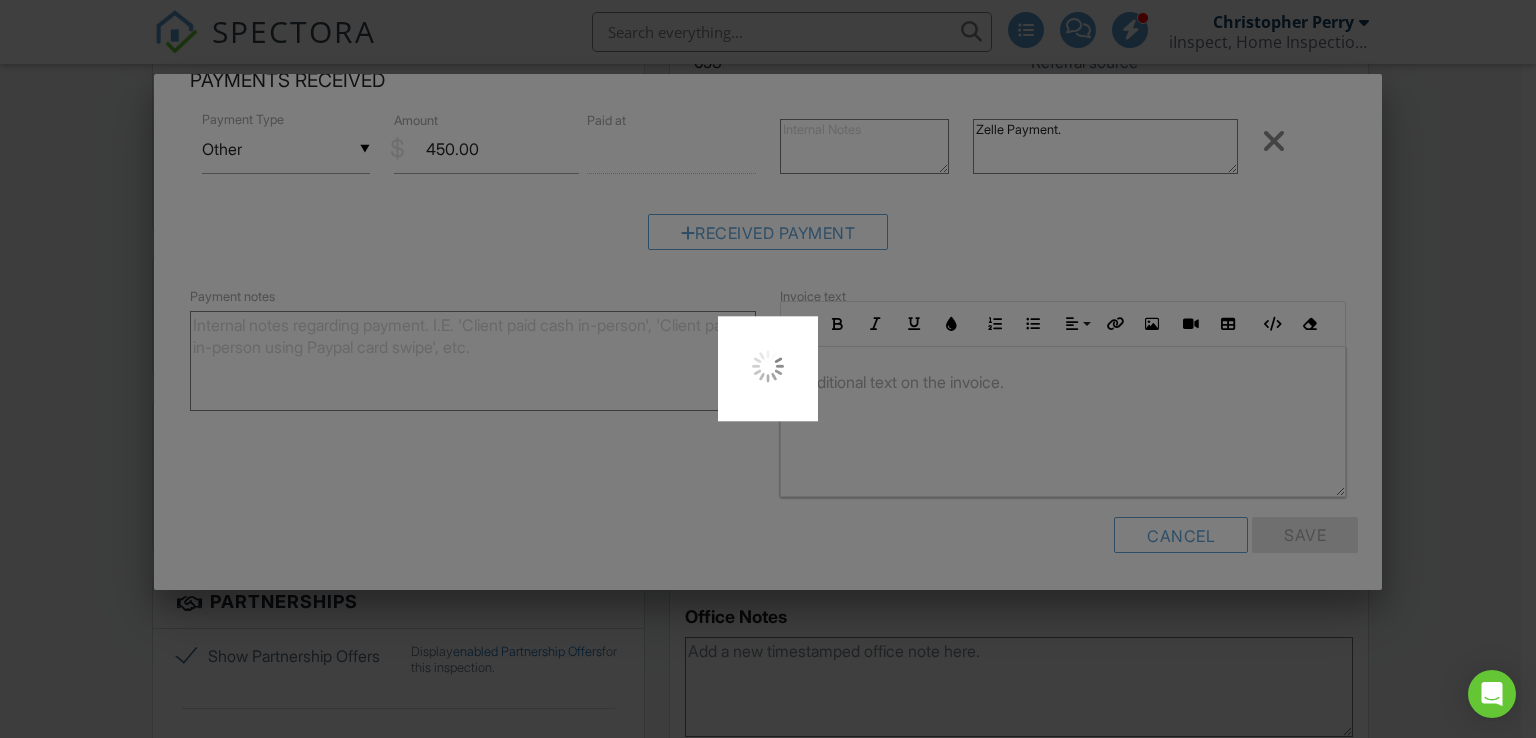 click at bounding box center [768, 369] 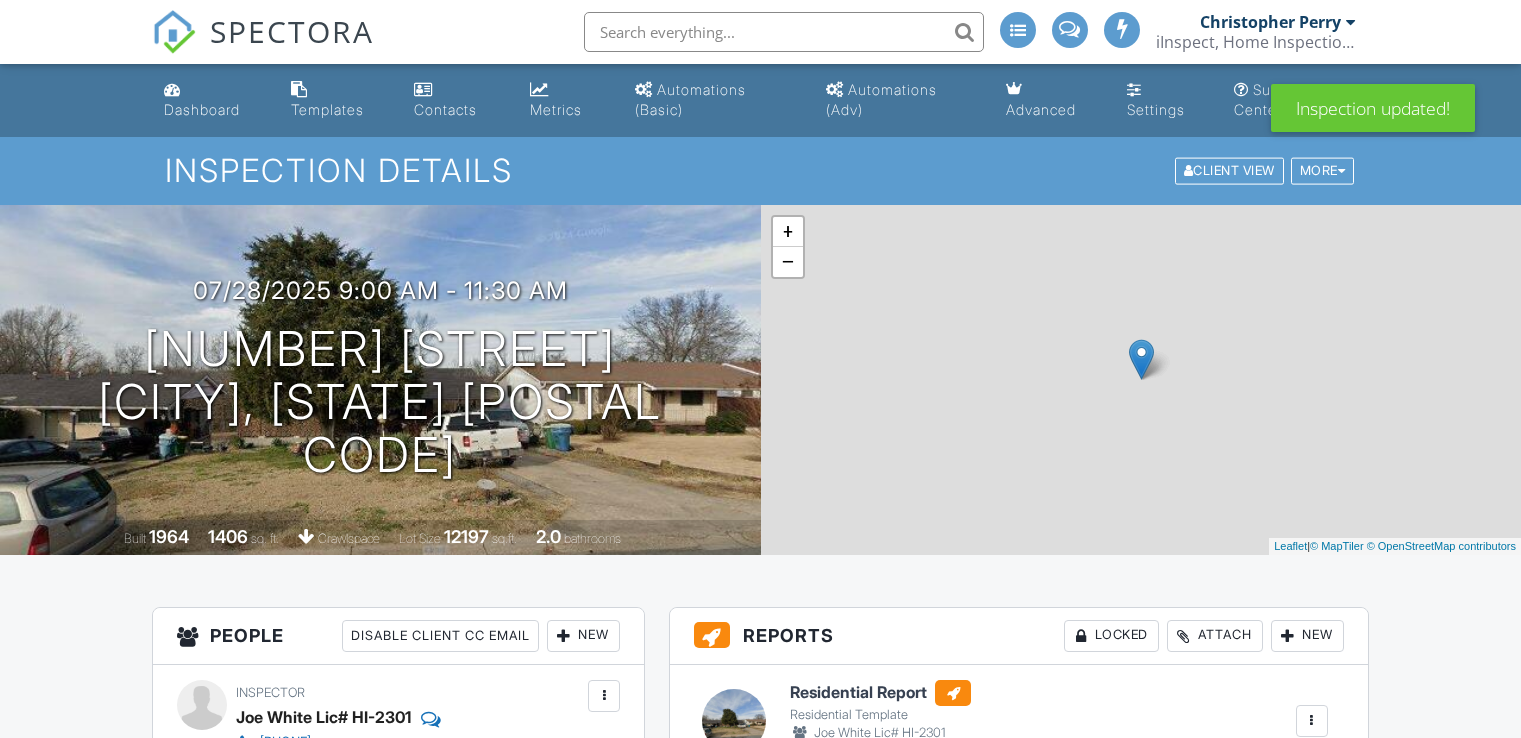 scroll, scrollTop: 0, scrollLeft: 0, axis: both 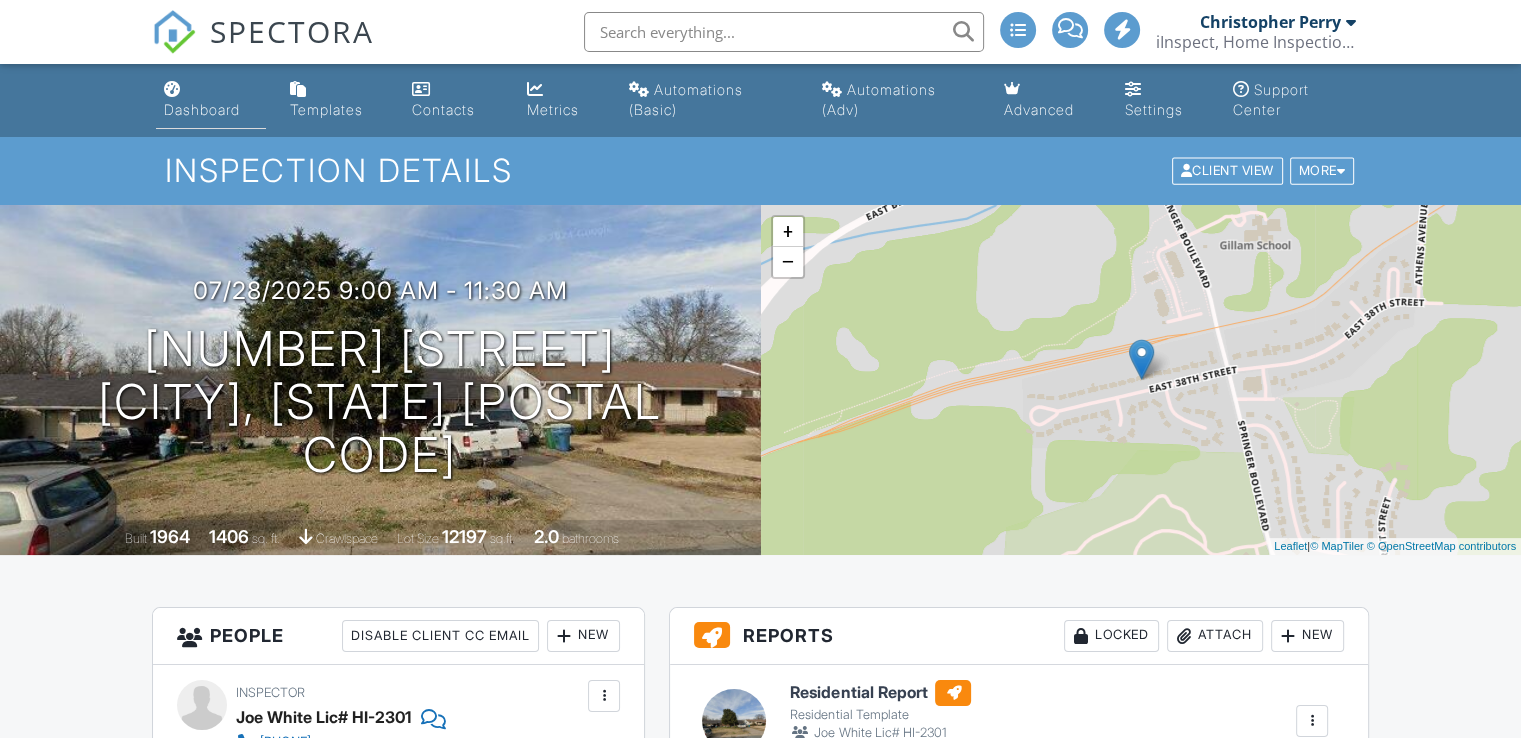 click on "Dashboard" at bounding box center [202, 109] 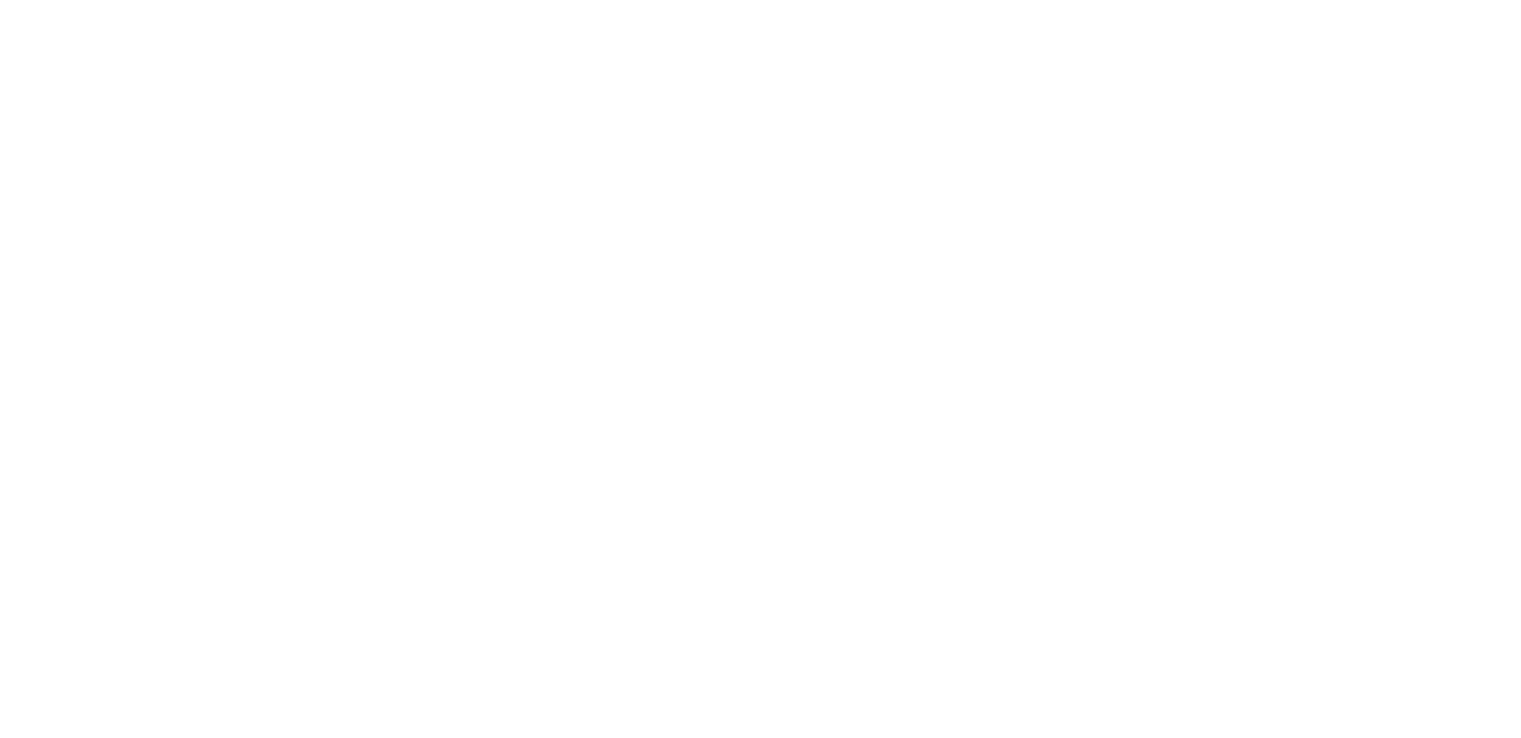 scroll, scrollTop: 0, scrollLeft: 0, axis: both 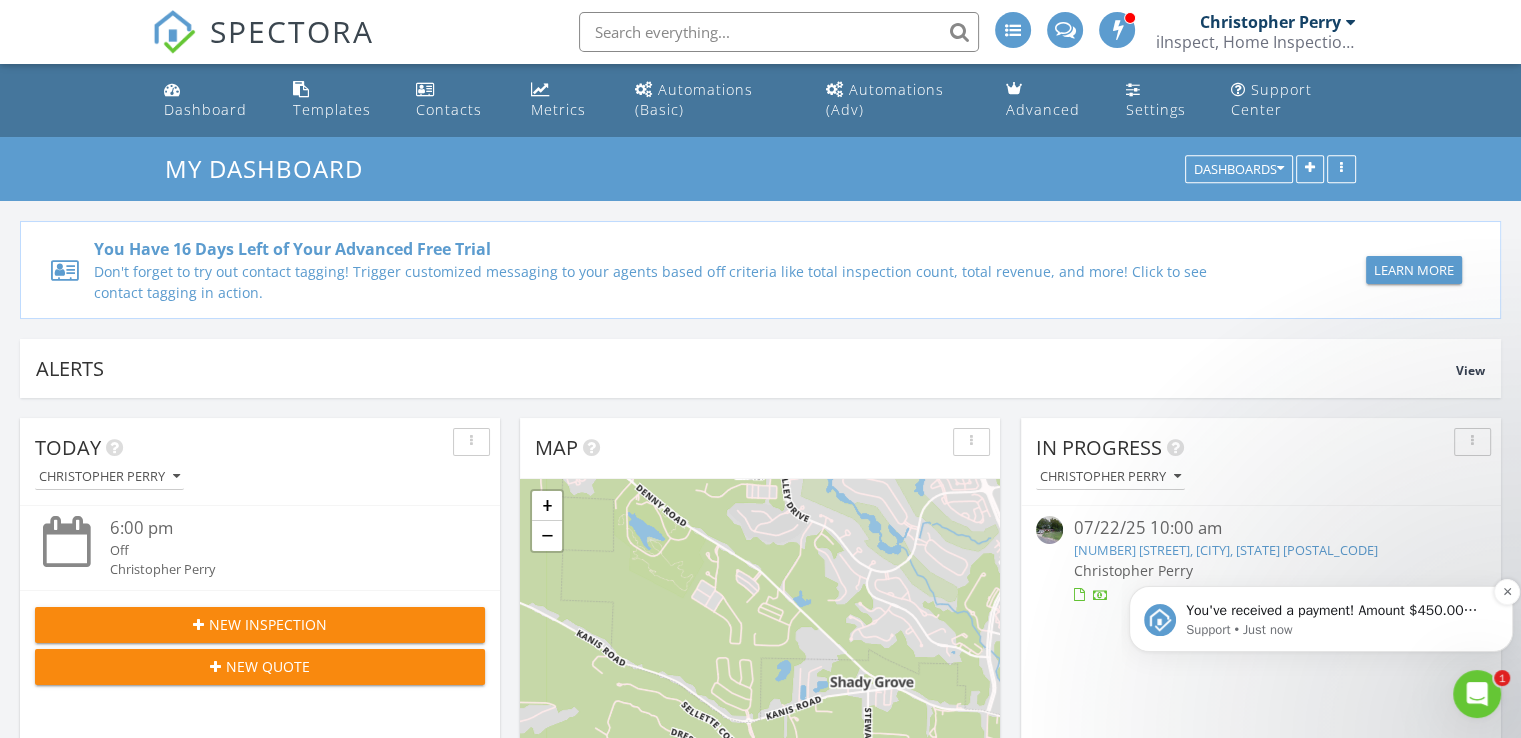 click on "Support • Just now" at bounding box center (1337, 630) 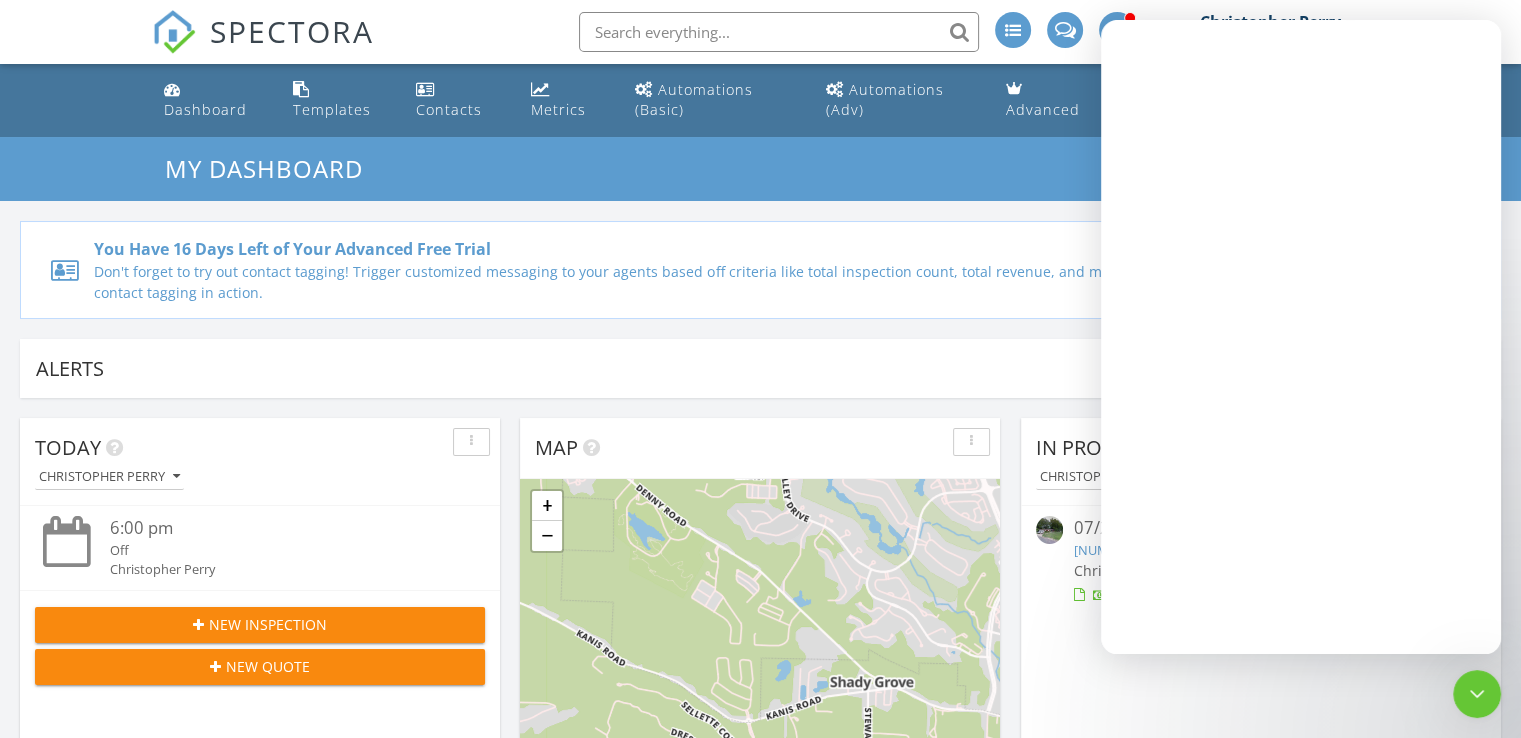 scroll, scrollTop: 0, scrollLeft: 0, axis: both 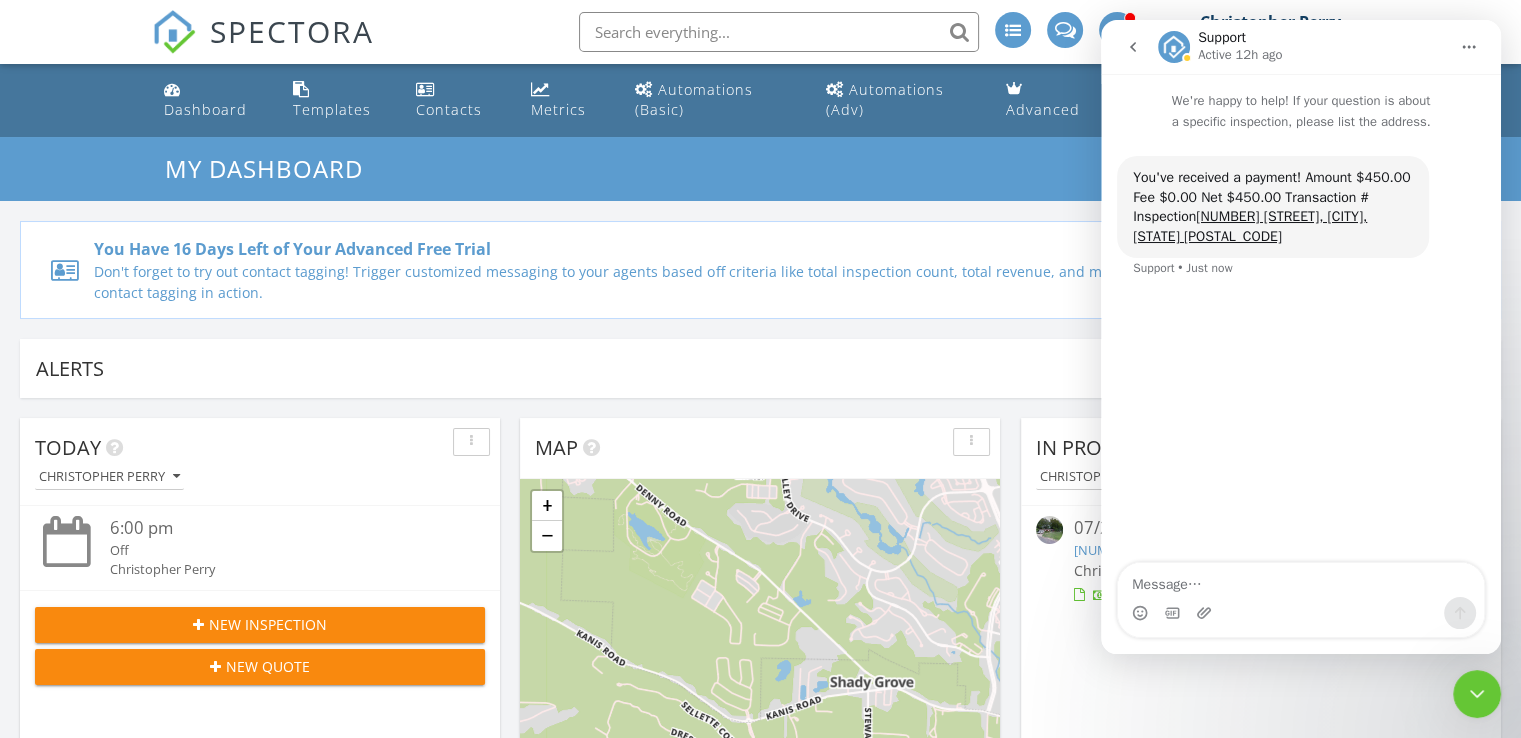 click 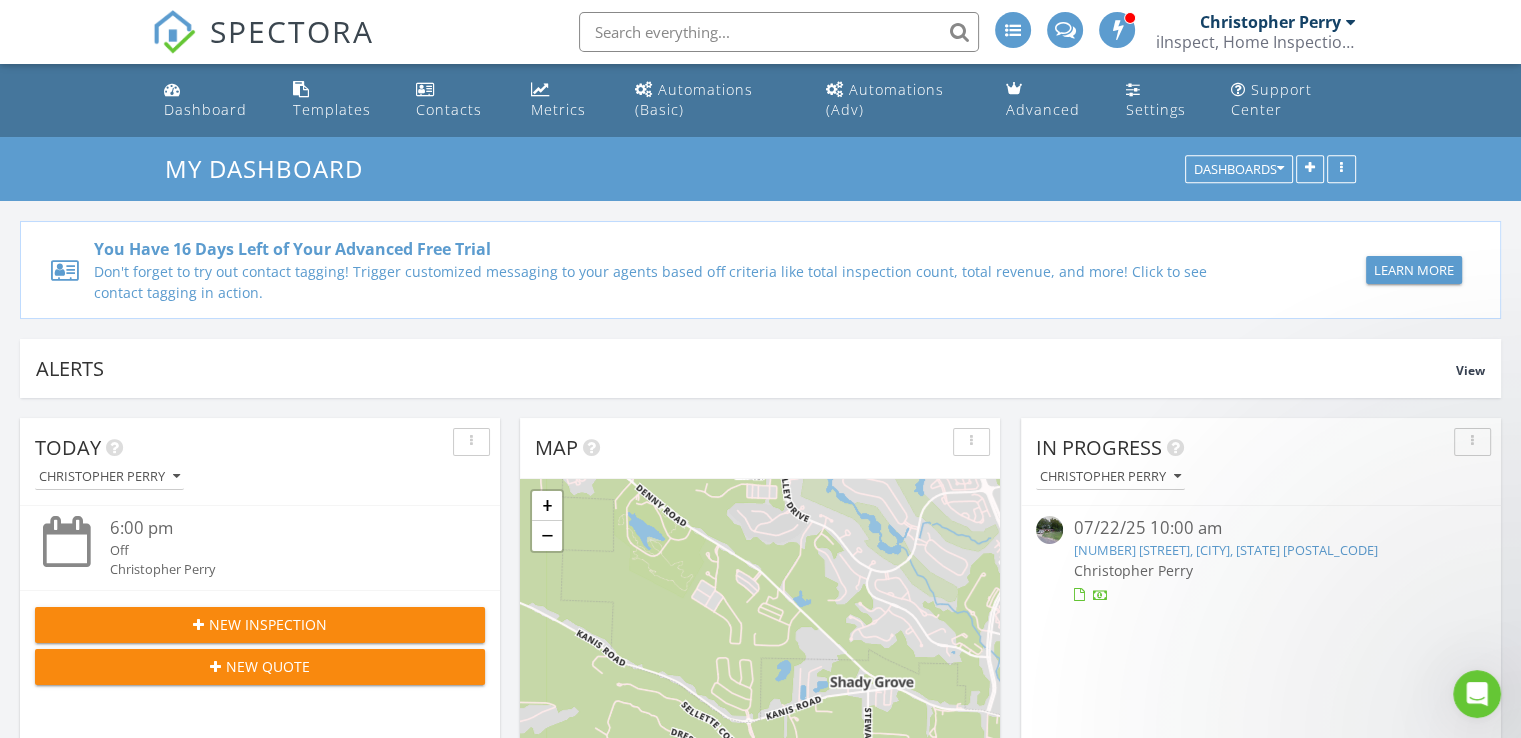 scroll, scrollTop: 0, scrollLeft: 0, axis: both 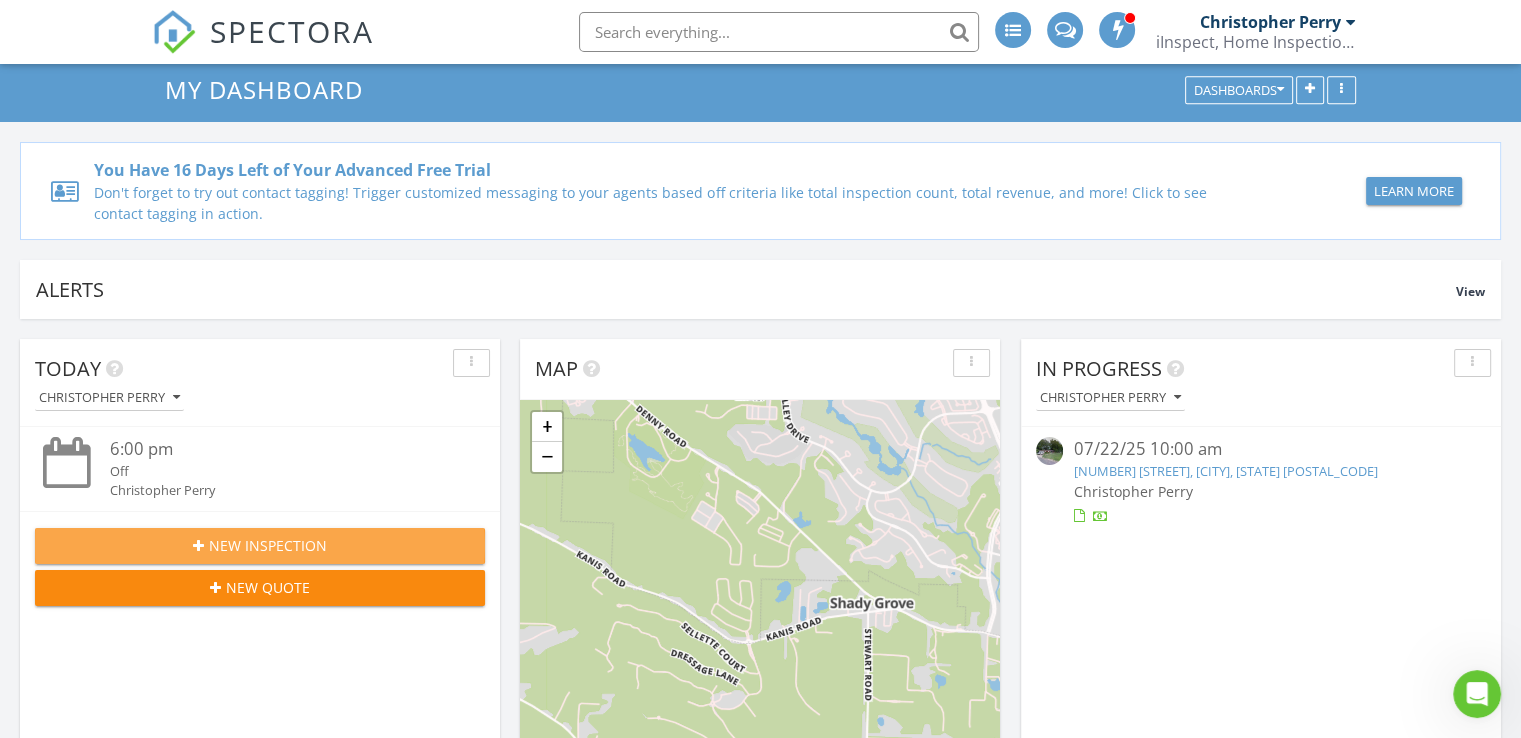 click on "New Inspection" at bounding box center [268, 545] 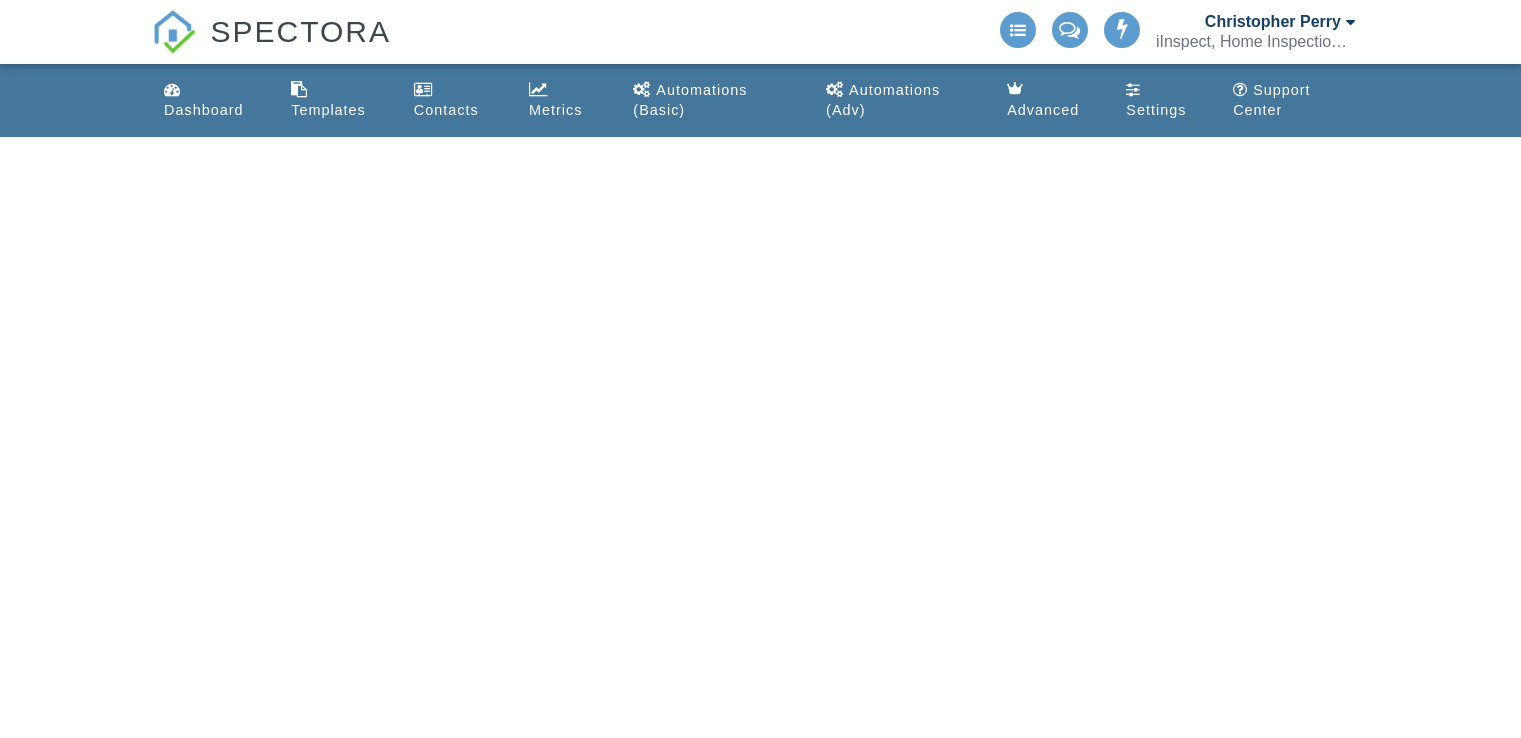 scroll, scrollTop: 0, scrollLeft: 0, axis: both 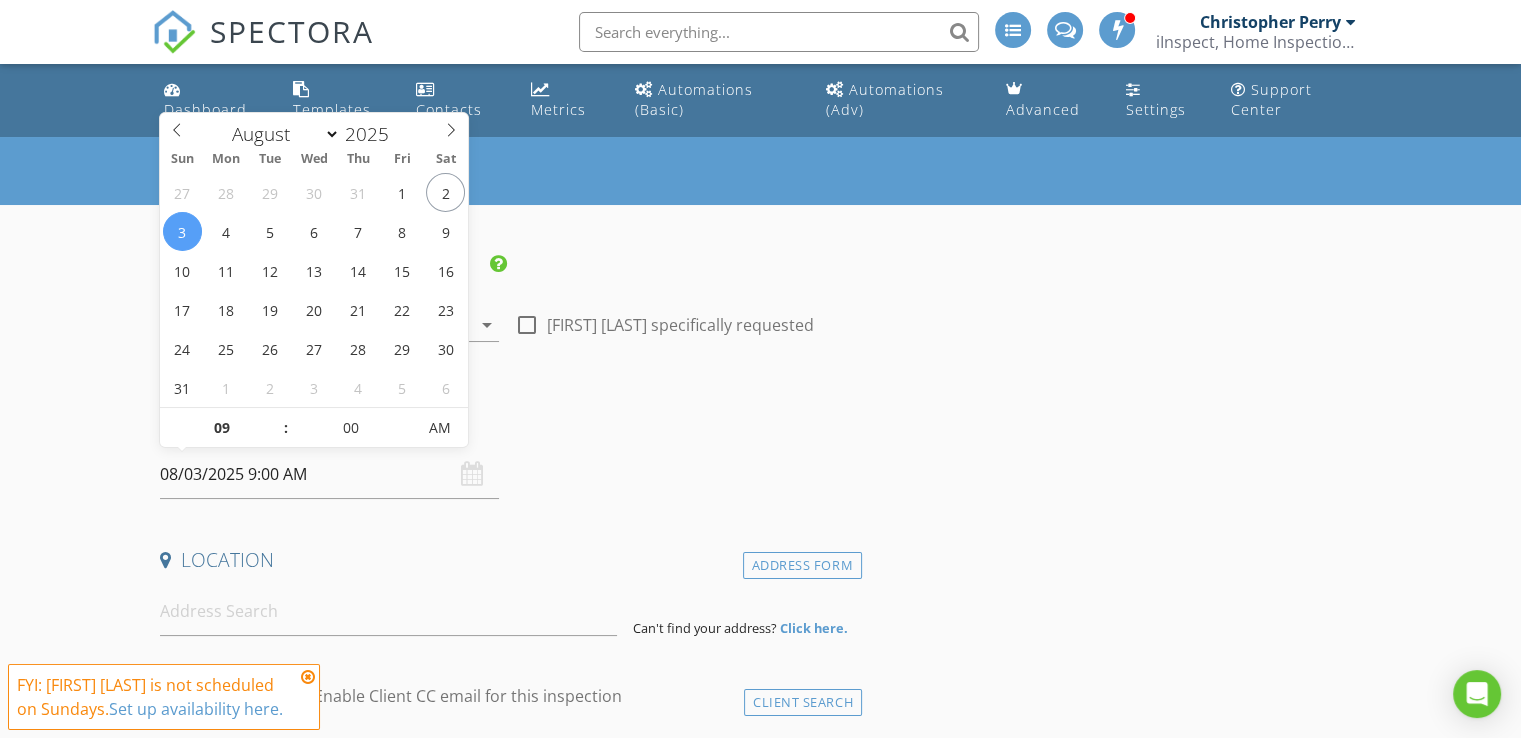 click on "08/03/2025 9:00 AM" at bounding box center [329, 474] 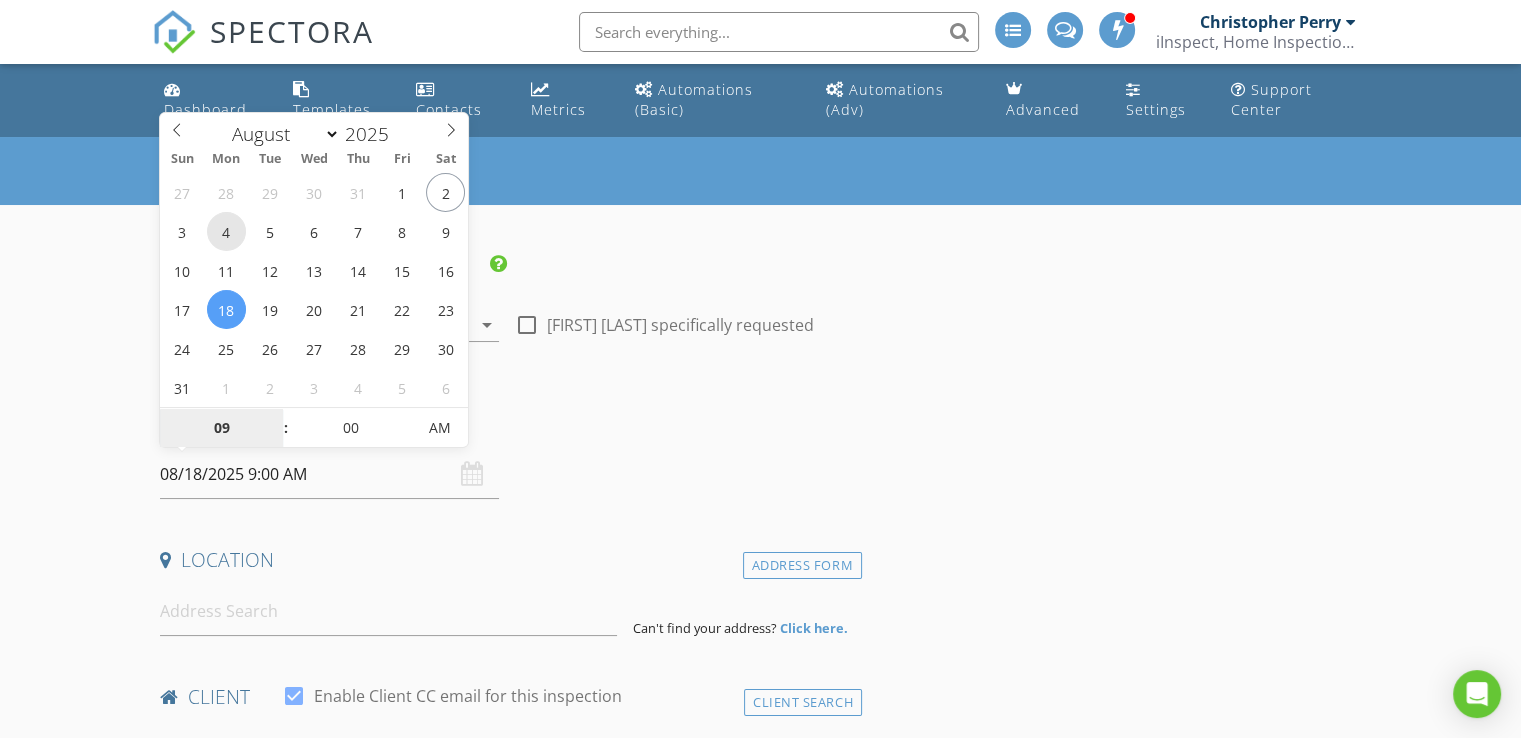 type on "08/04/2025 9:00 AM" 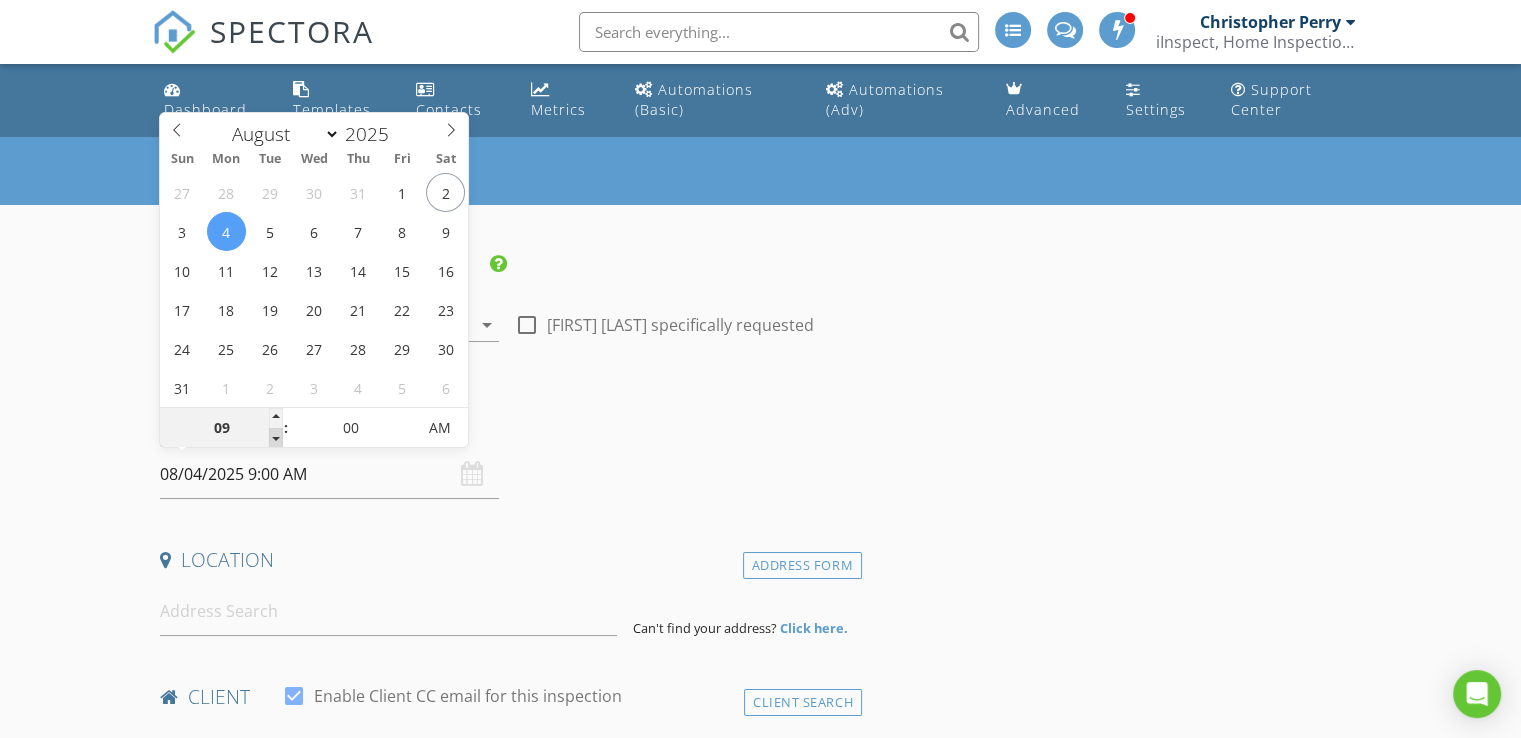 type on "08" 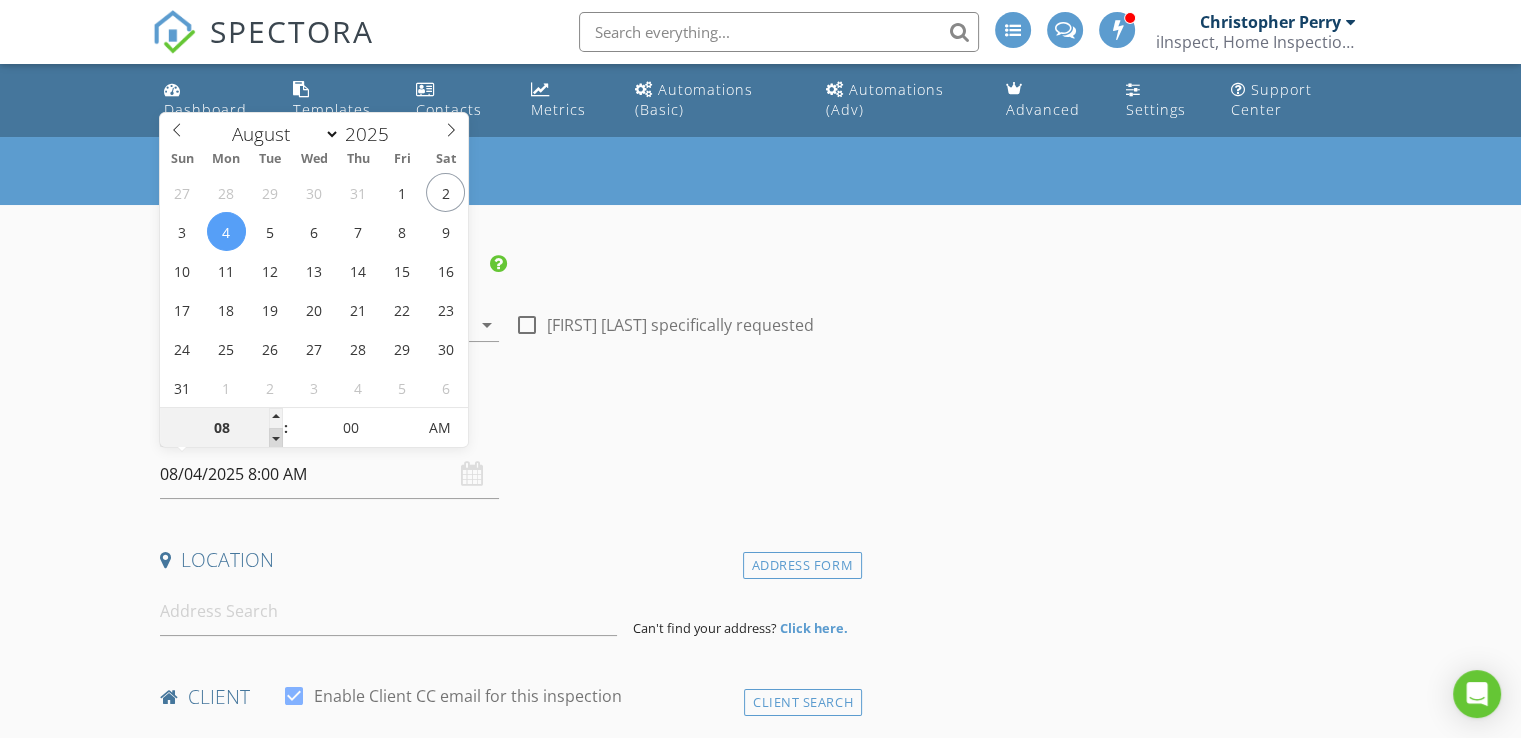 click at bounding box center (276, 438) 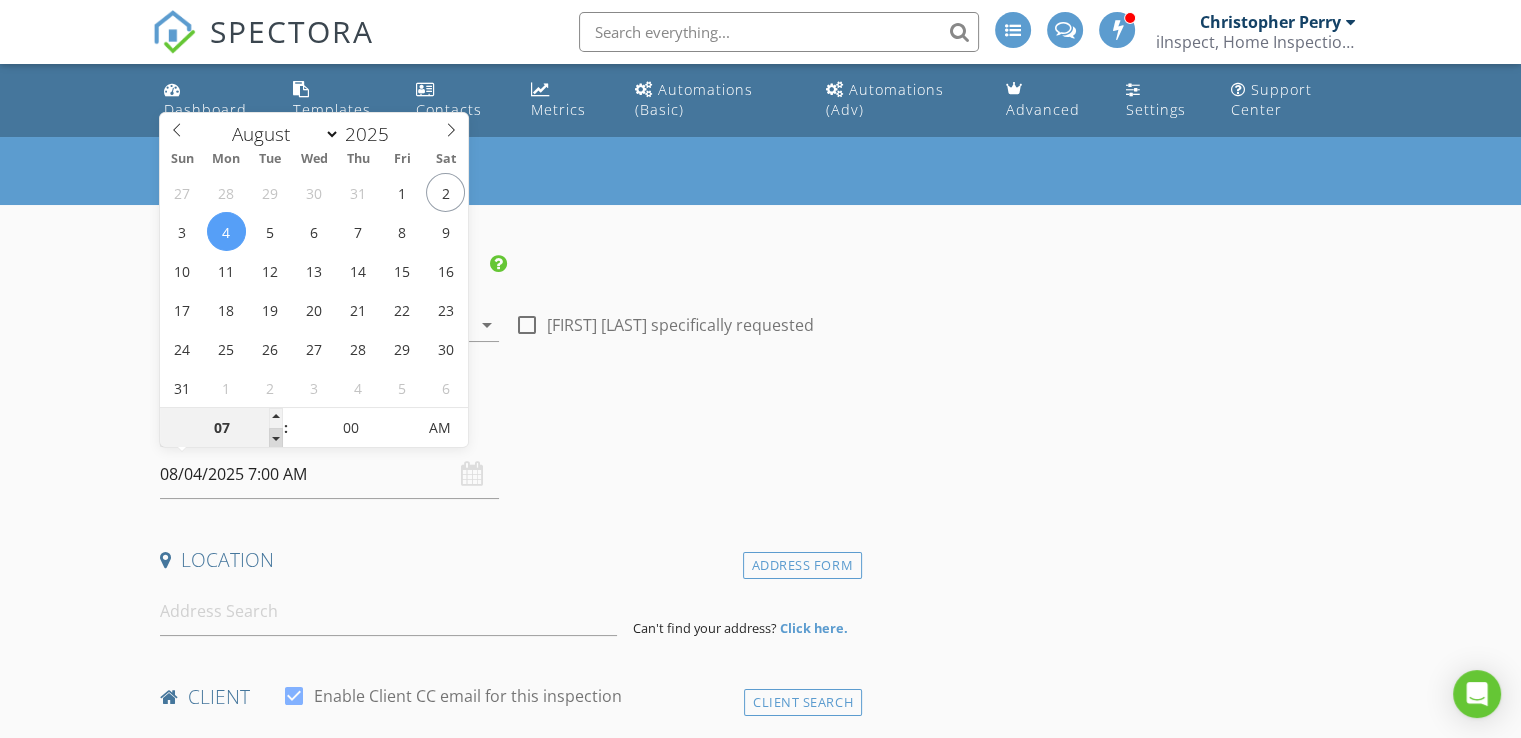 click at bounding box center (276, 438) 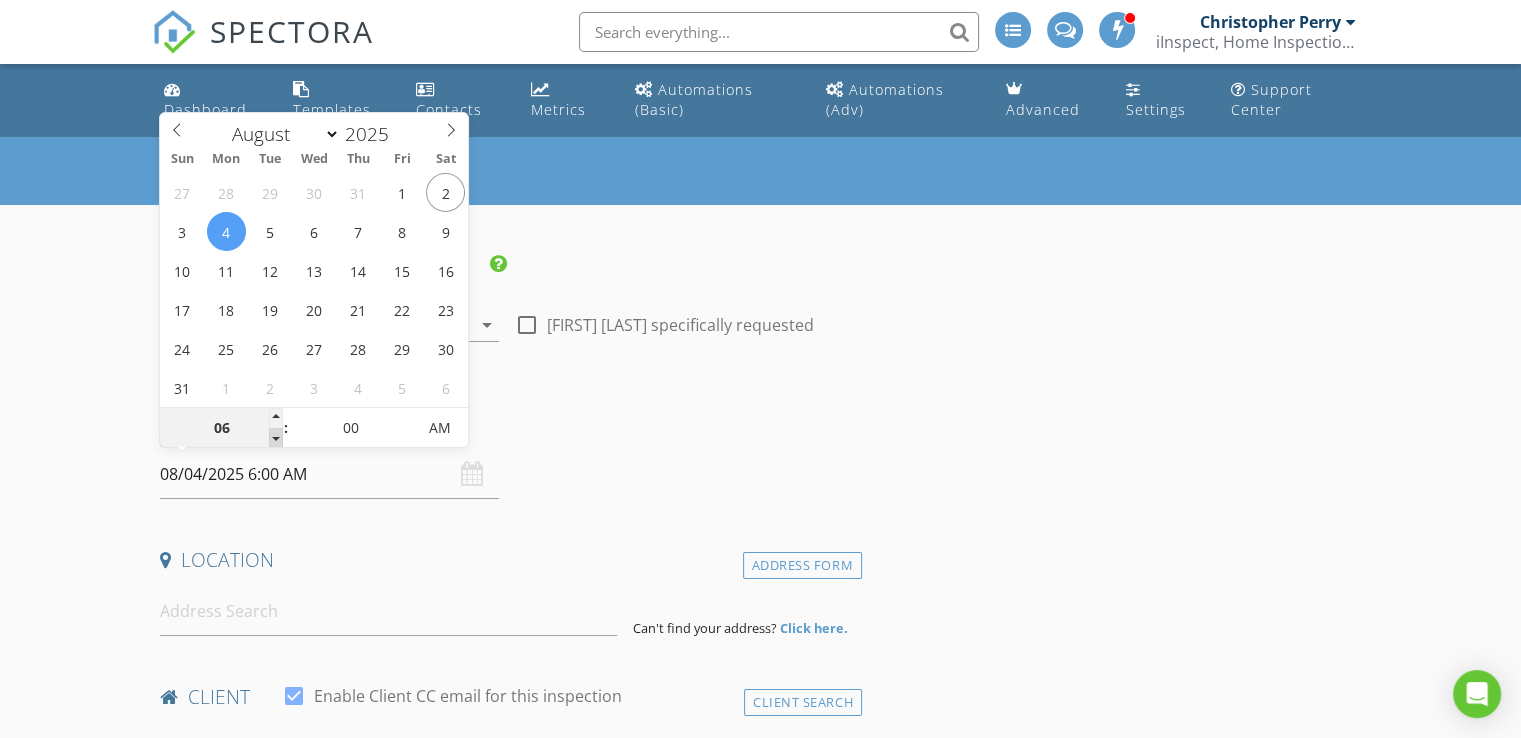 click at bounding box center [276, 438] 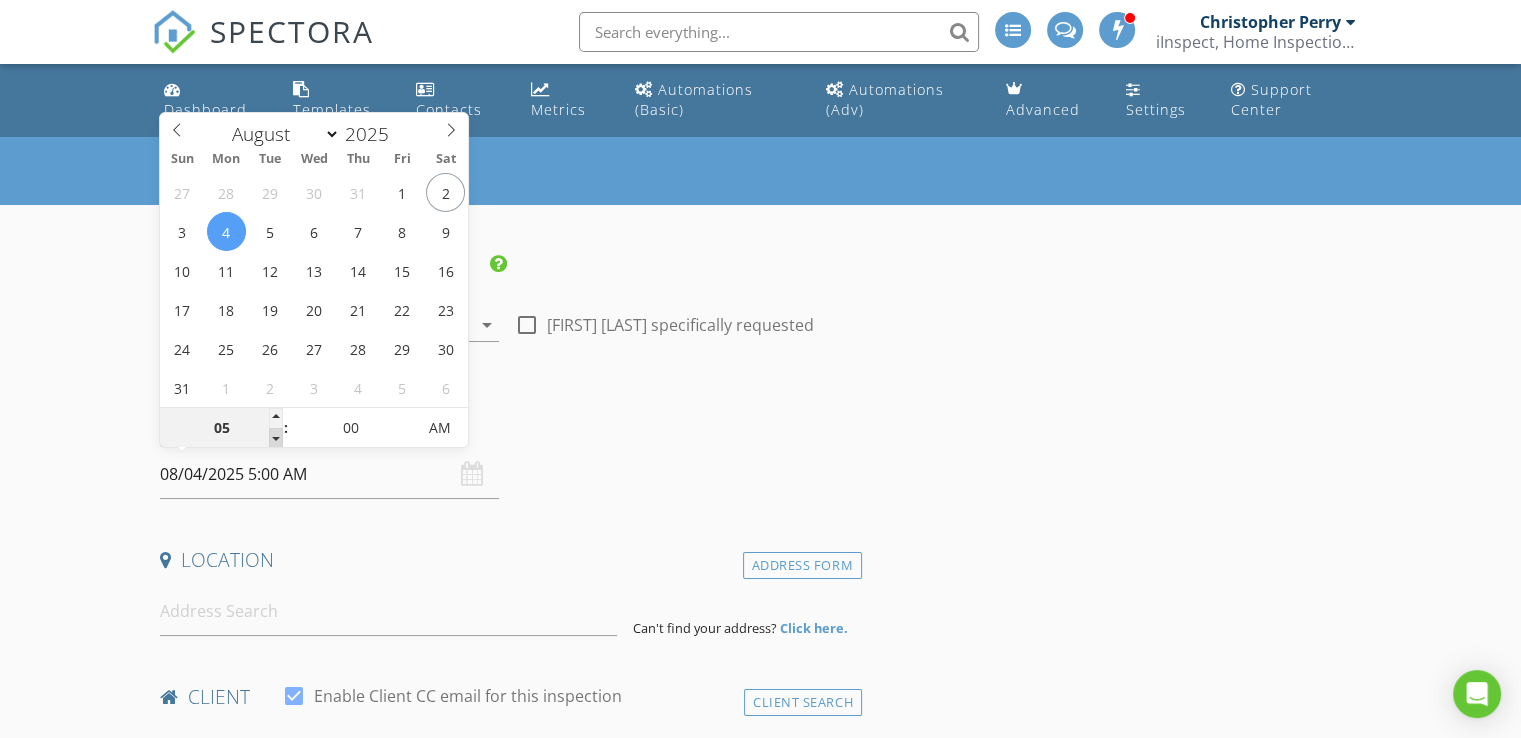 click at bounding box center (276, 438) 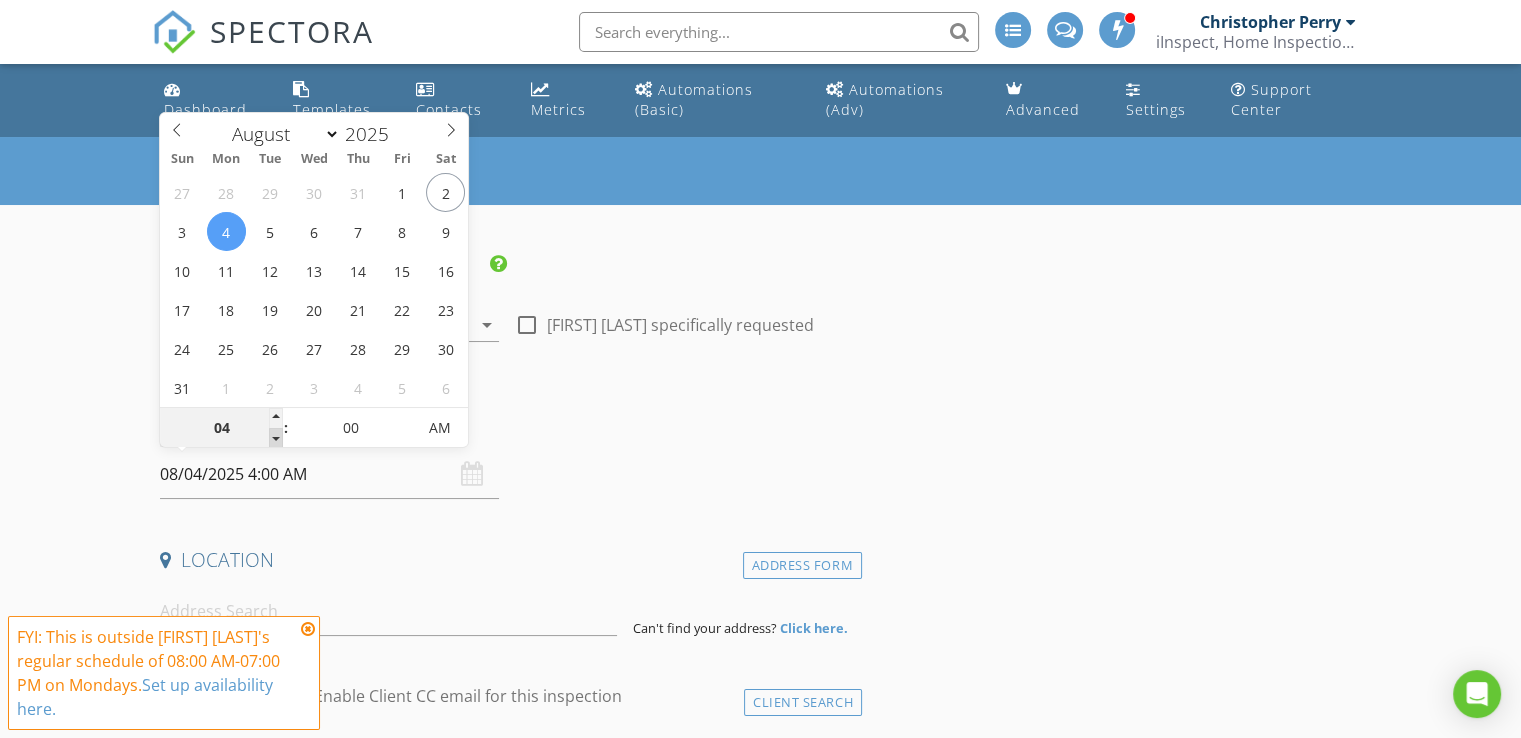 click at bounding box center [276, 438] 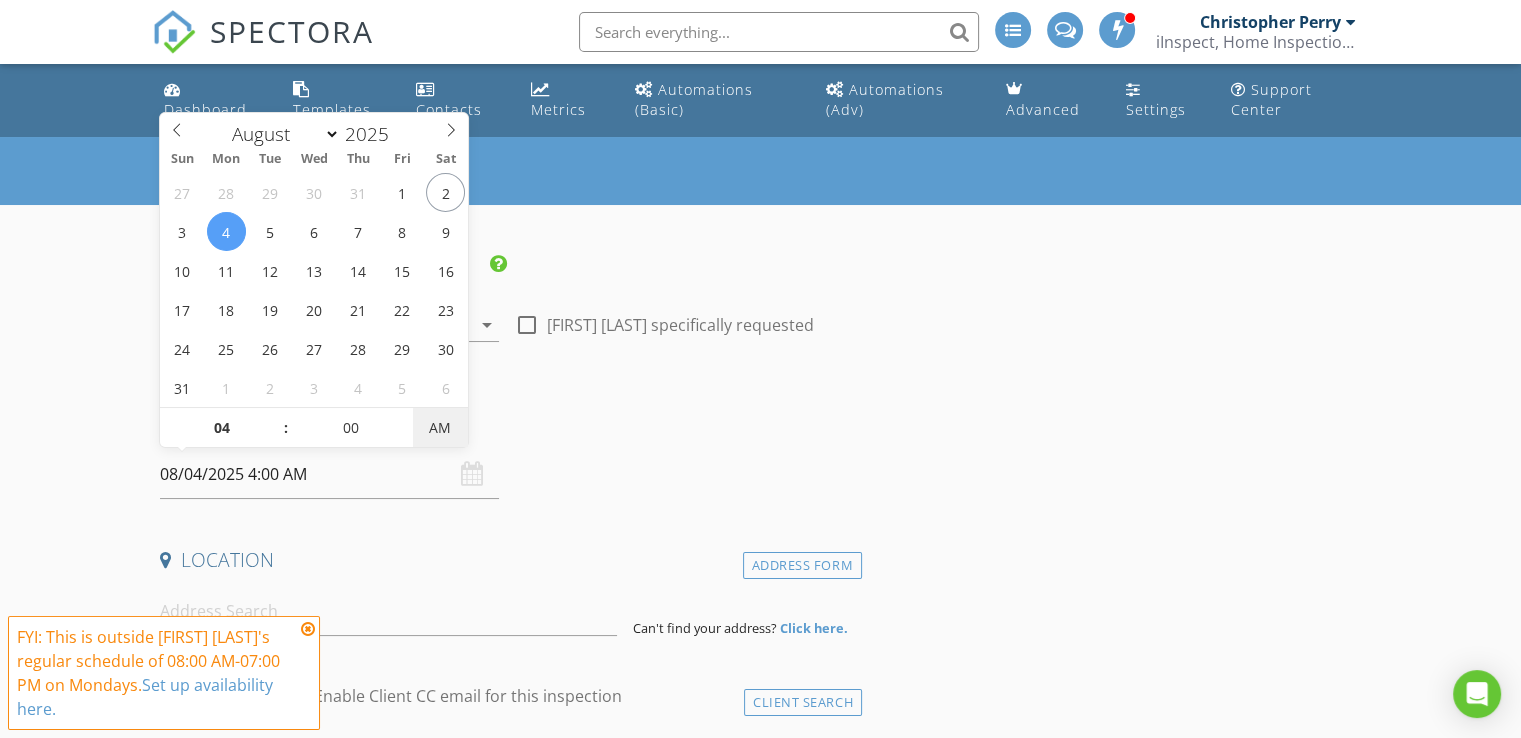 type on "08/04/2025 4:00 PM" 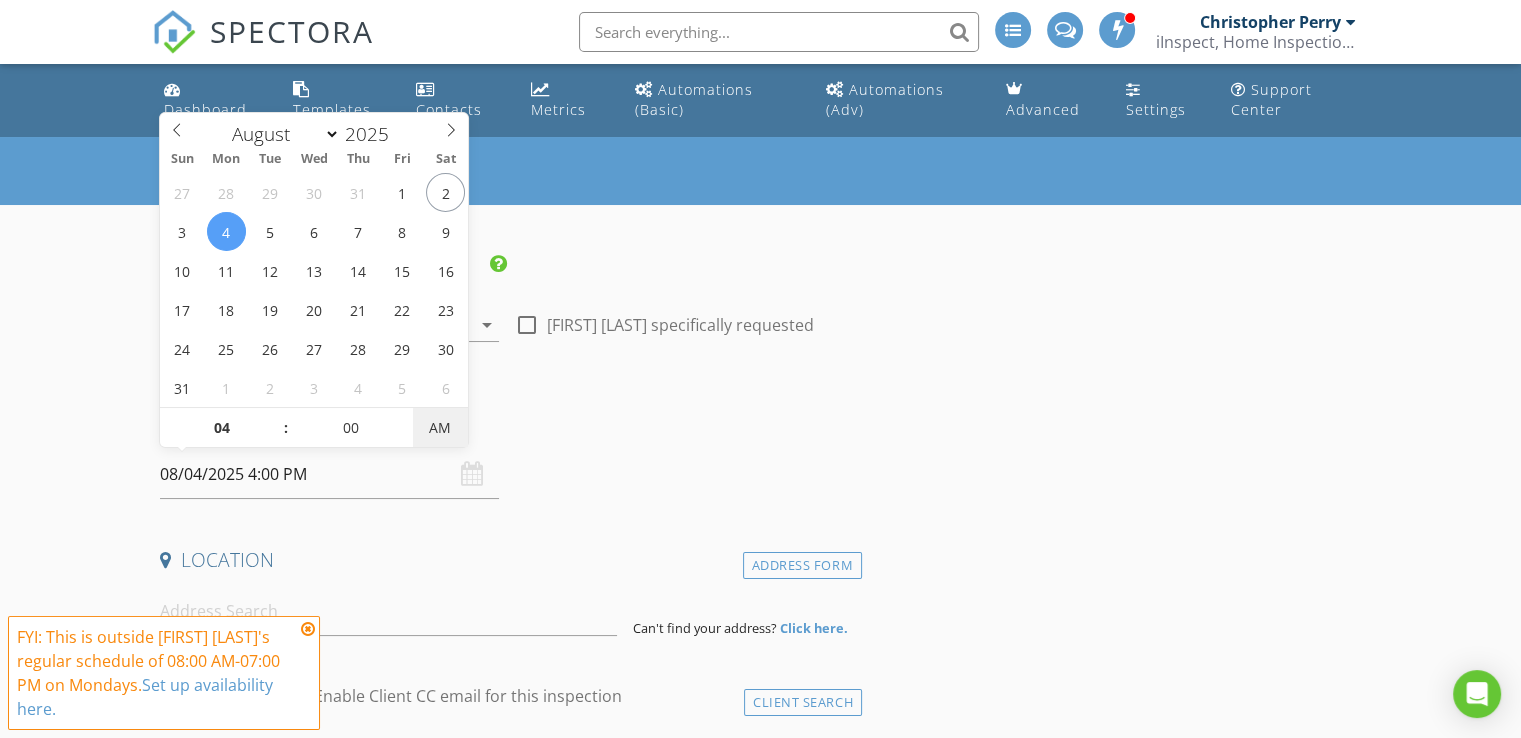 click on "AM" at bounding box center [440, 428] 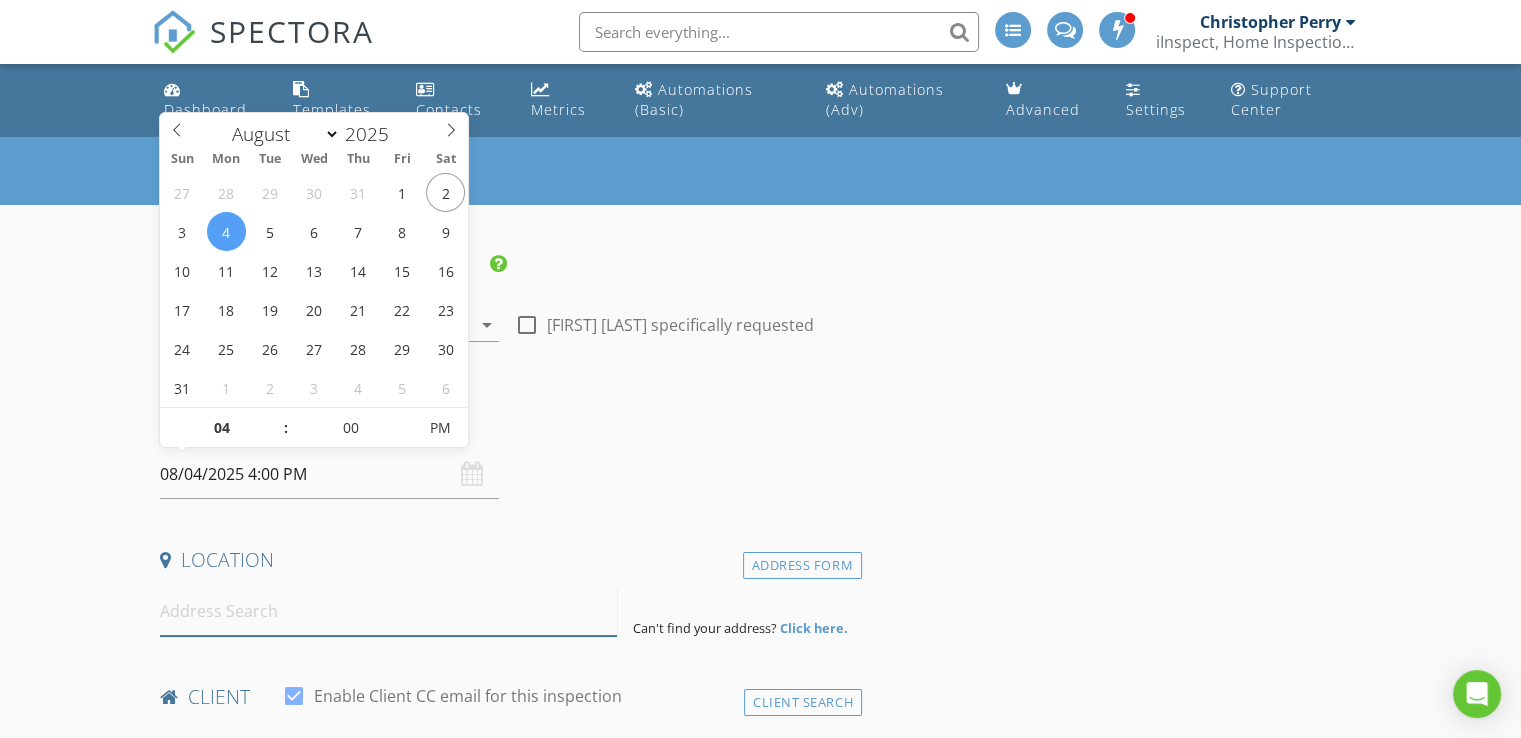 click at bounding box center [388, 611] 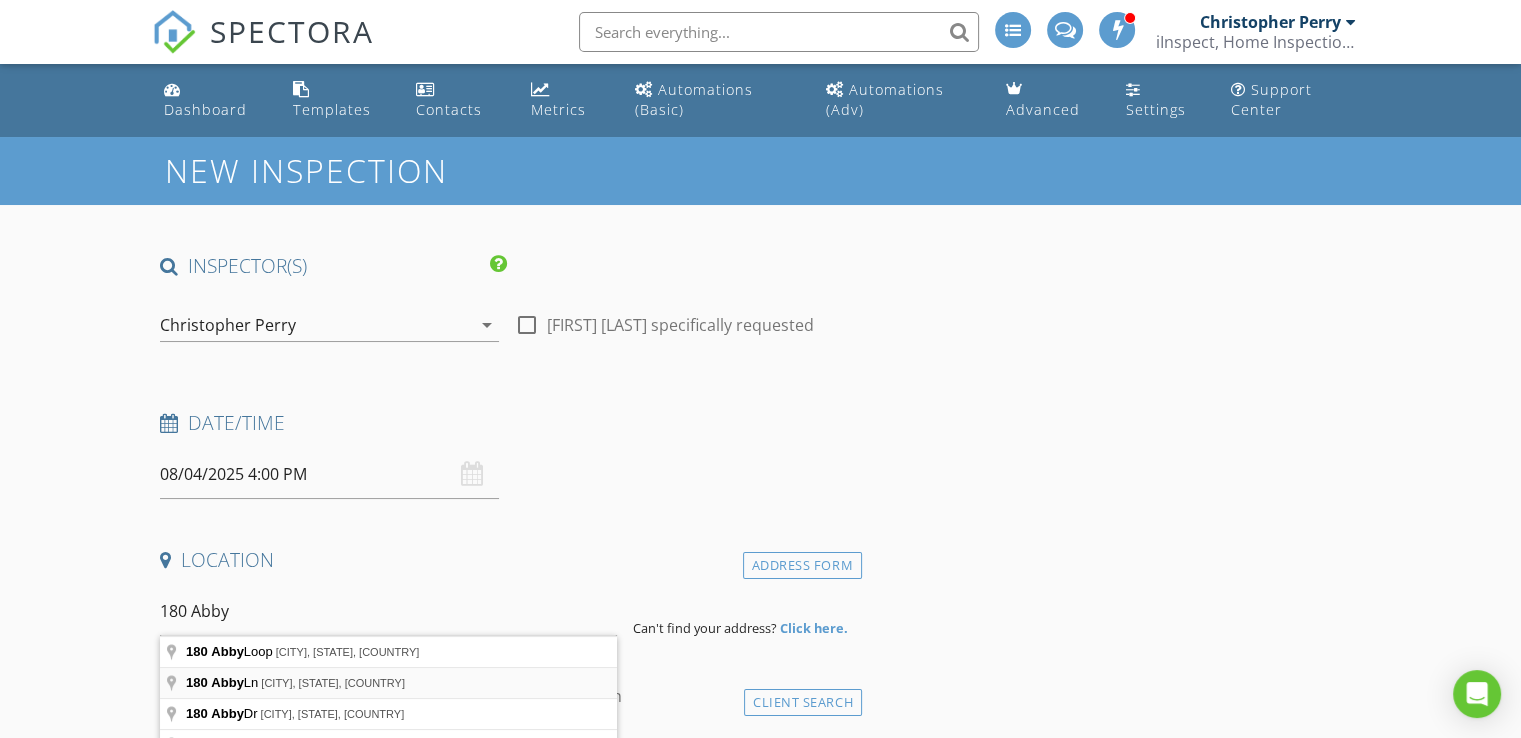 type on "180 Abby Ln, Sheridan, AR, USA" 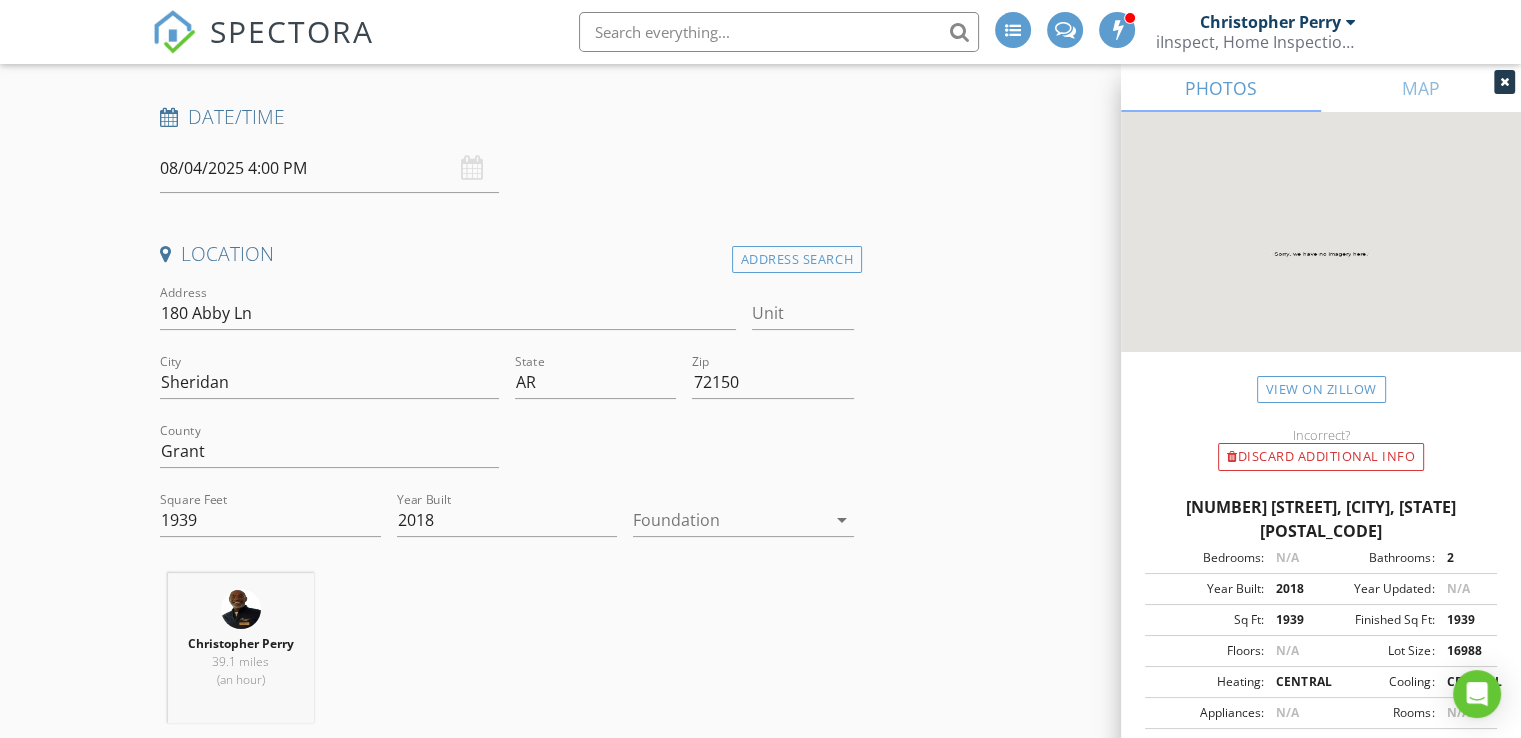 scroll, scrollTop: 440, scrollLeft: 0, axis: vertical 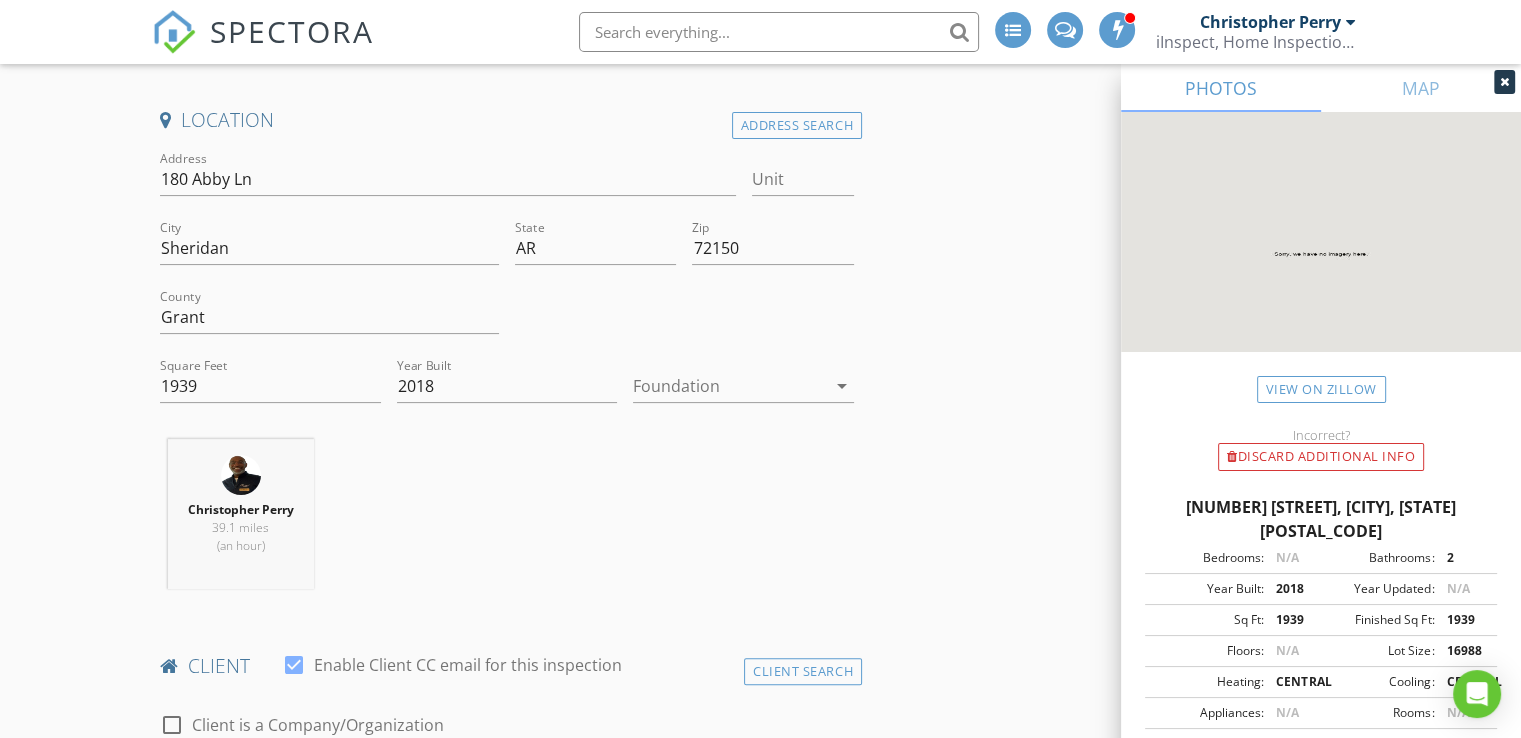 click at bounding box center (729, 386) 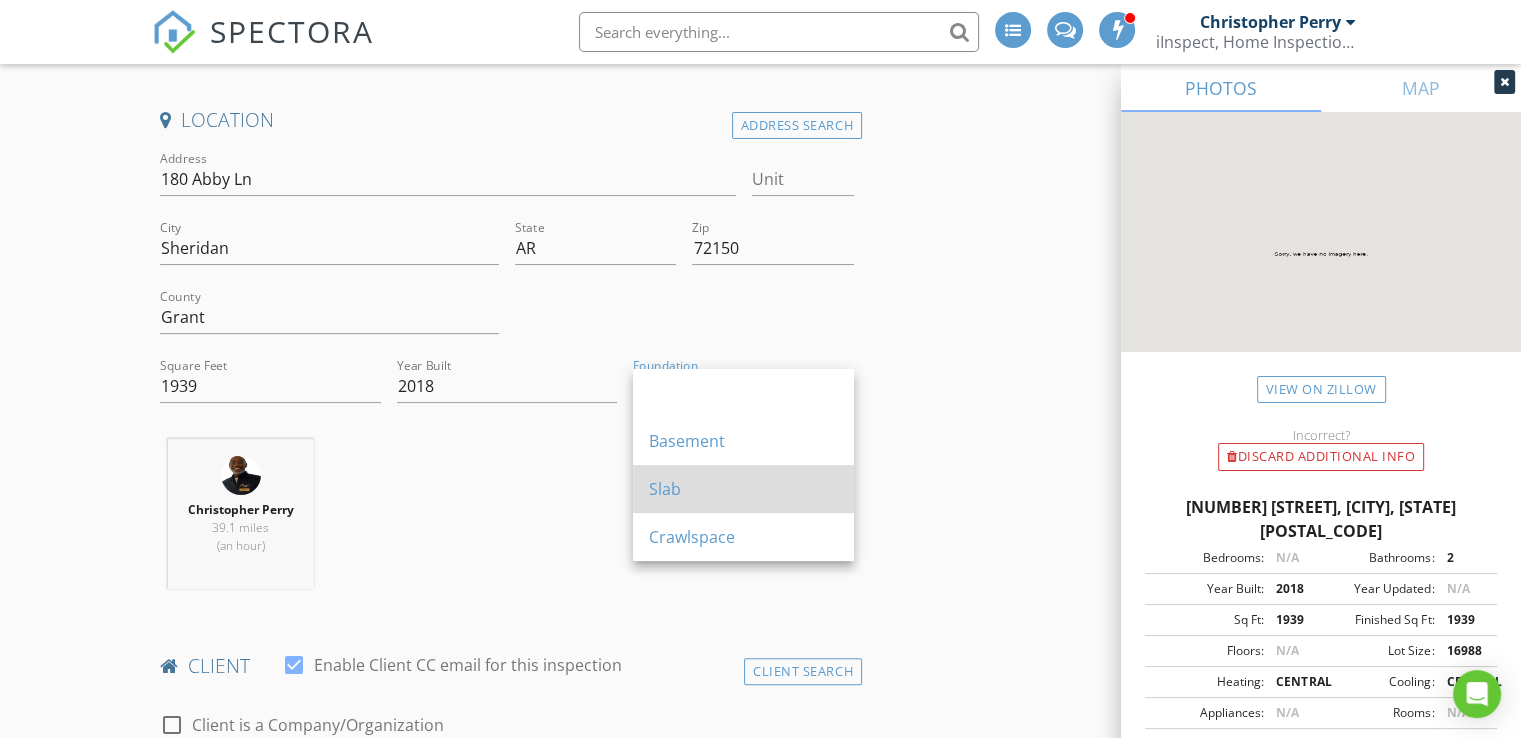 click on "Slab" at bounding box center [743, 489] 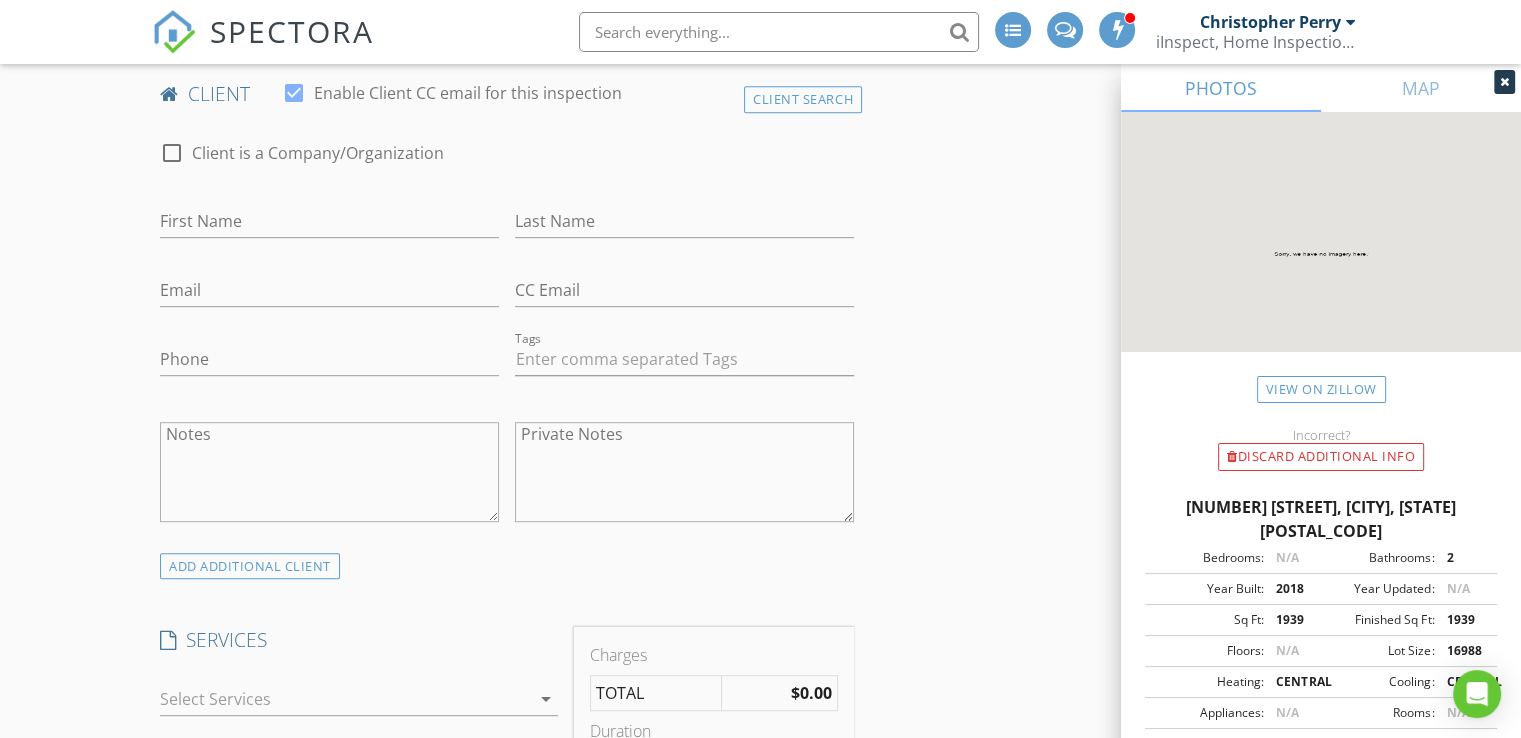 scroll, scrollTop: 1052, scrollLeft: 0, axis: vertical 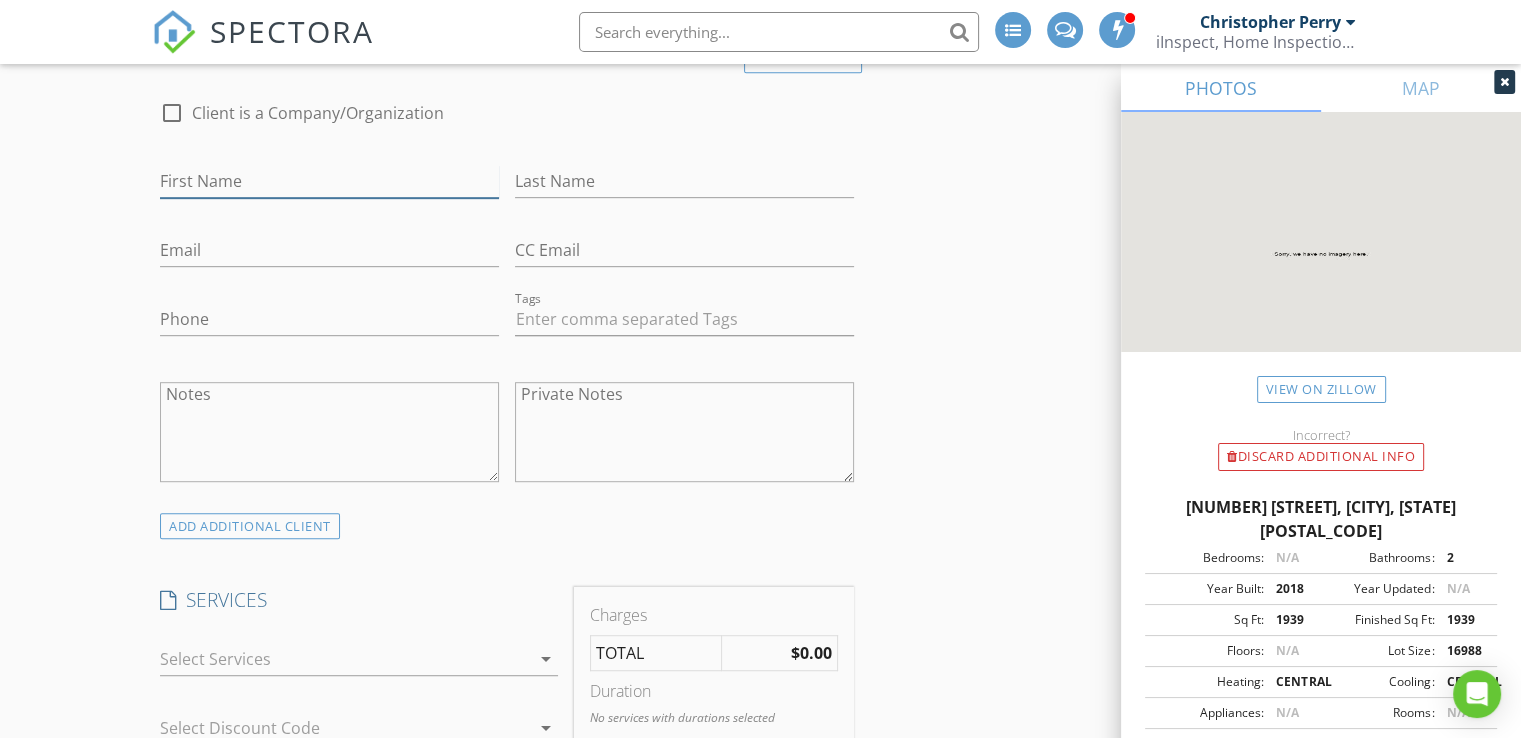 click on "First Name" at bounding box center (329, 181) 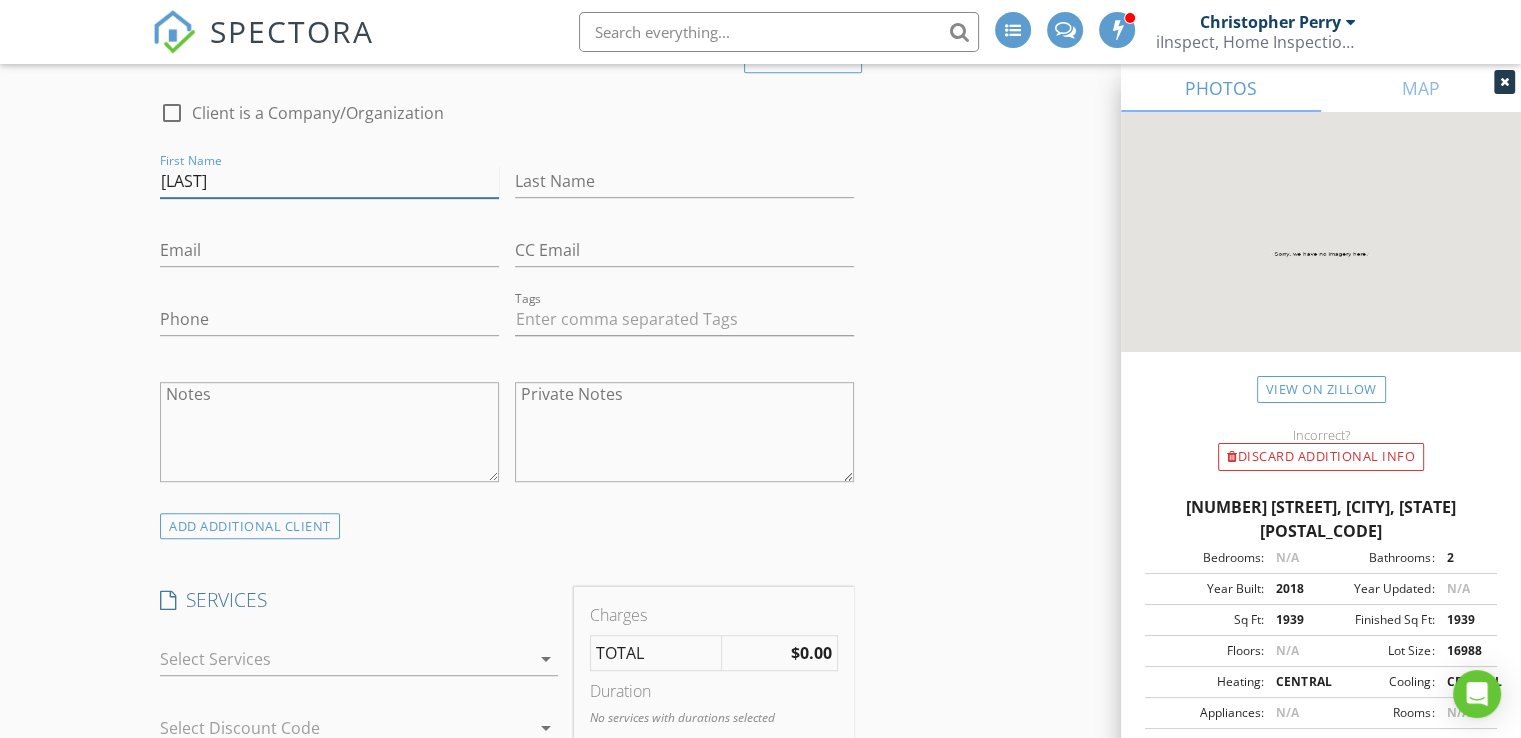 type on "[FIRST]" 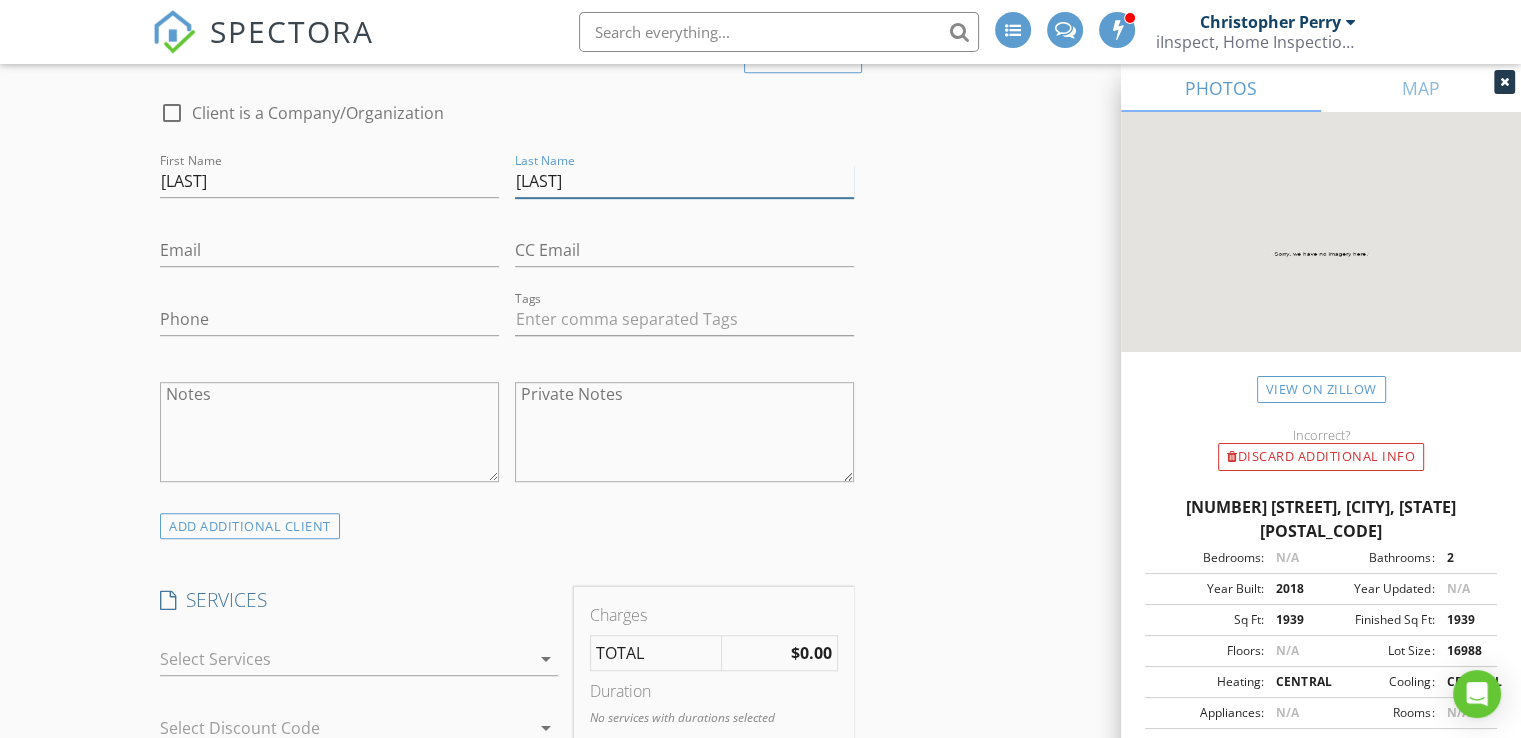 type on "[LAST]" 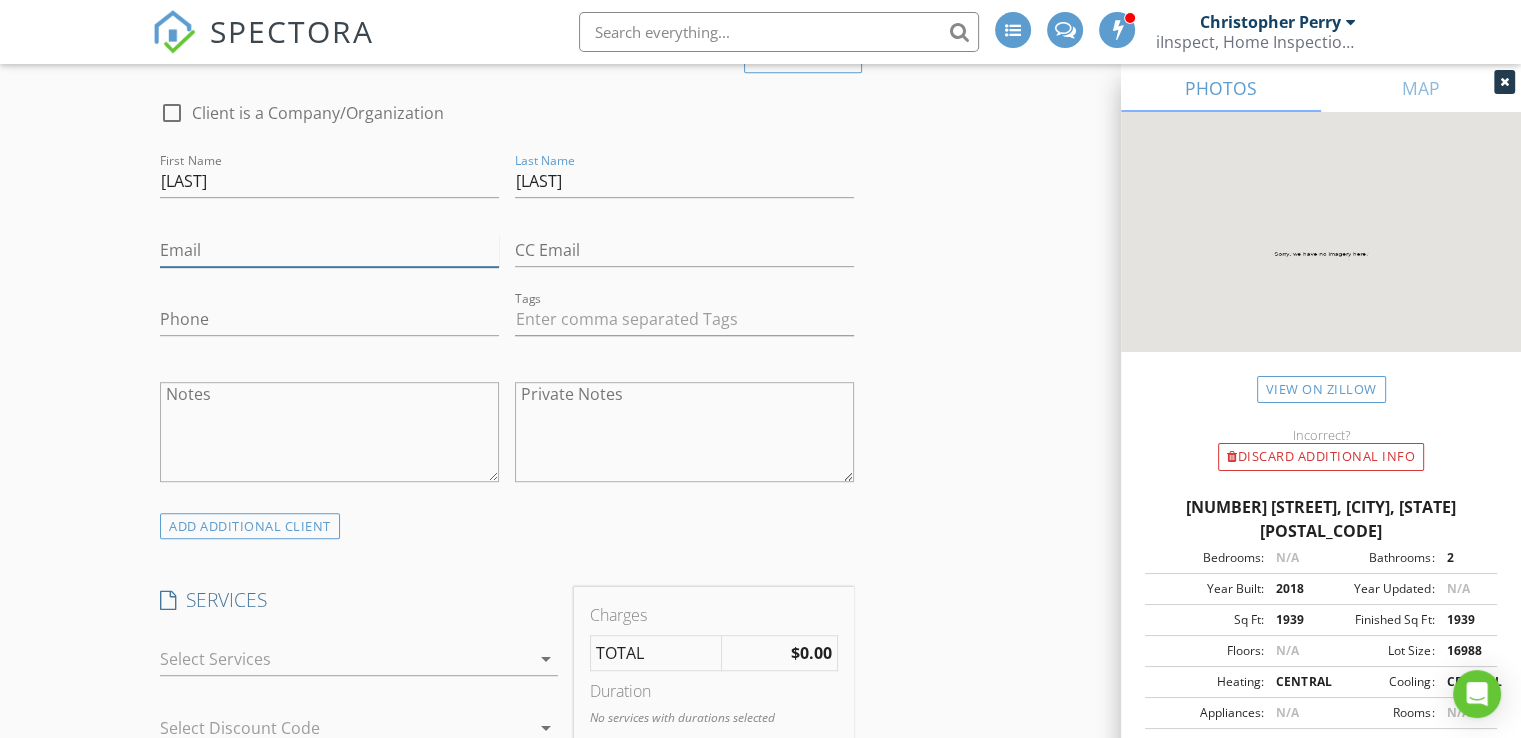 click on "Email" at bounding box center (329, 250) 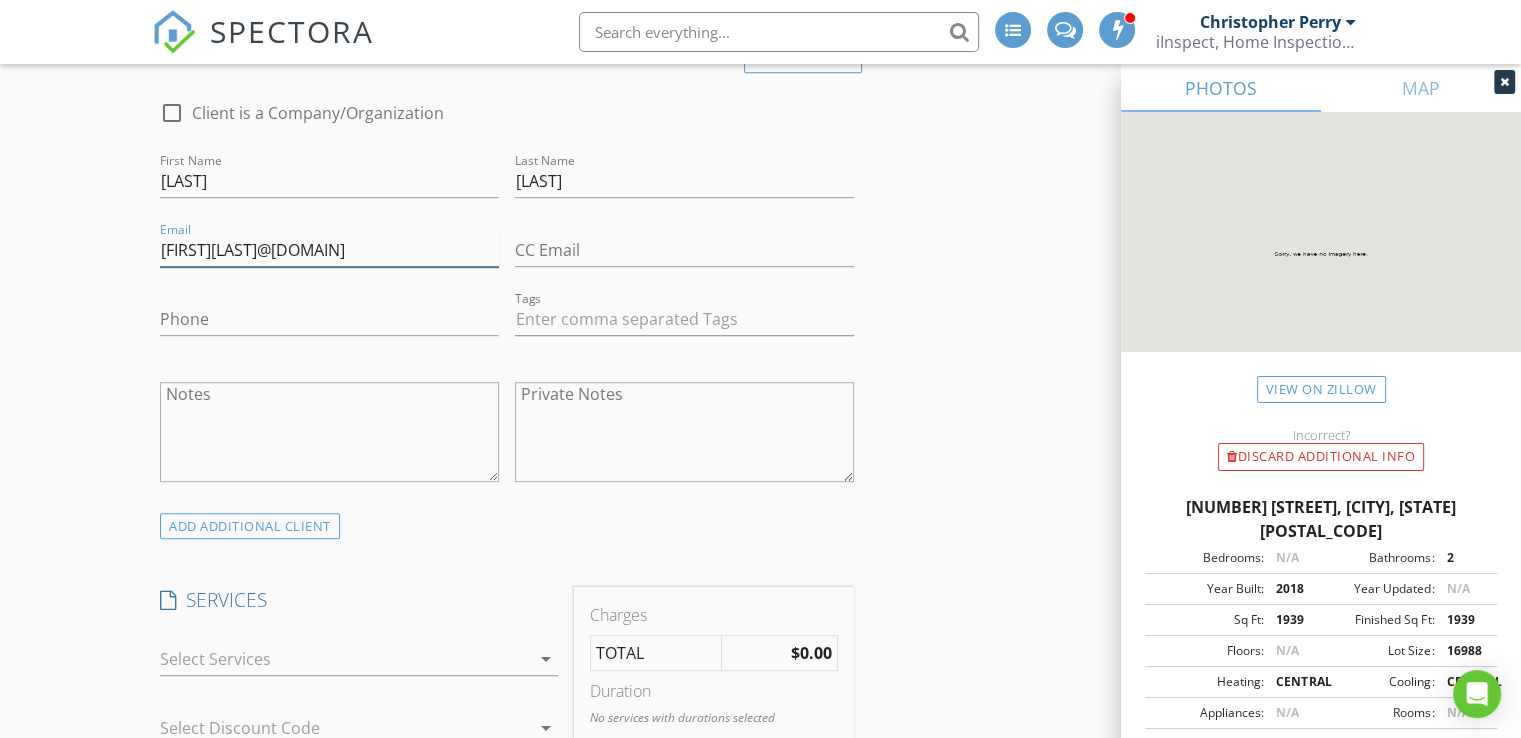 type on "[EMAIL]" 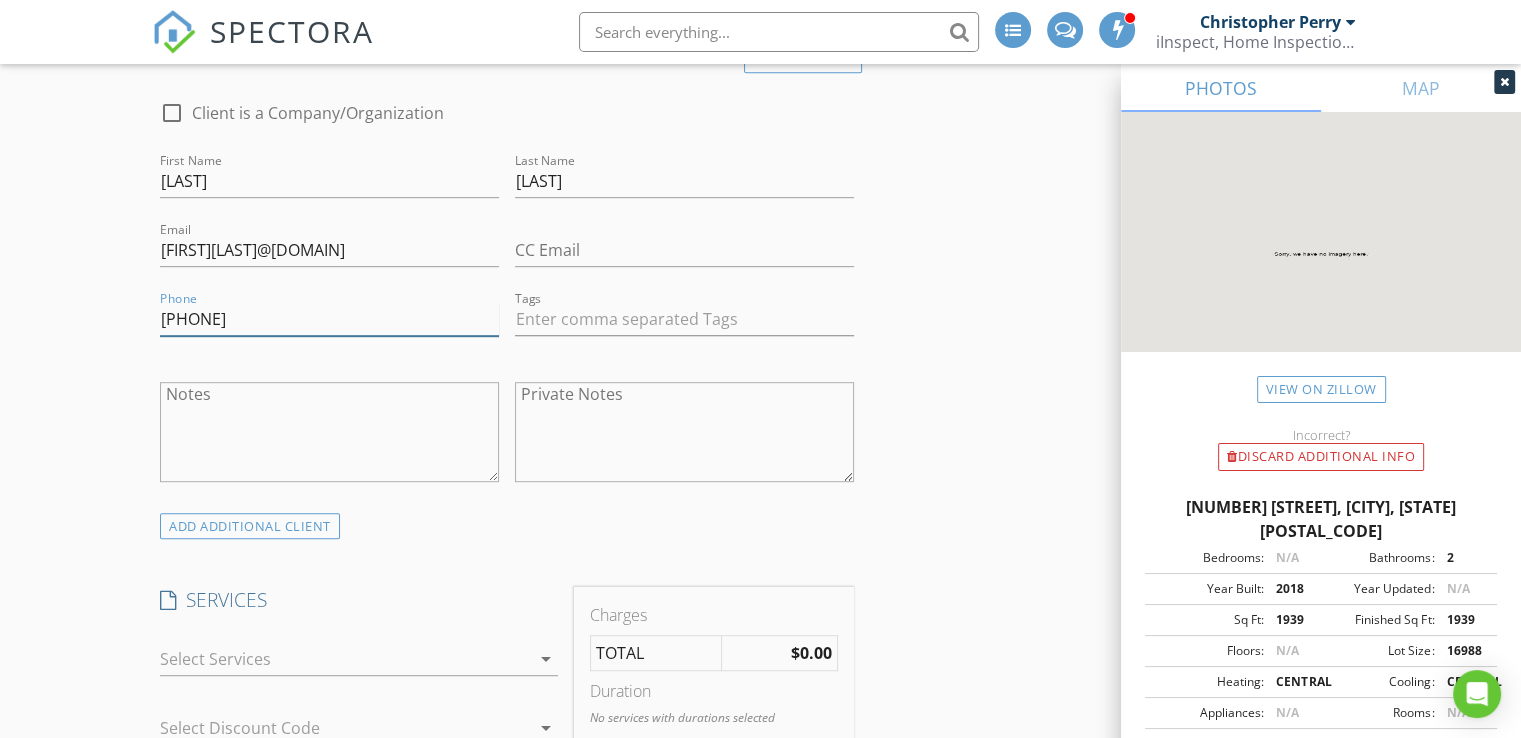 type on "[PHONE]" 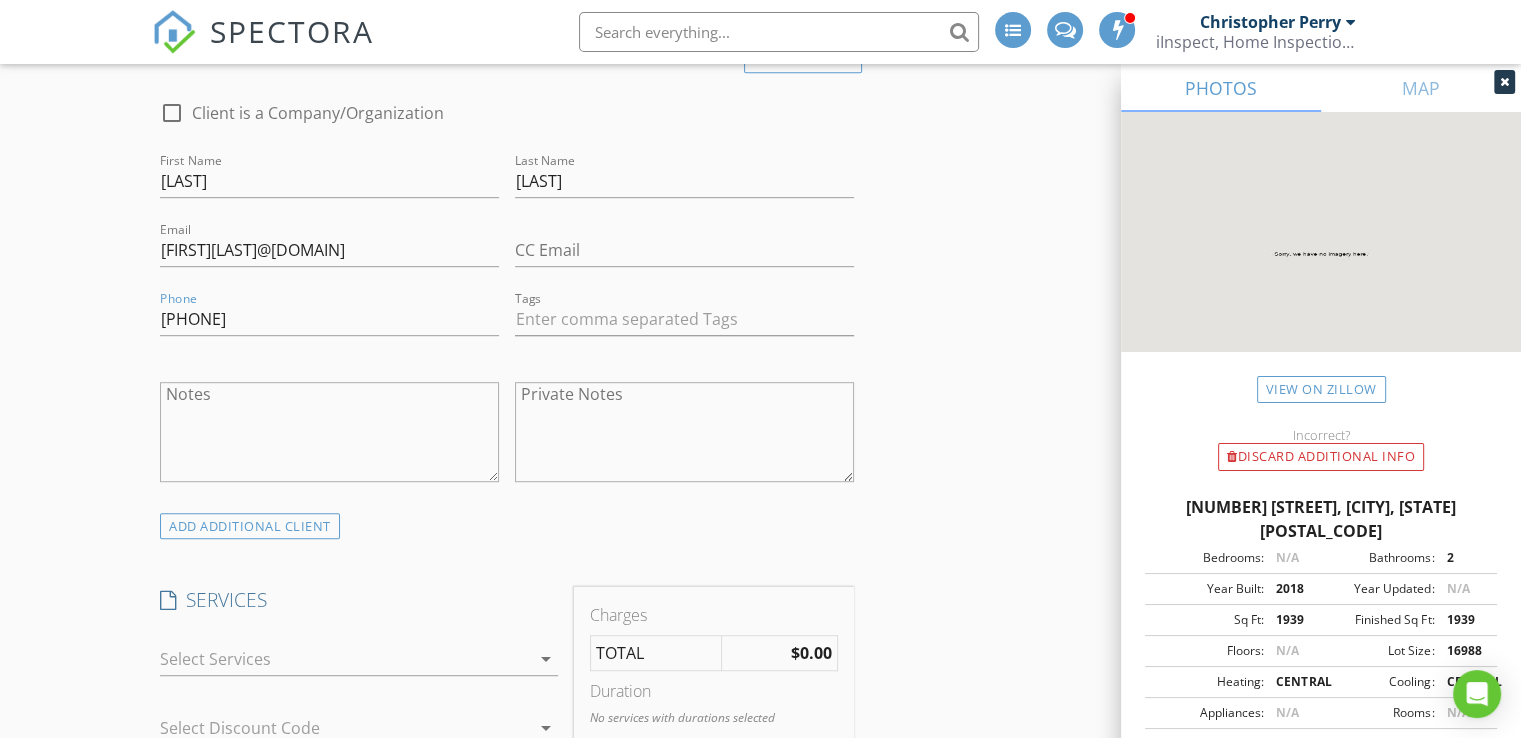 click on "arrow_drop_down" at bounding box center [546, 659] 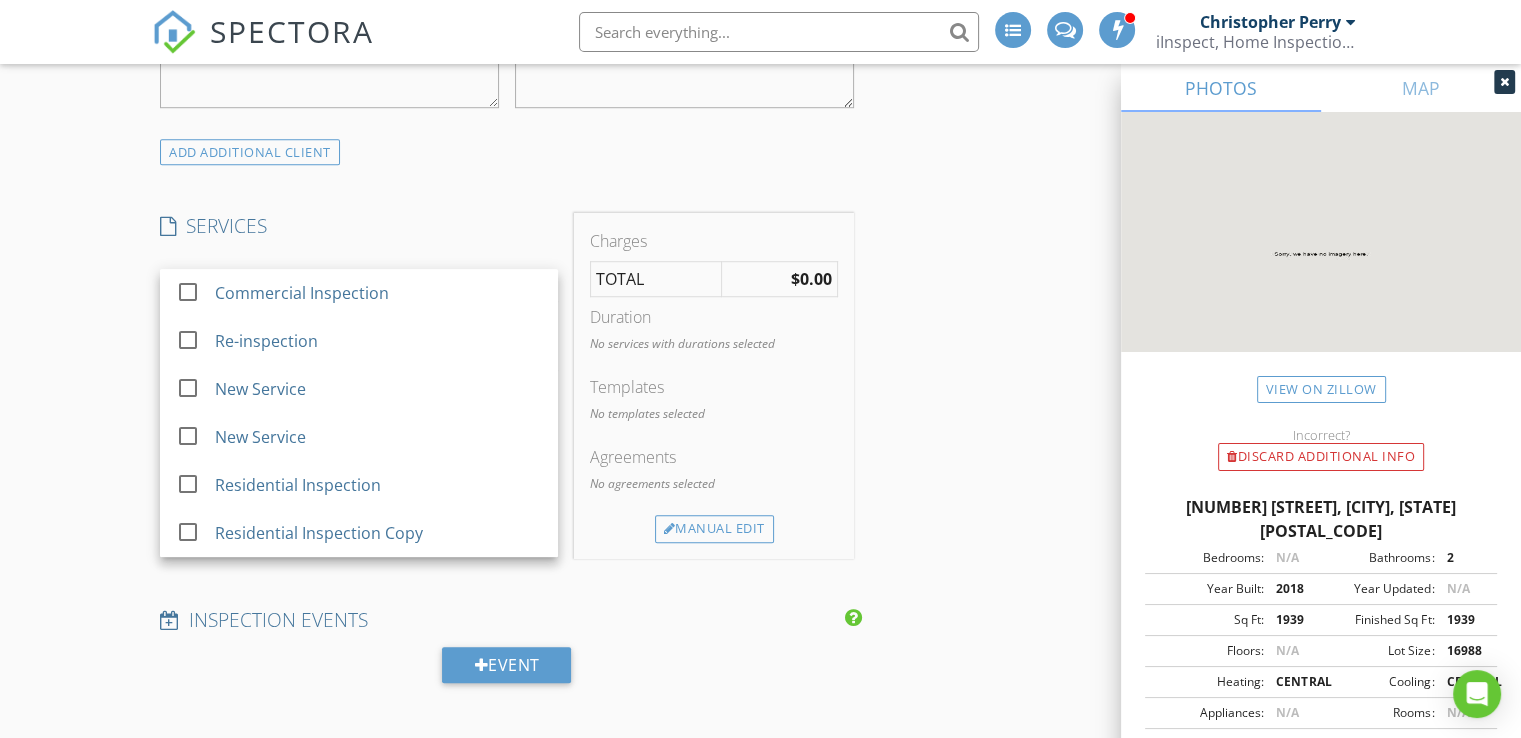 scroll, scrollTop: 1559, scrollLeft: 0, axis: vertical 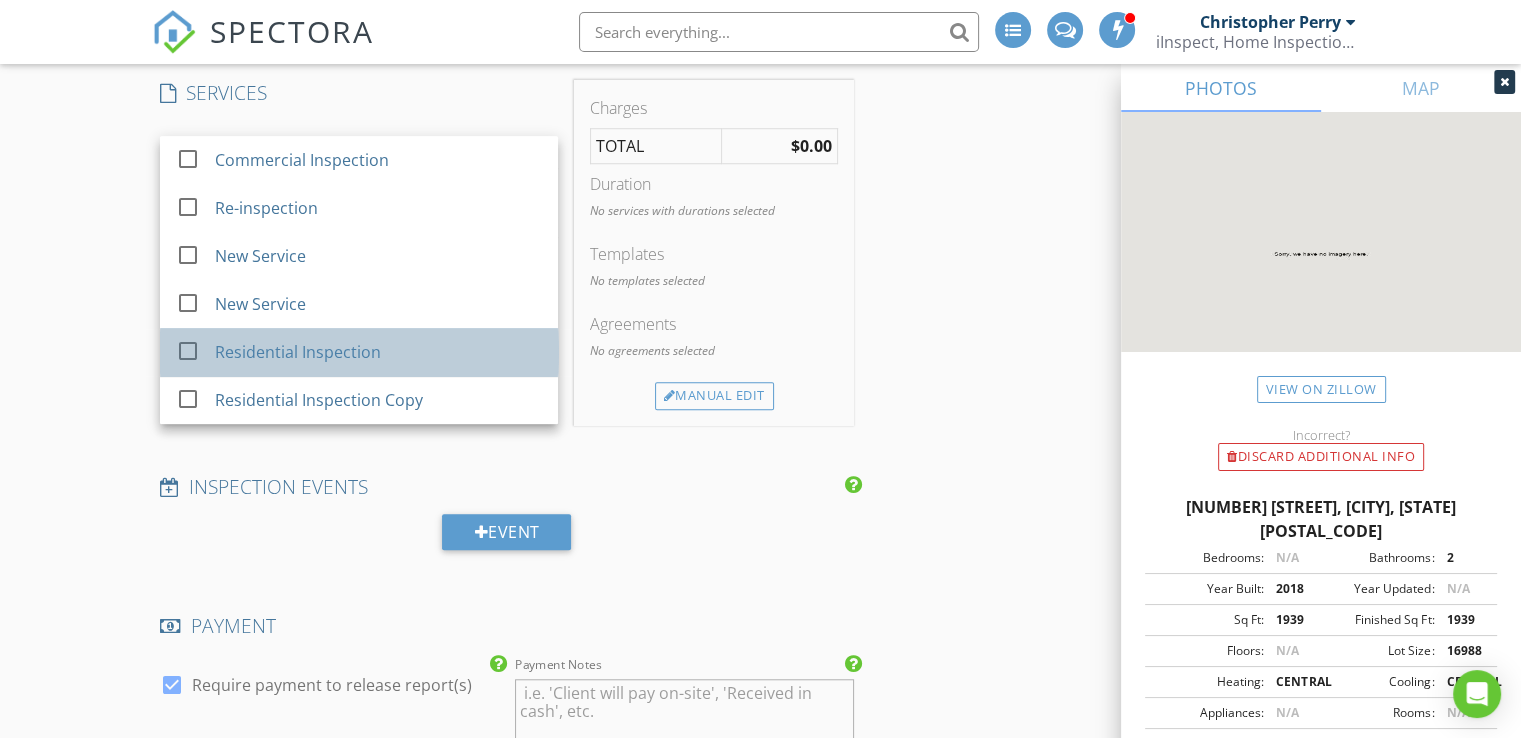 click on "Residential Inspection" at bounding box center (298, 352) 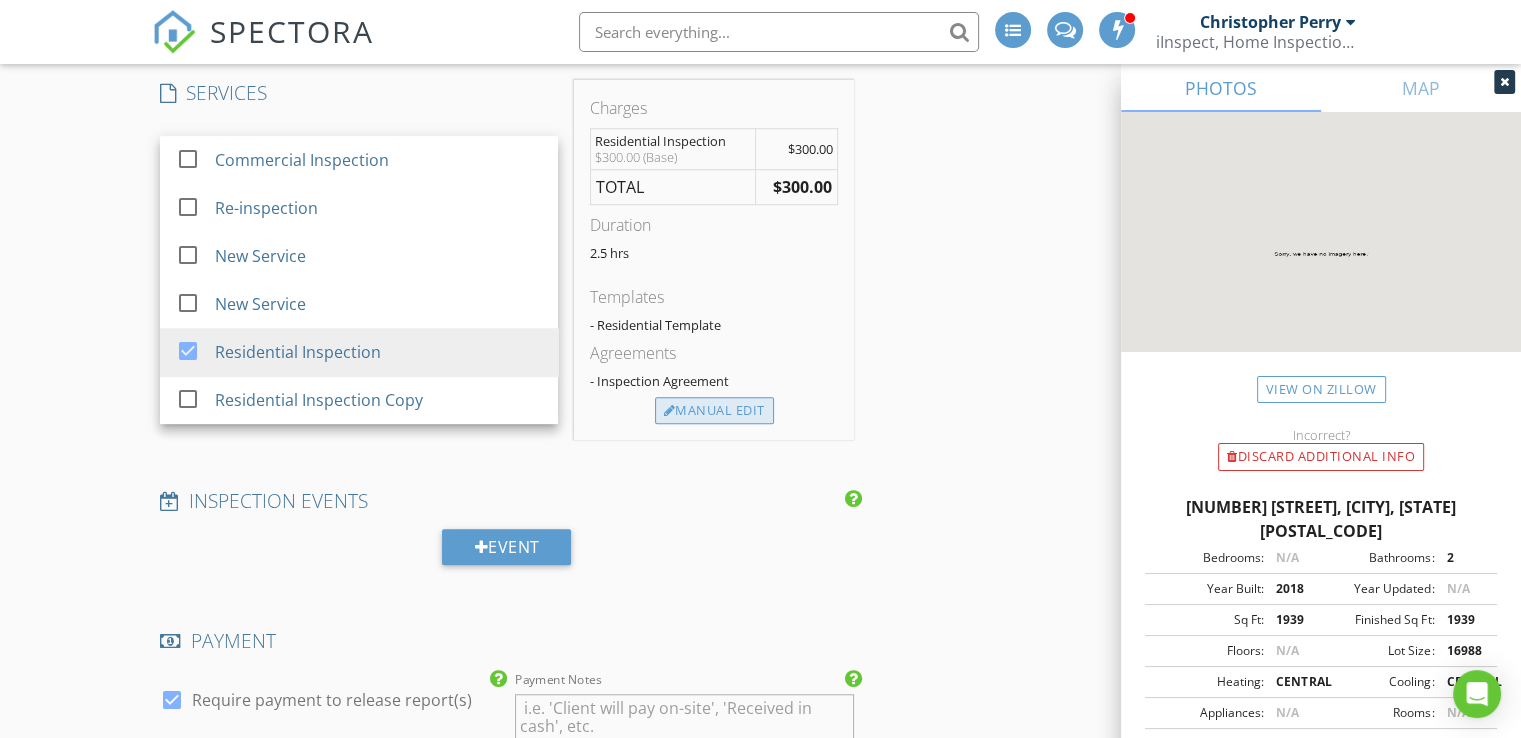 click on "Manual Edit" at bounding box center [714, 411] 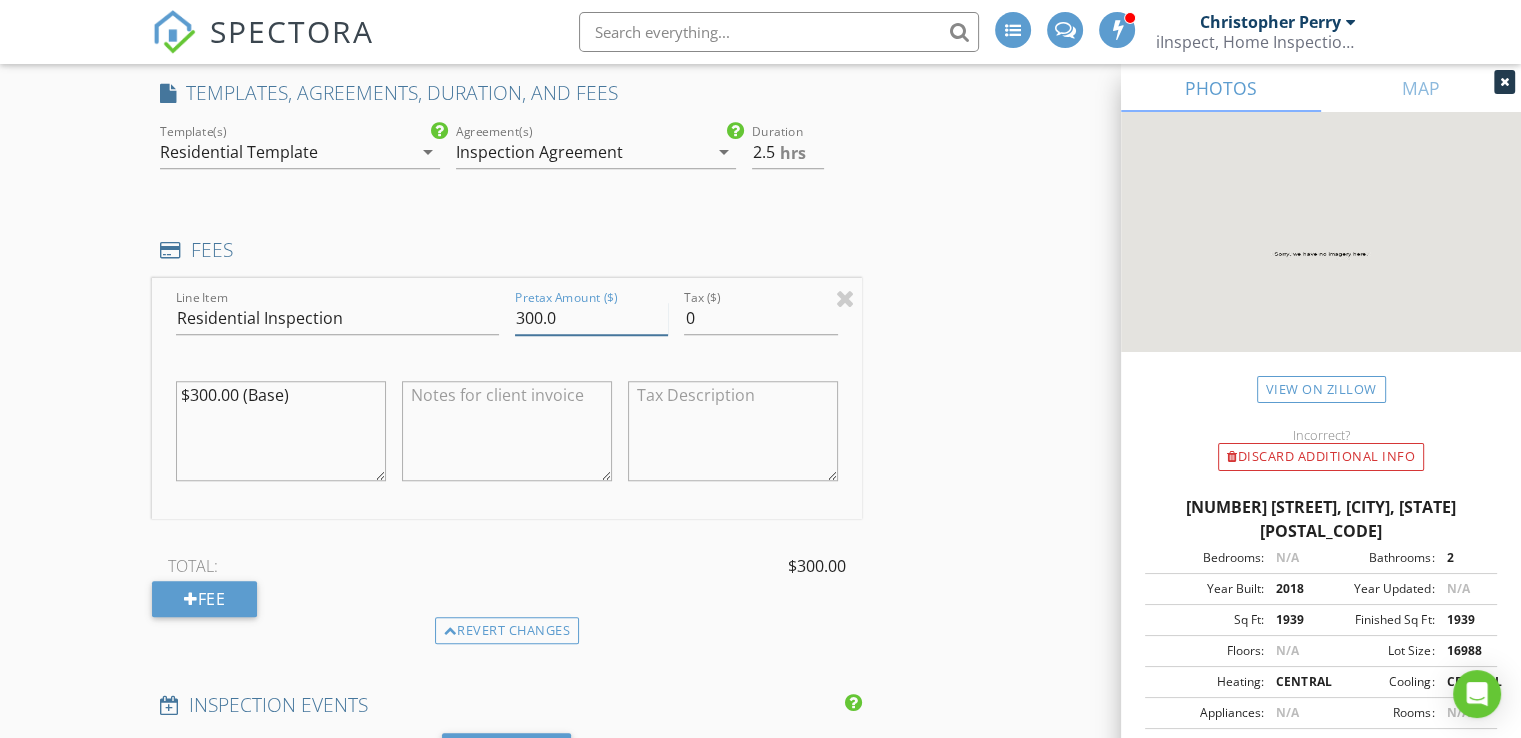 click on "300.0" at bounding box center (591, 318) 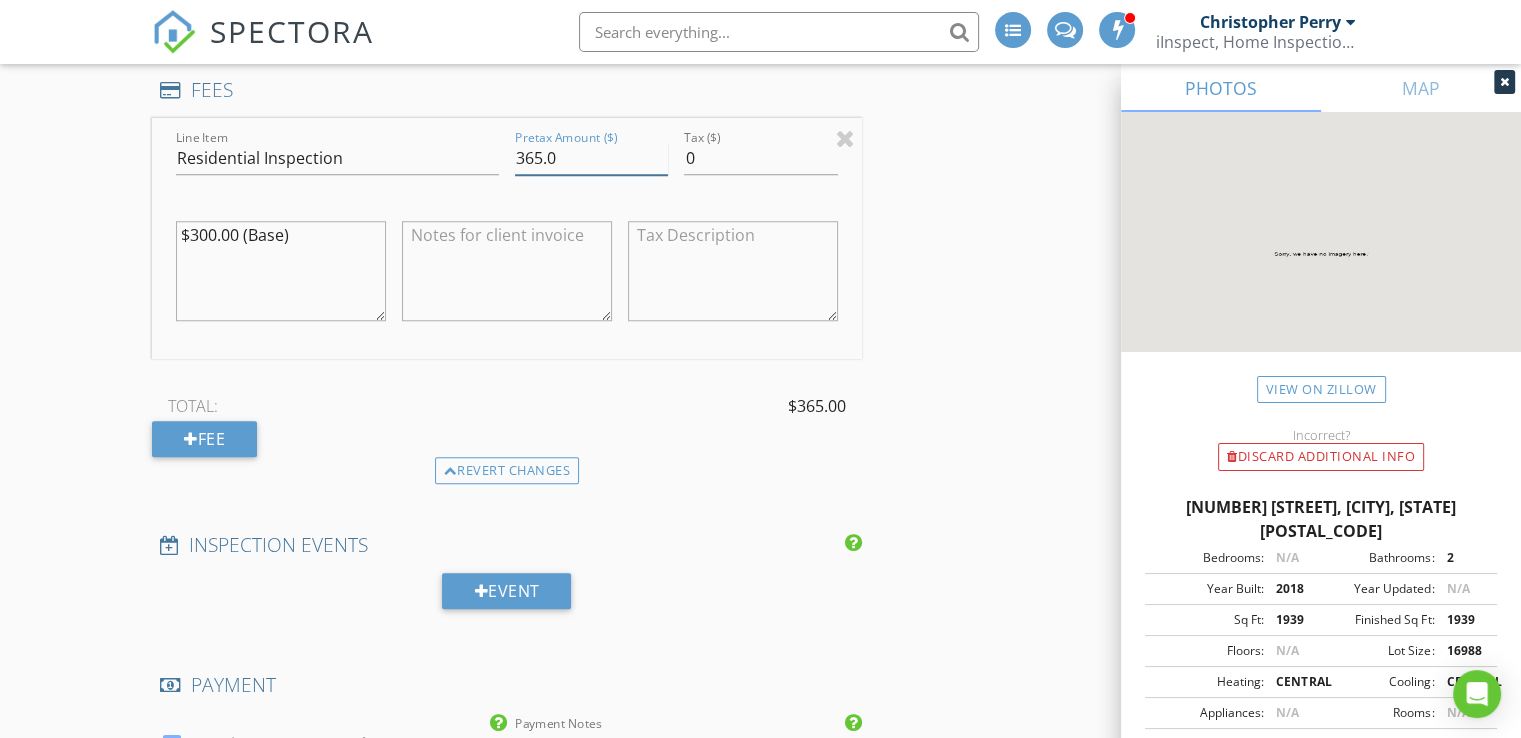 scroll, scrollTop: 1812, scrollLeft: 0, axis: vertical 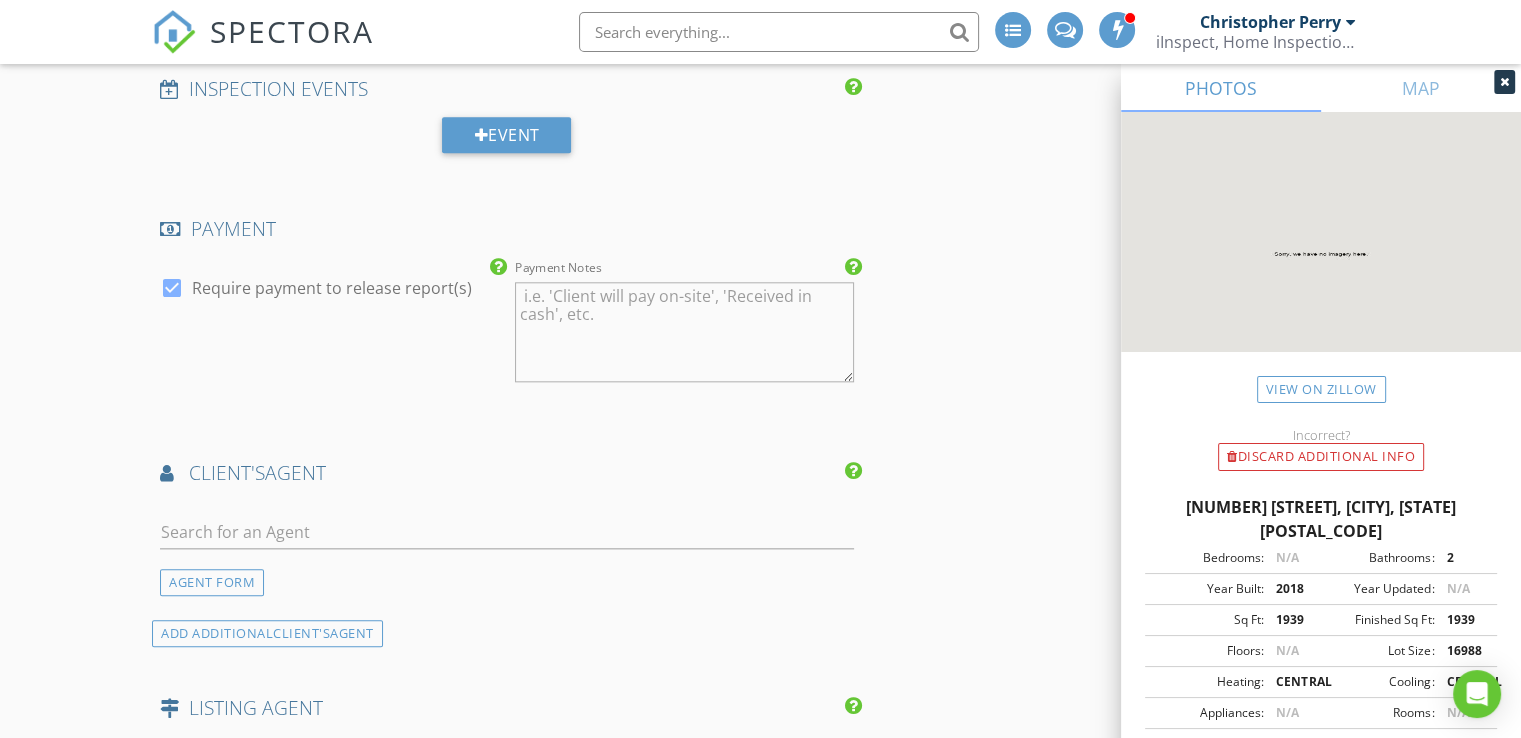 type on "365.0" 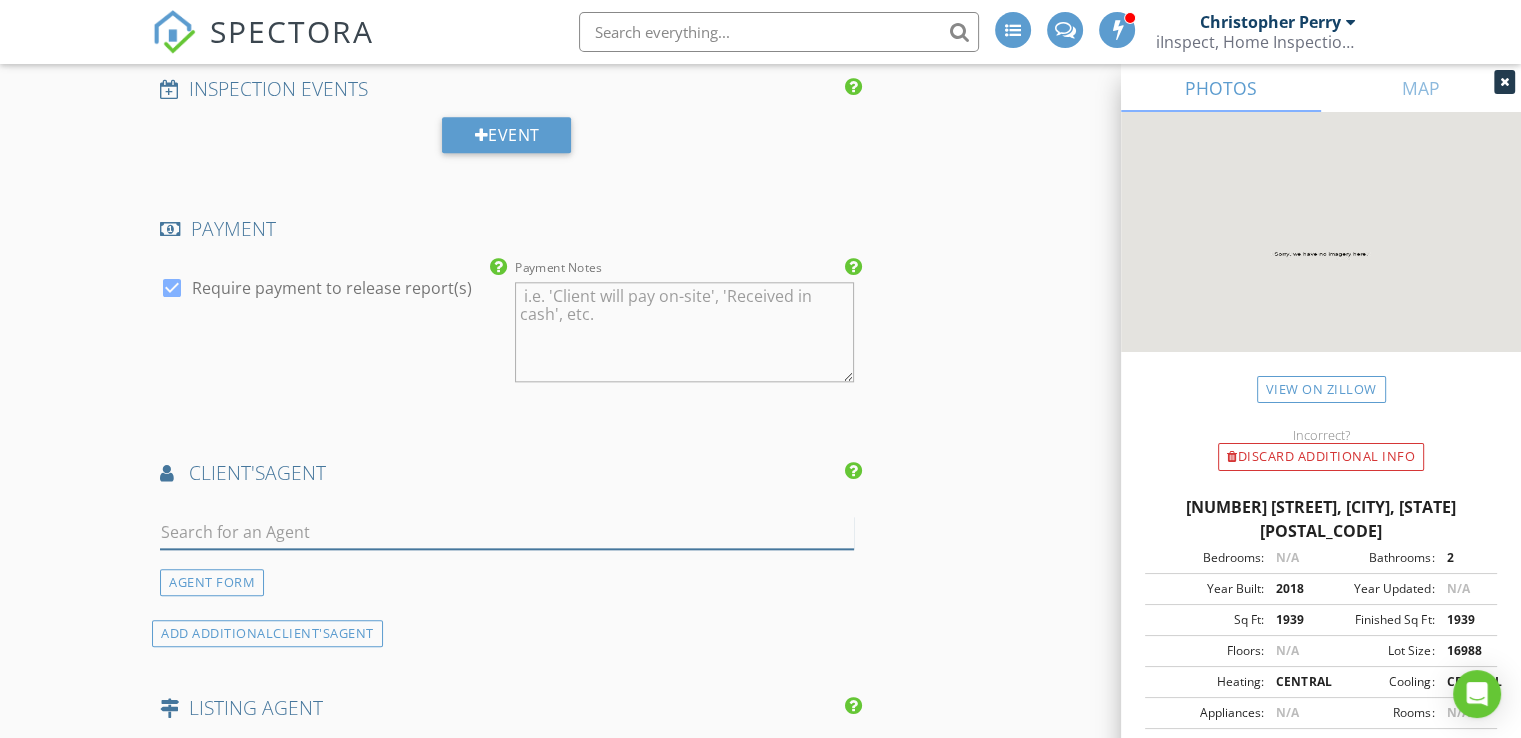 click at bounding box center [507, 532] 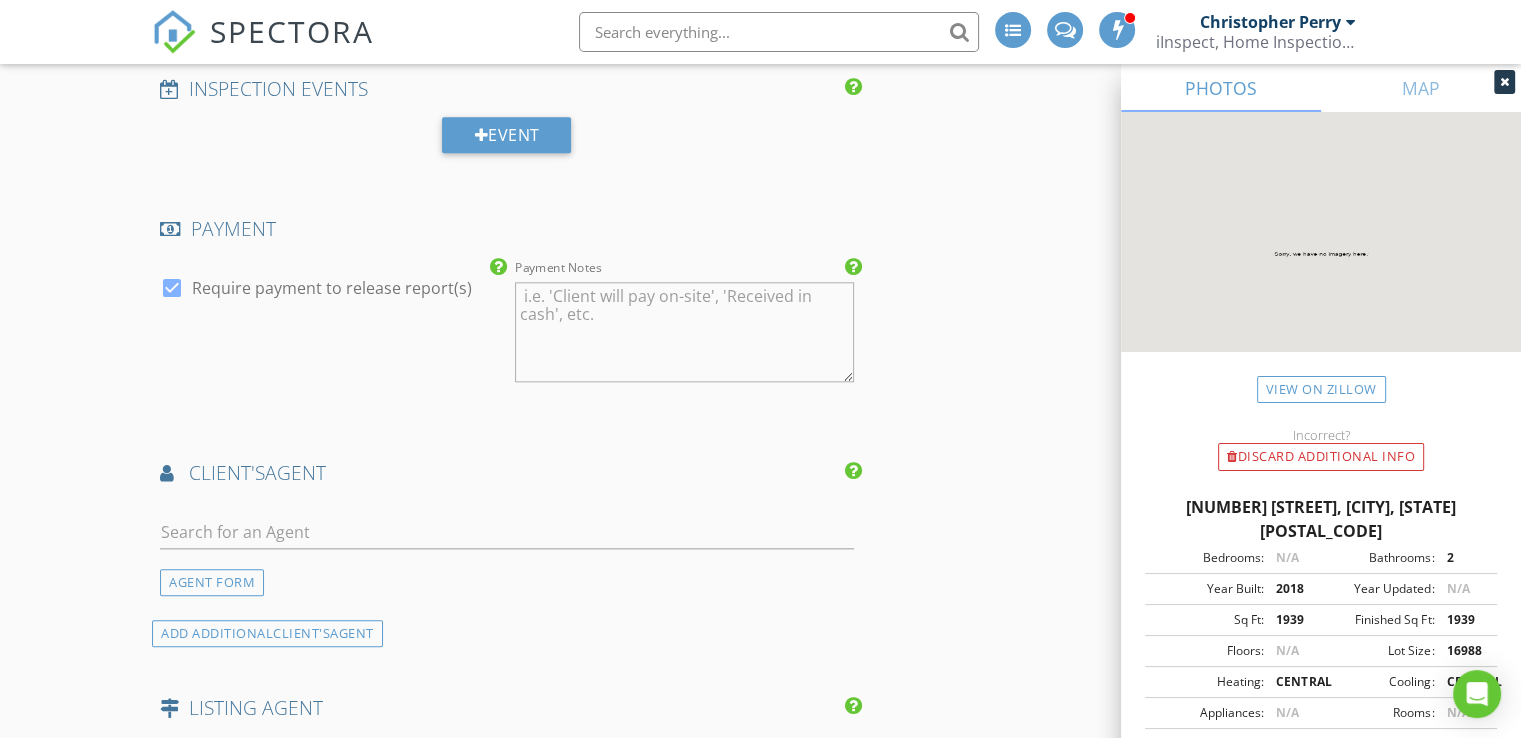 click on "AGENT FORM" at bounding box center [212, 582] 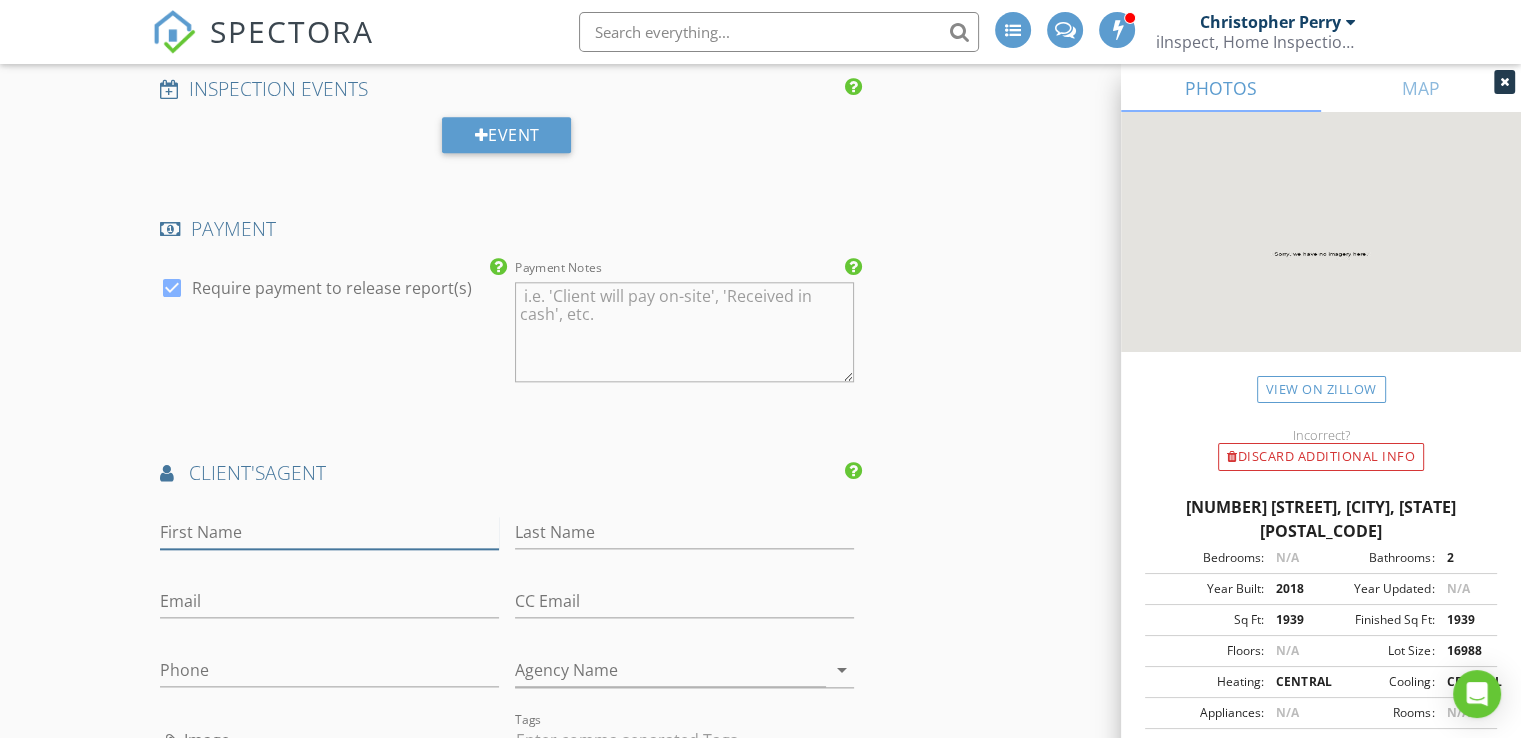 click on "First Name" at bounding box center [329, 532] 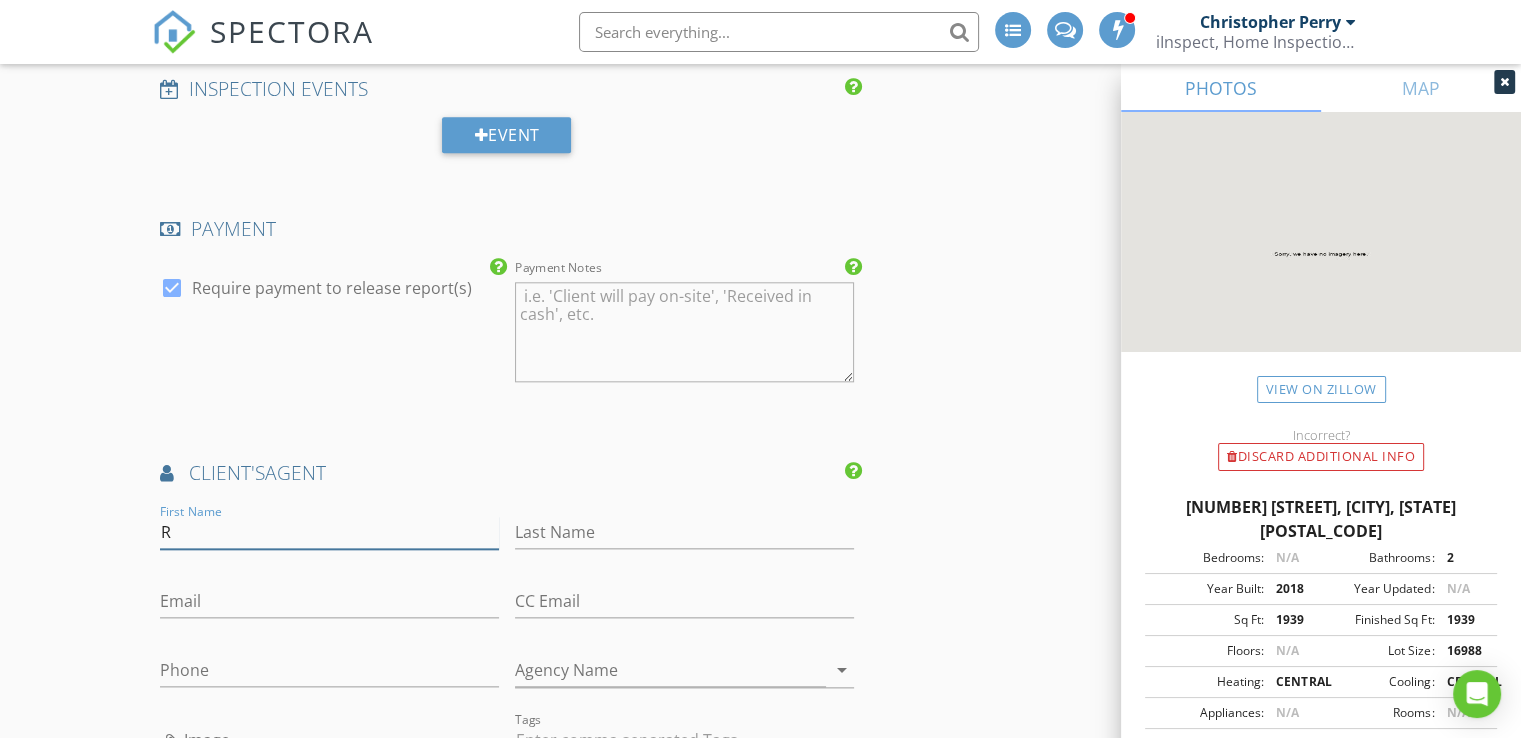 click on "R" at bounding box center [329, 532] 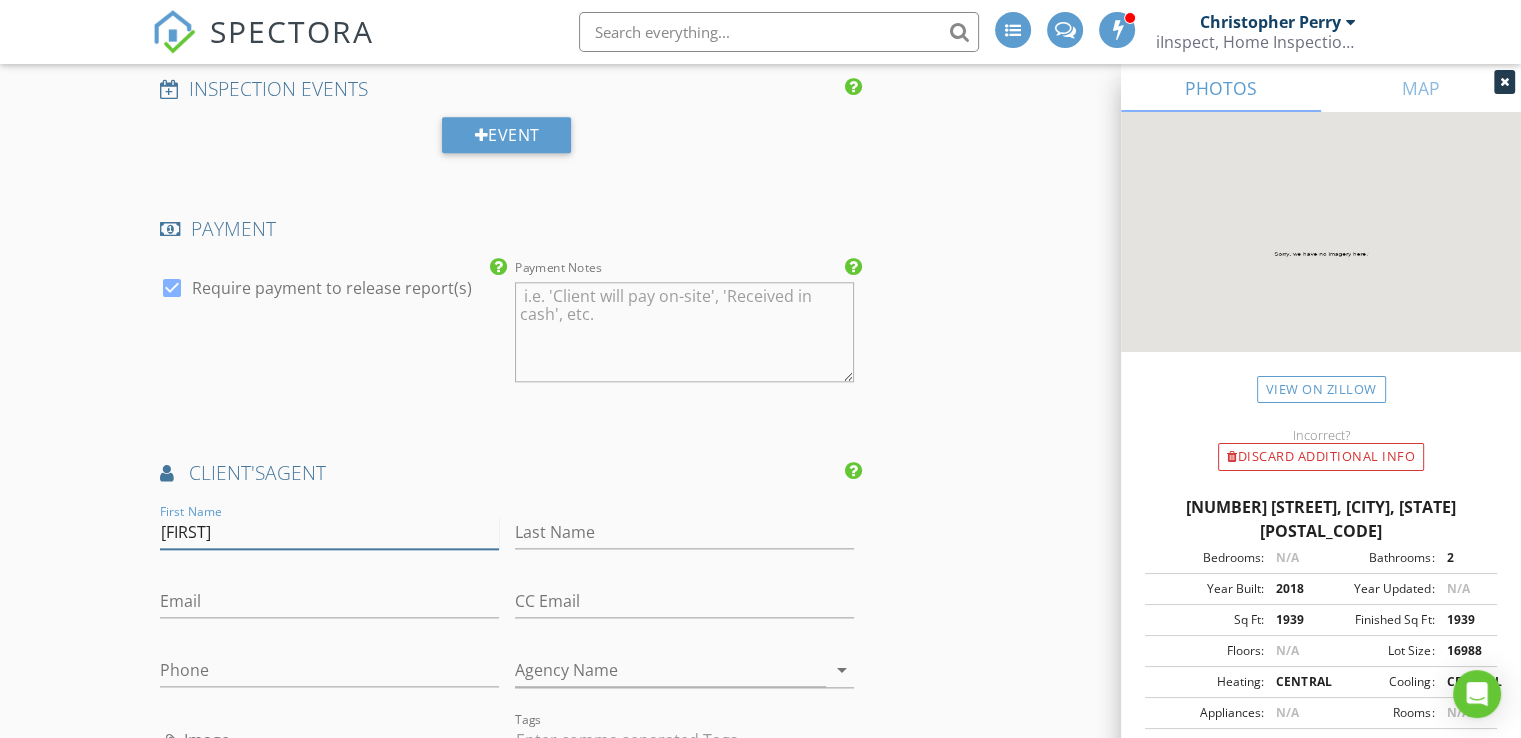 type on "Rachelle" 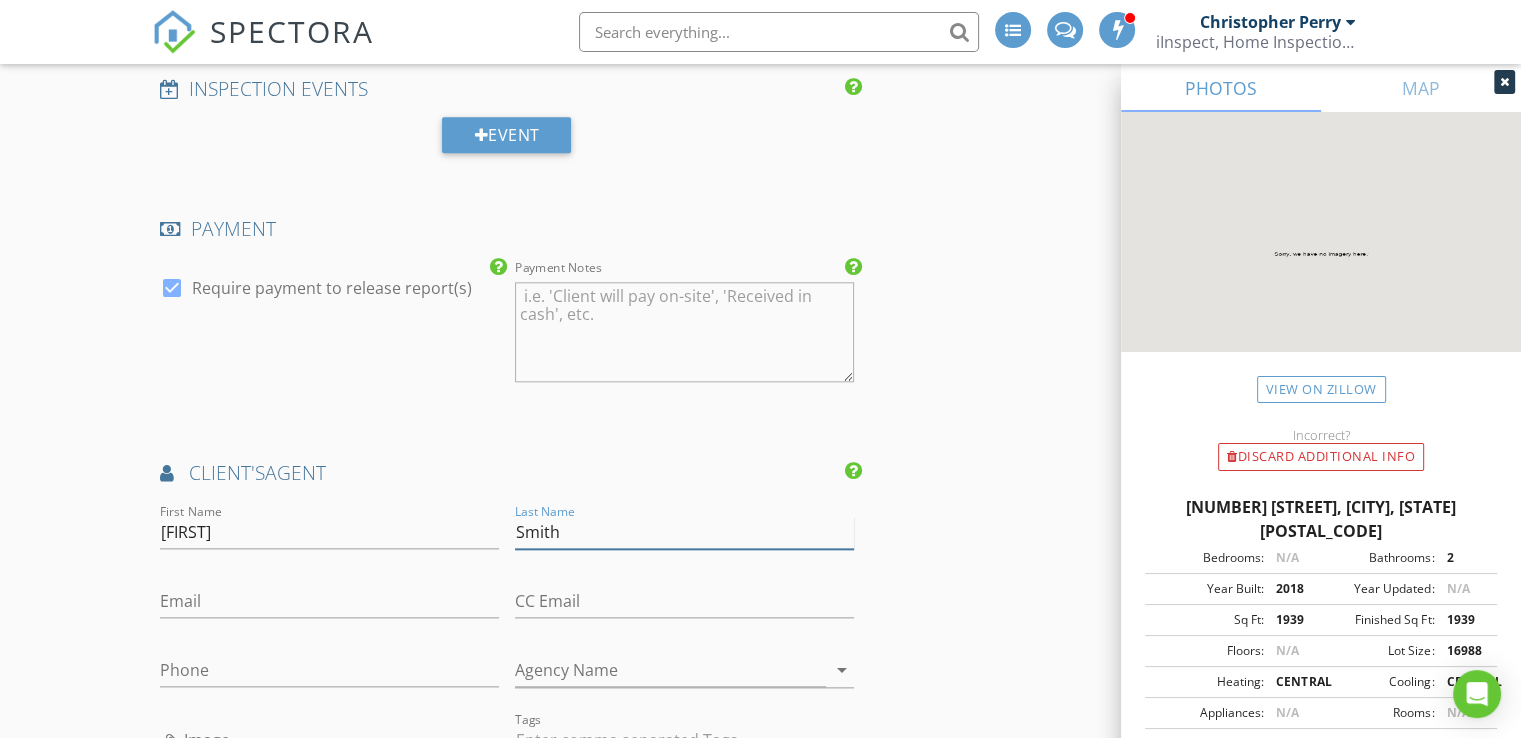 type on "Smith" 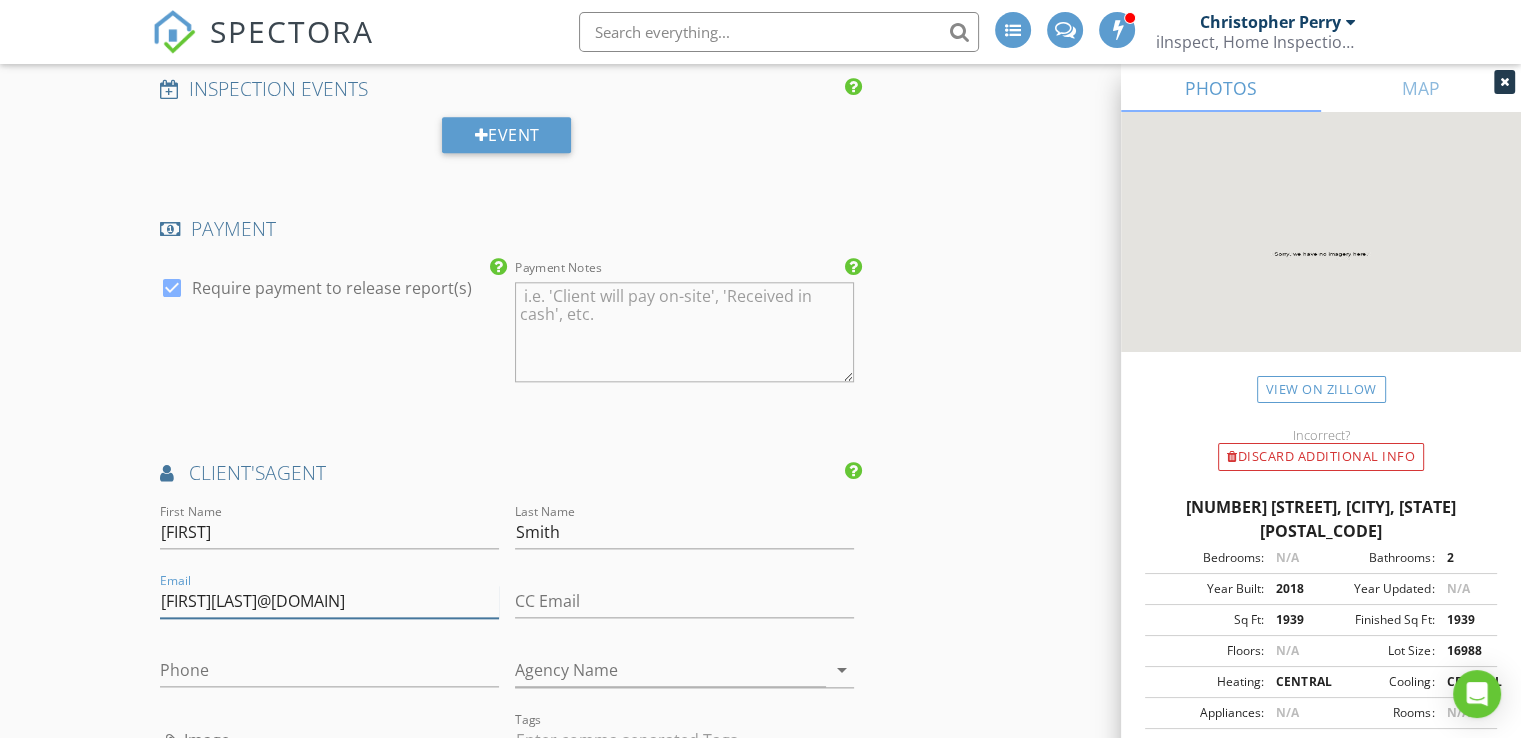 type on "rachellesmith@epique.com" 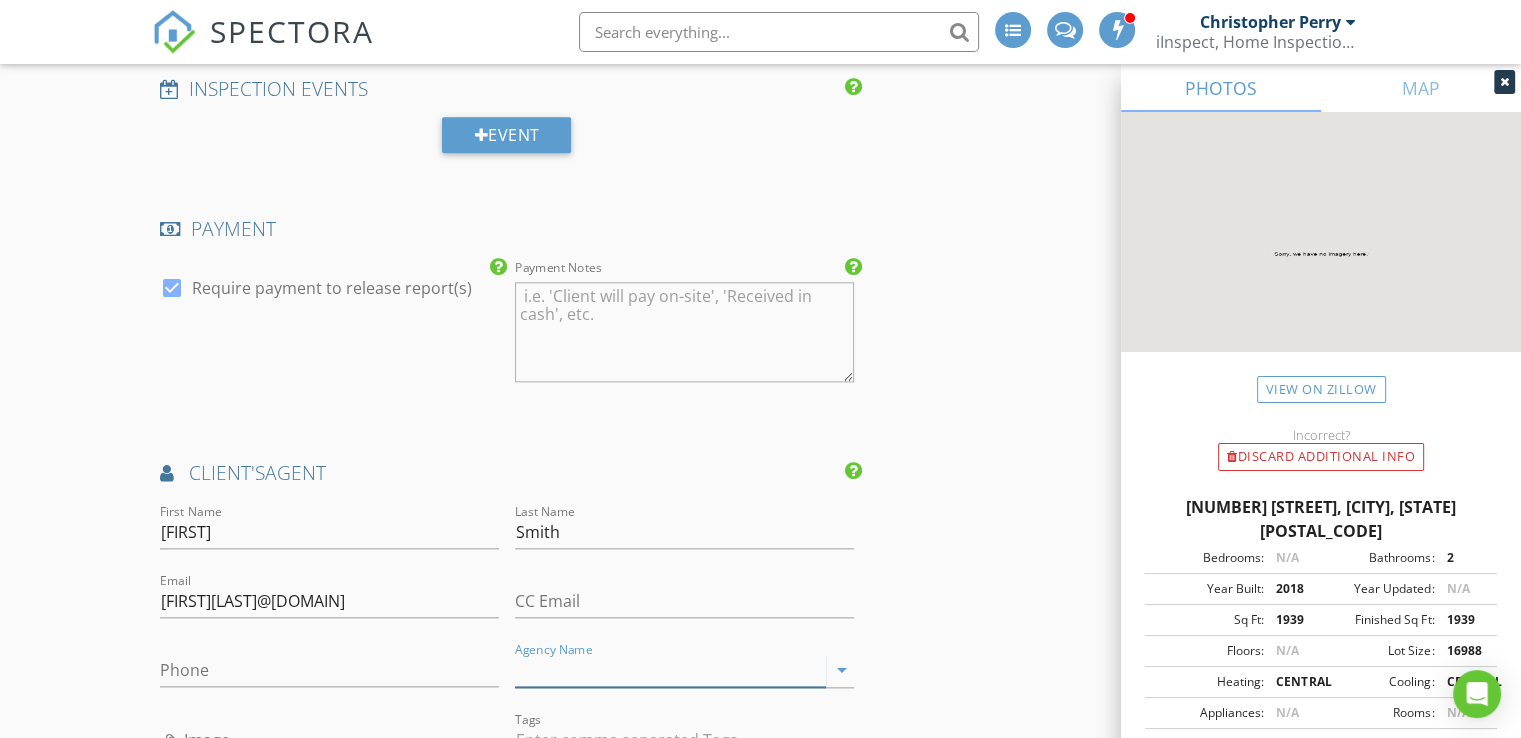 click on "Agency Name" at bounding box center (670, 670) 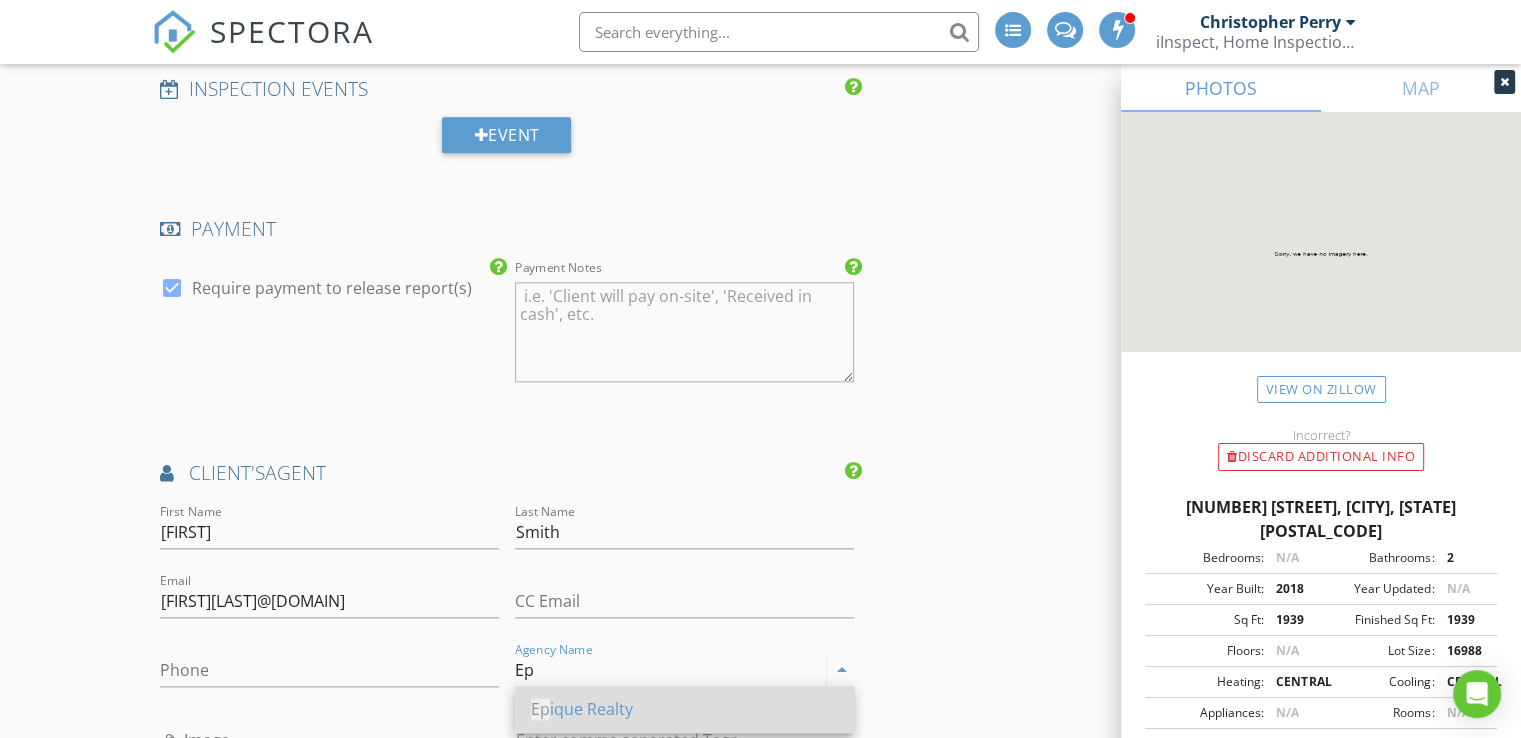 click on "Ep ique Realty" at bounding box center [684, 709] 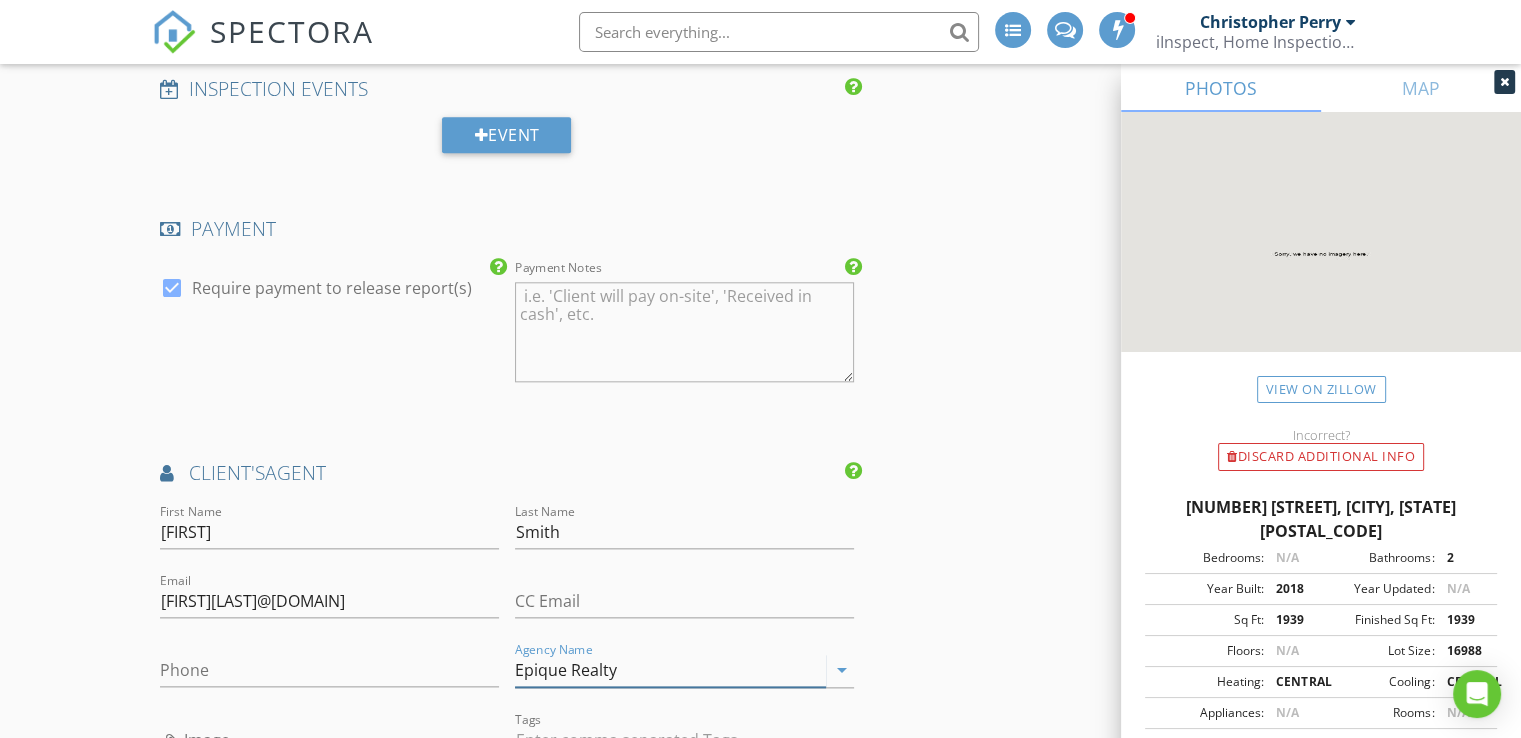 type on "Epique Realty" 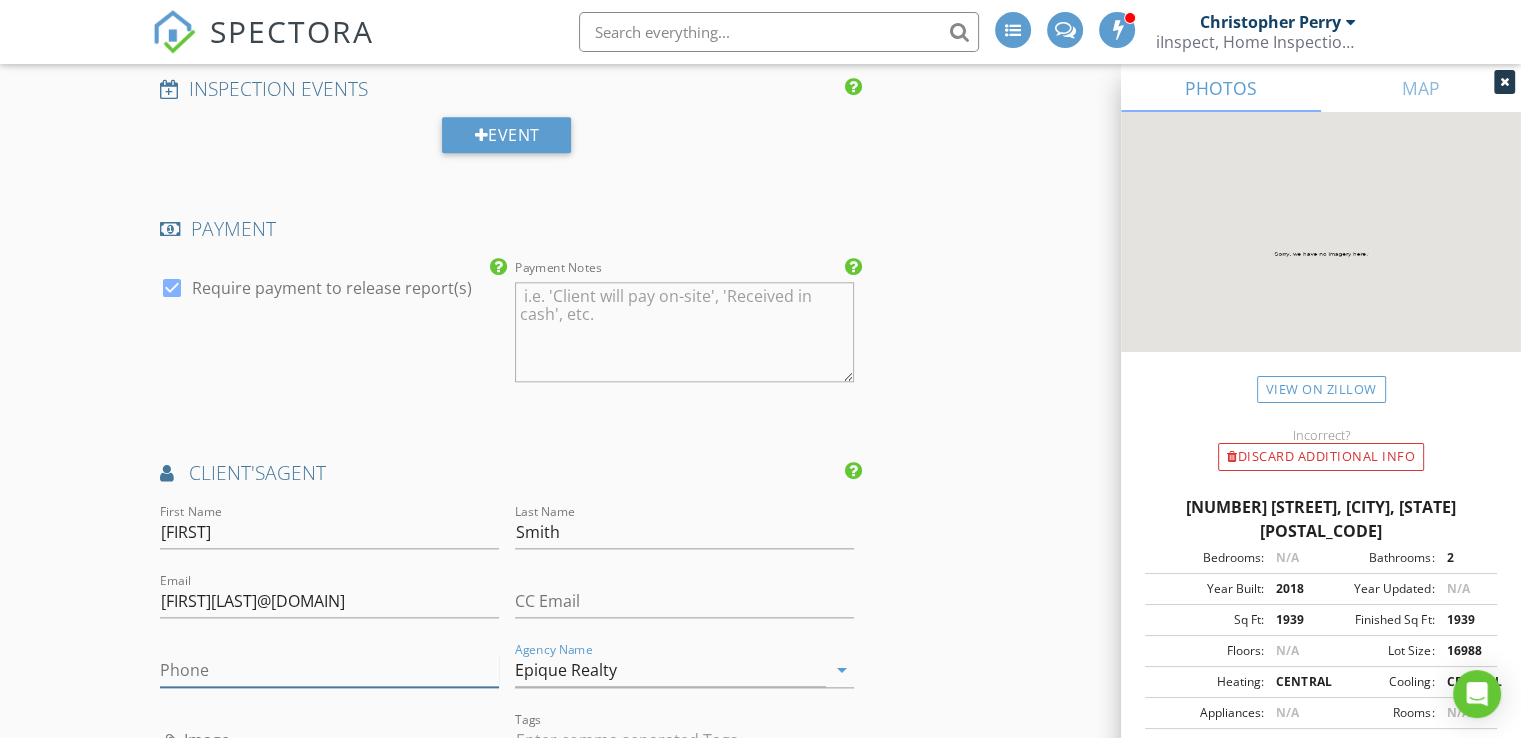 click on "Phone" at bounding box center [329, 670] 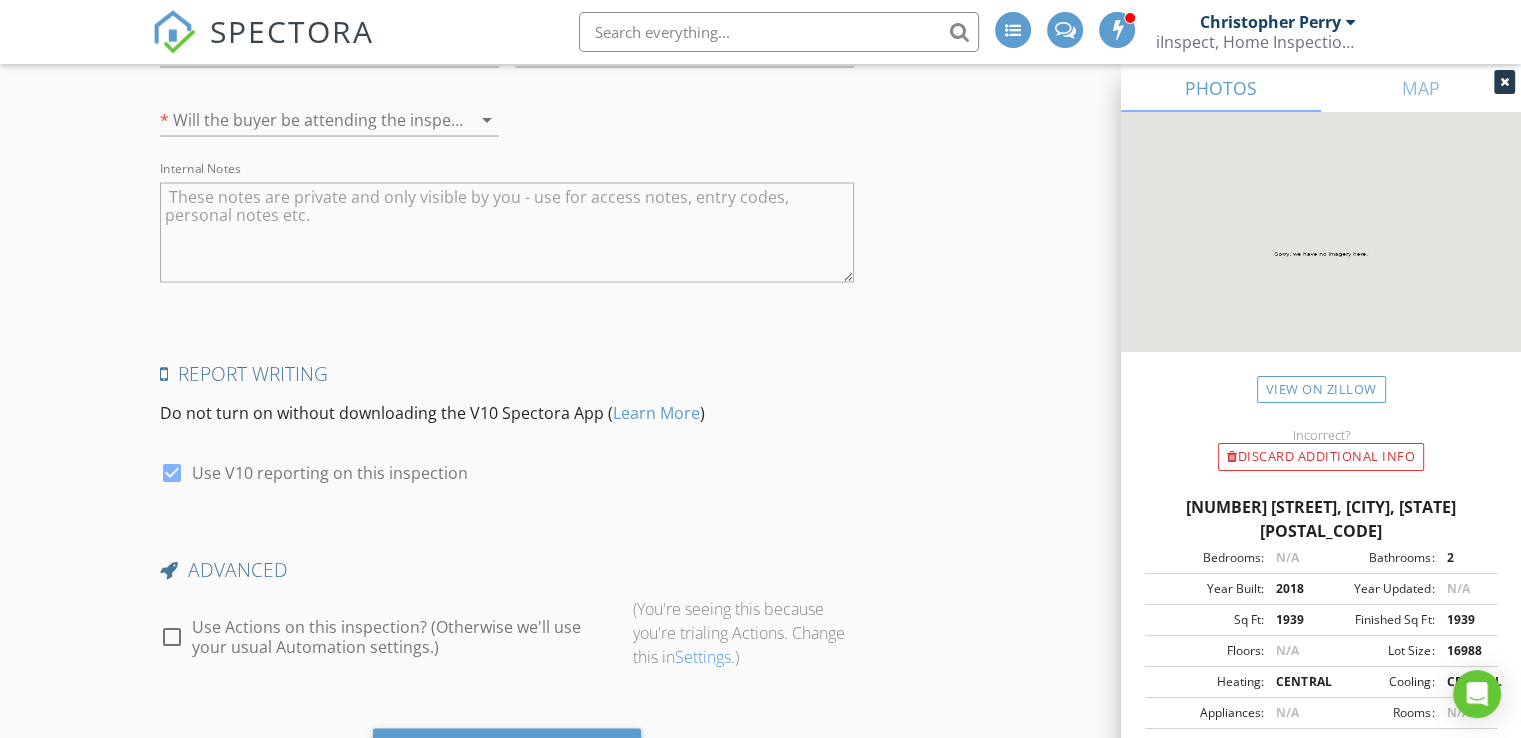 scroll, scrollTop: 3816, scrollLeft: 0, axis: vertical 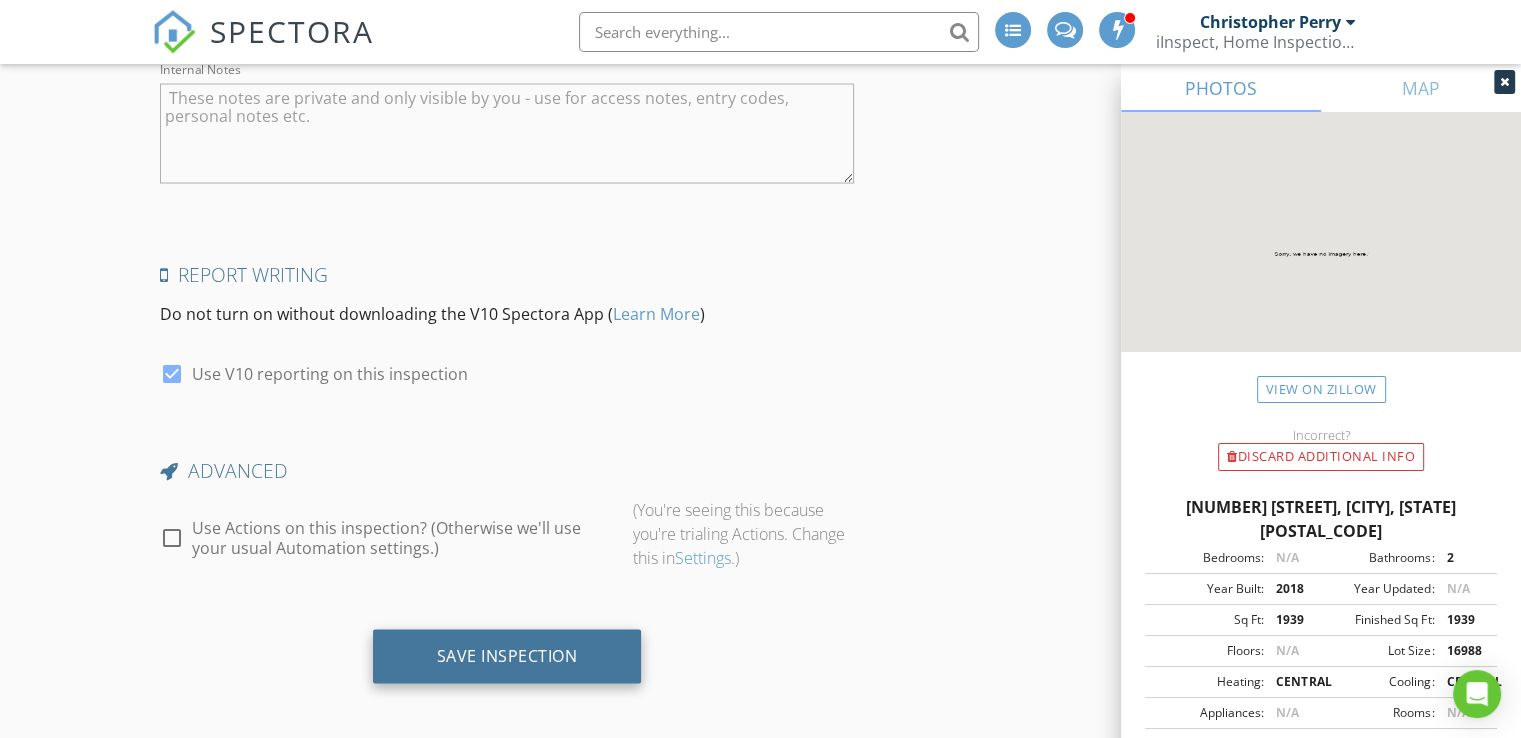 type on "501-291-1384" 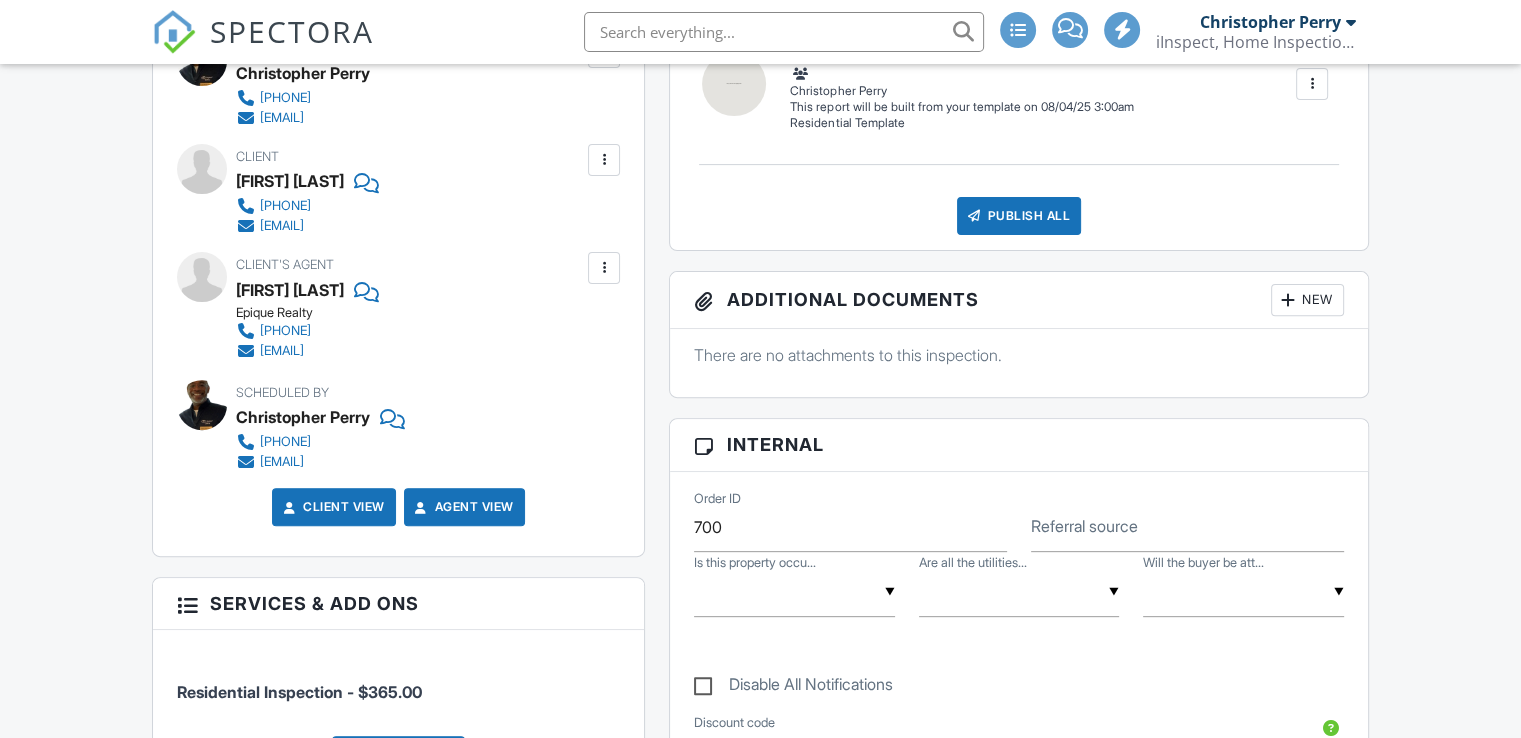 scroll, scrollTop: 644, scrollLeft: 0, axis: vertical 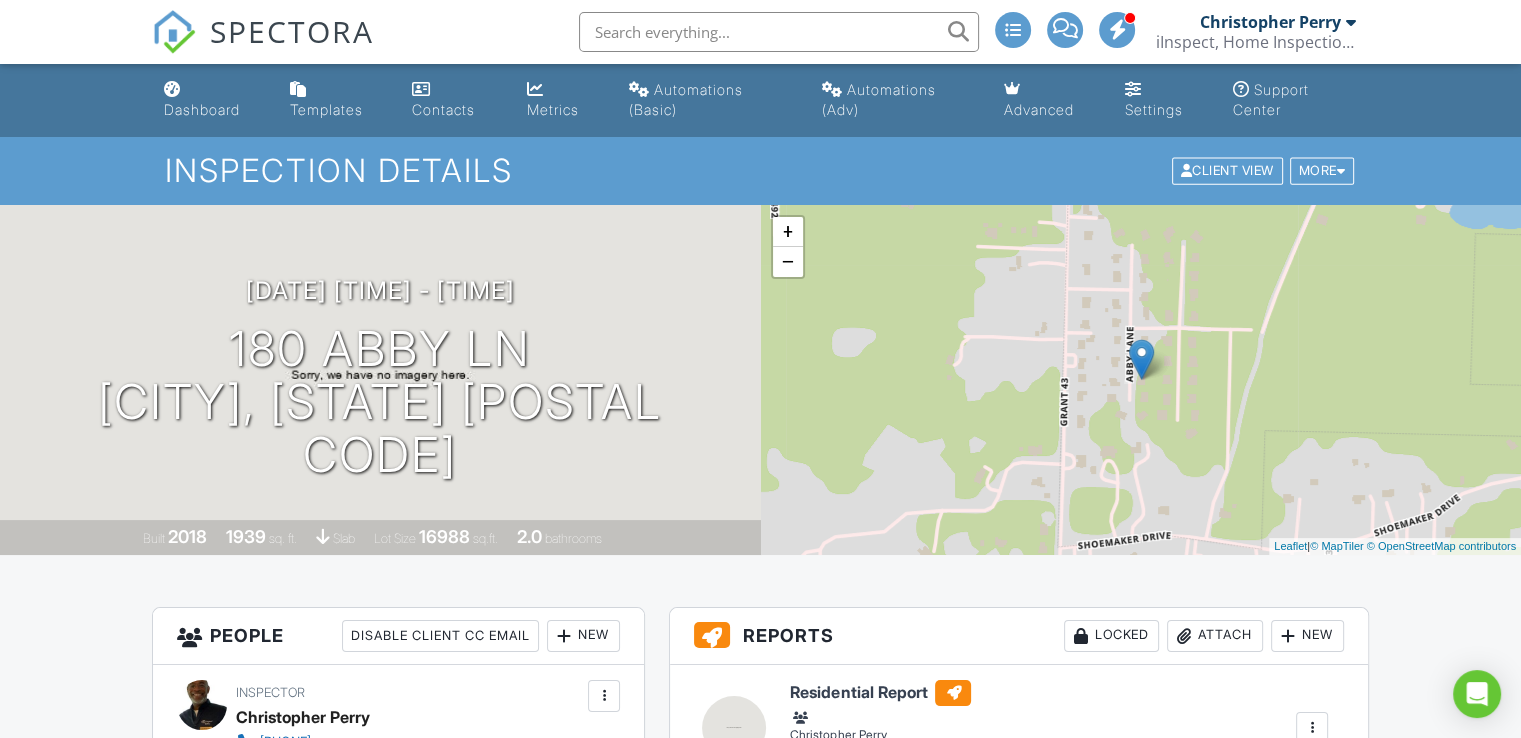 click at bounding box center [1118, 29] 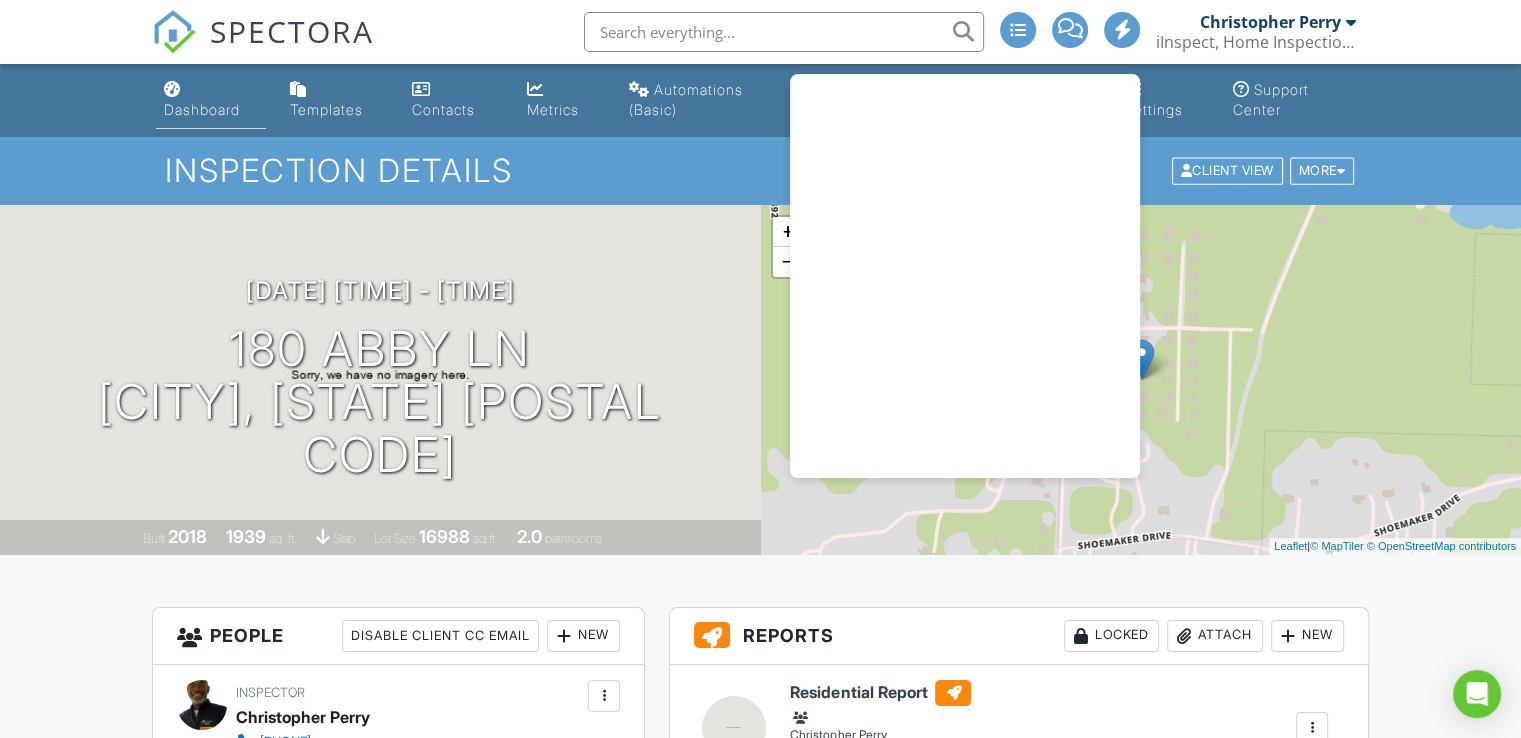 click at bounding box center (172, 89) 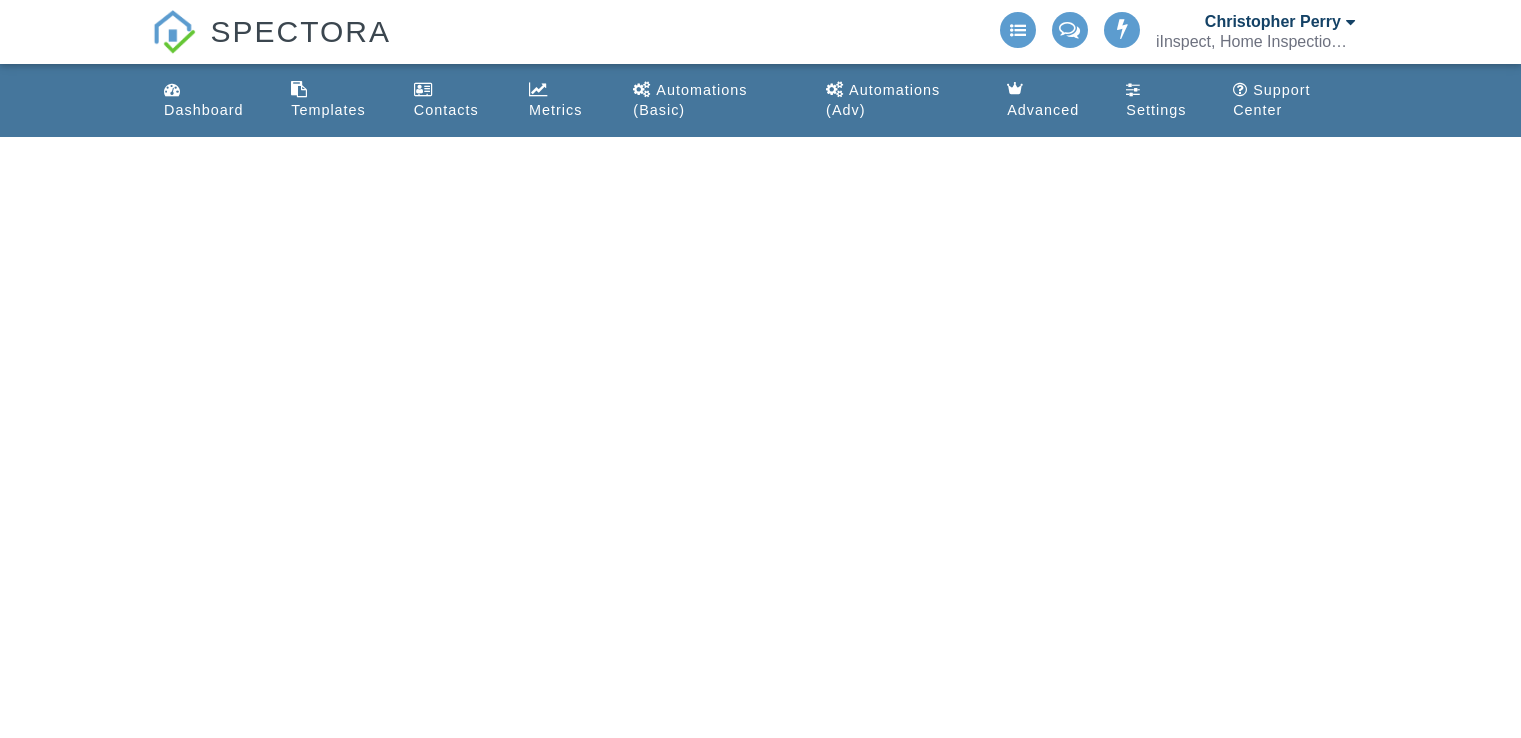 scroll, scrollTop: 0, scrollLeft: 0, axis: both 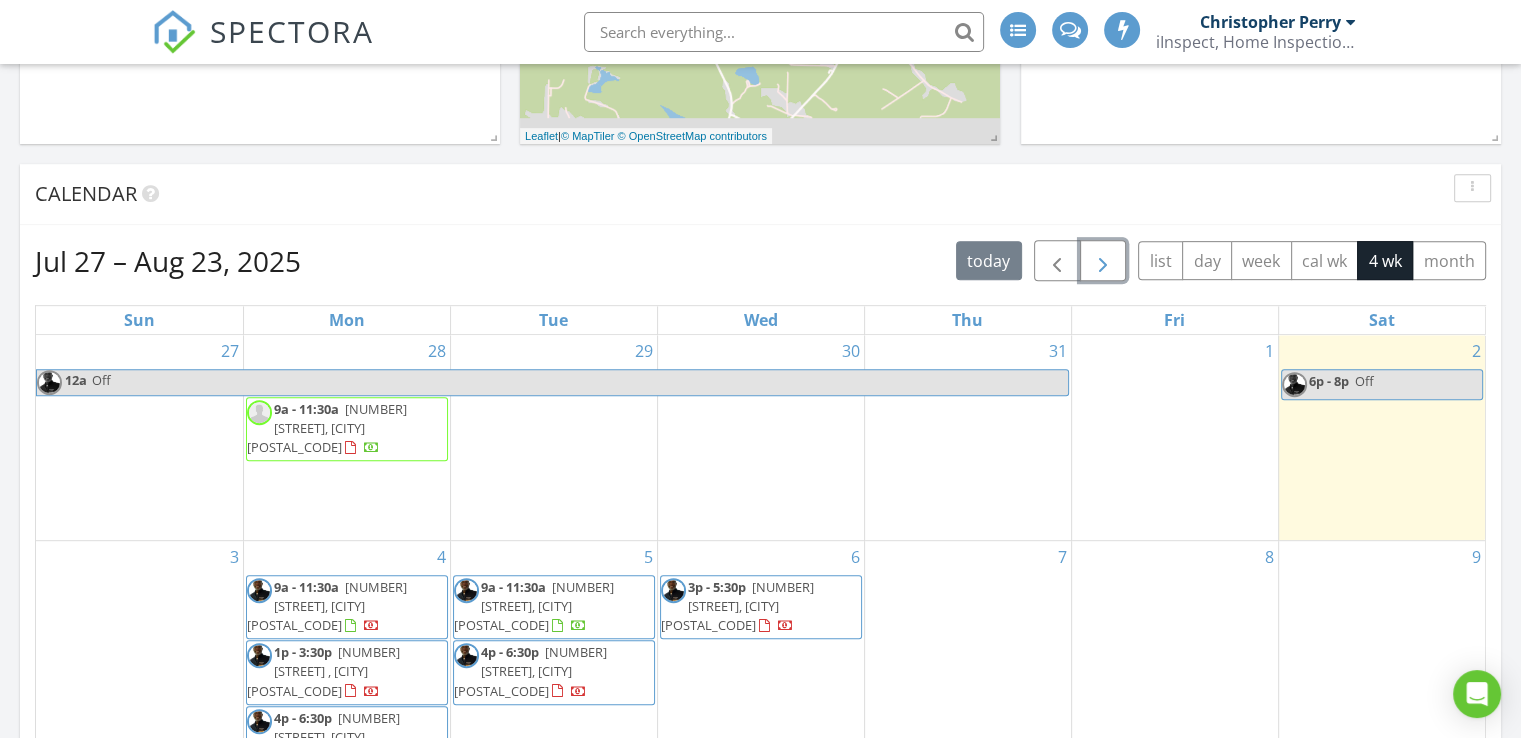 click at bounding box center [1103, 261] 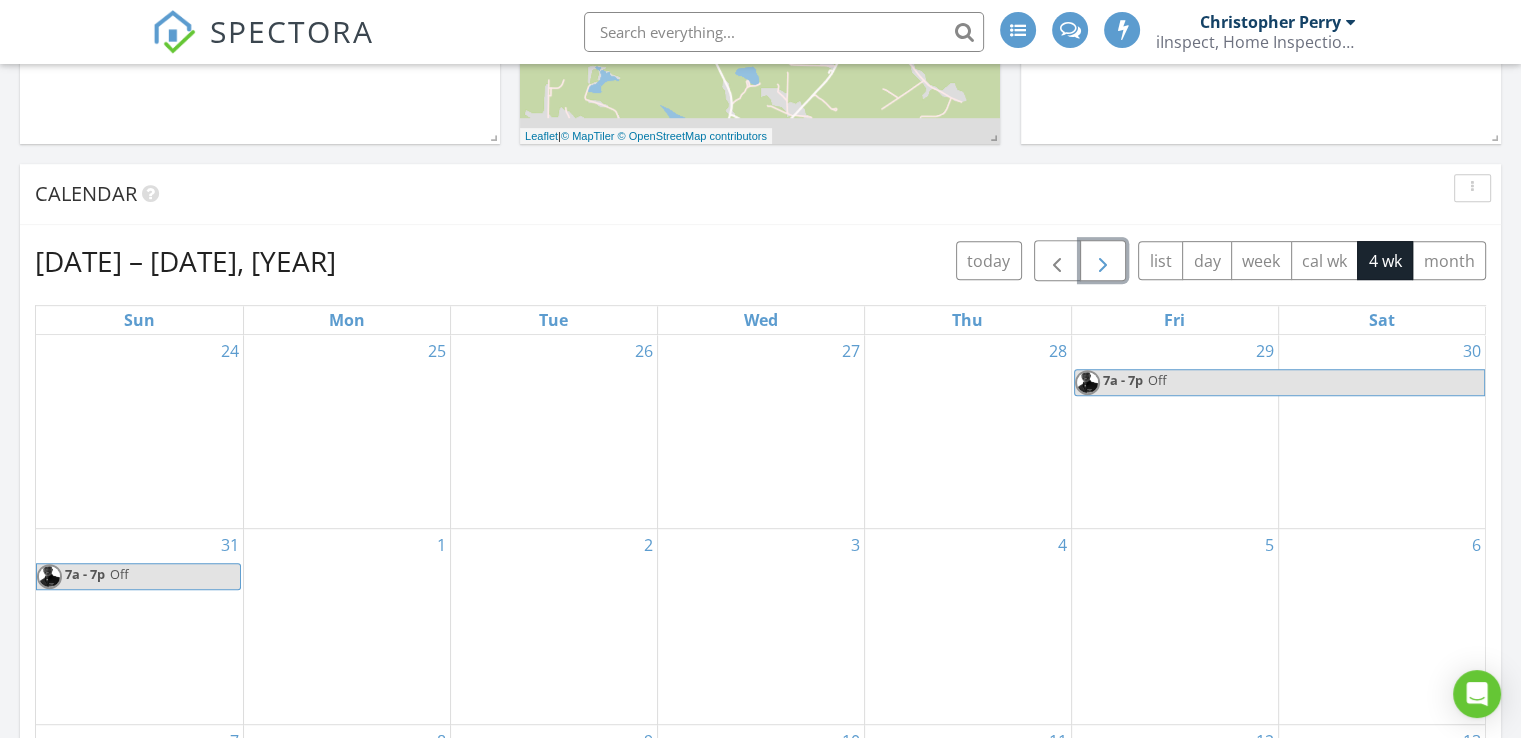 click at bounding box center [1103, 261] 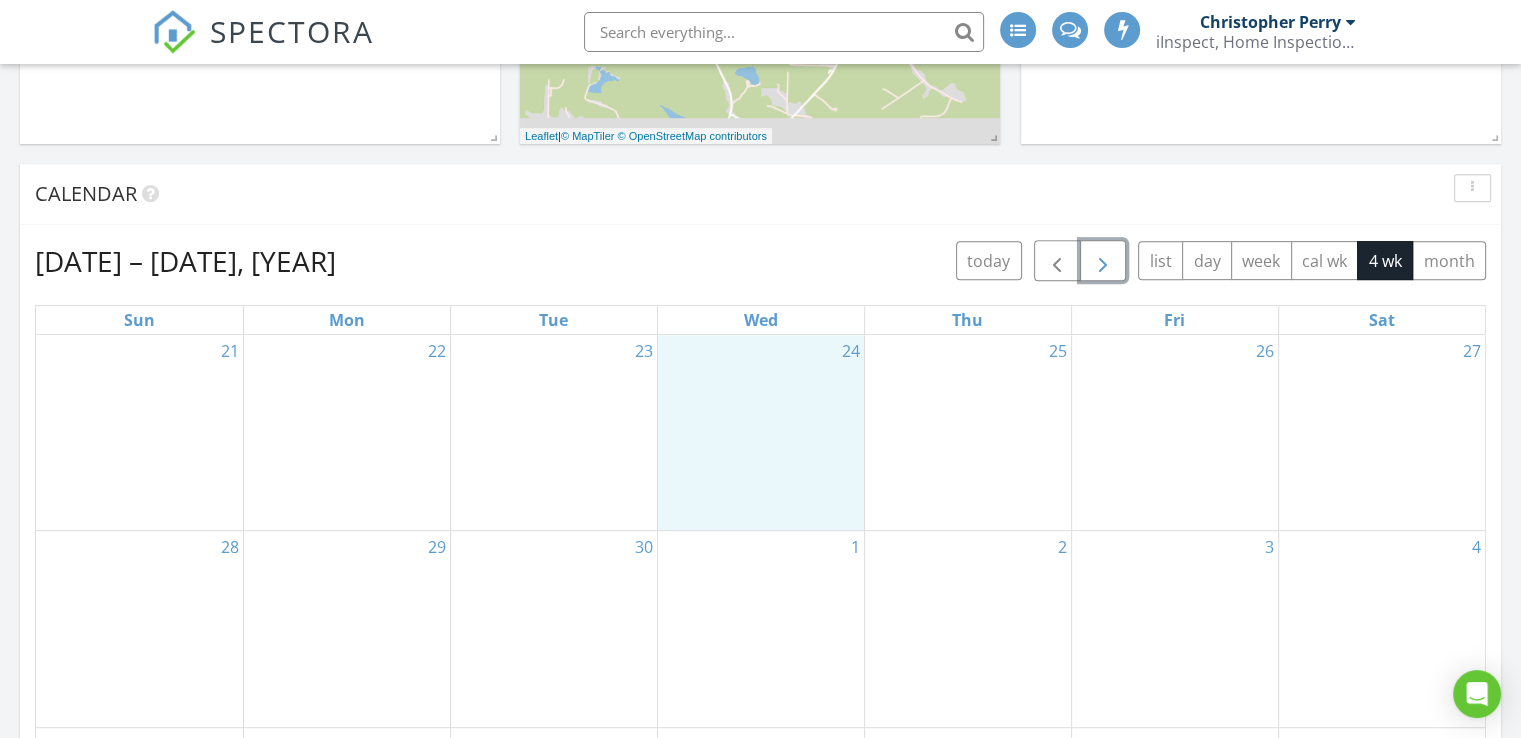 click on "24" at bounding box center (761, 432) 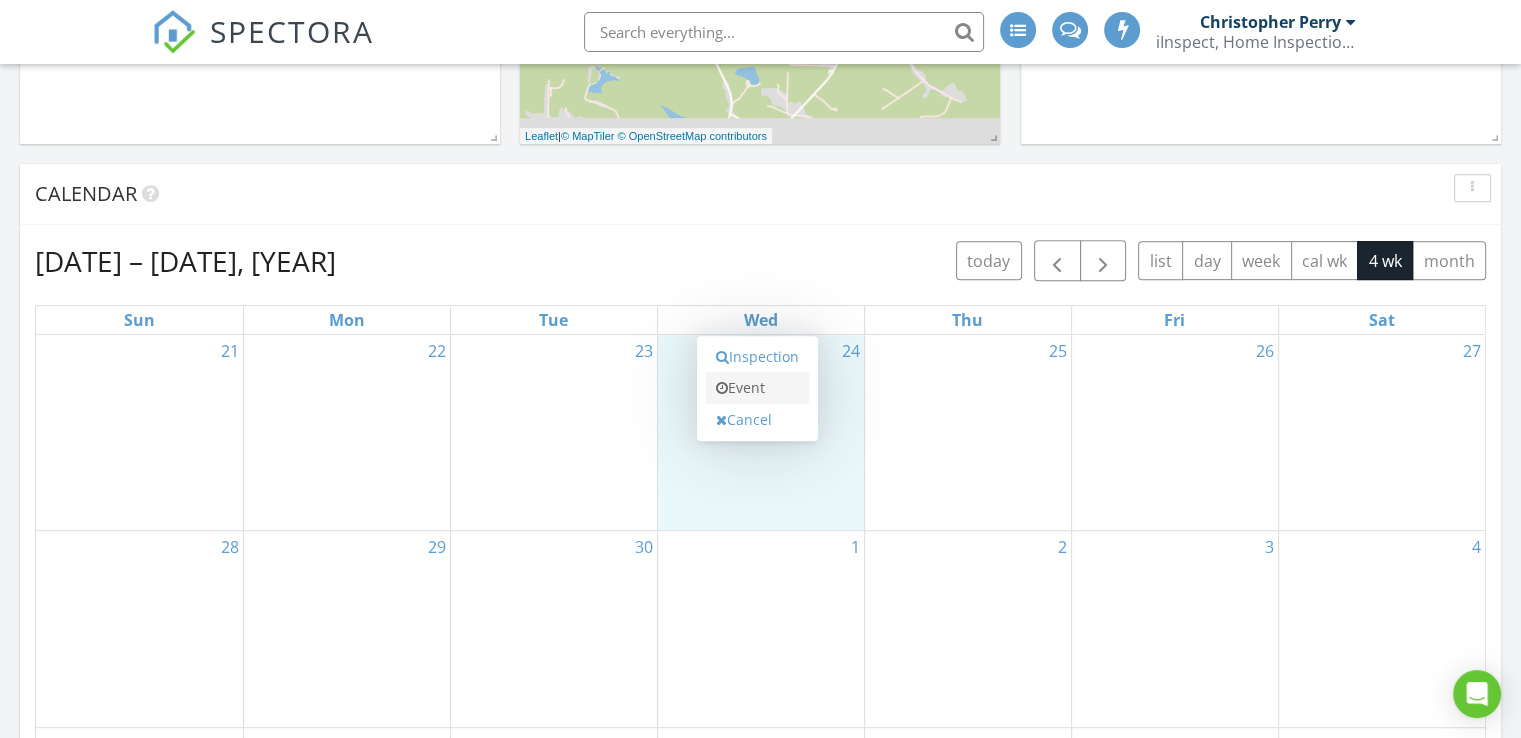click on "Event" at bounding box center (757, 388) 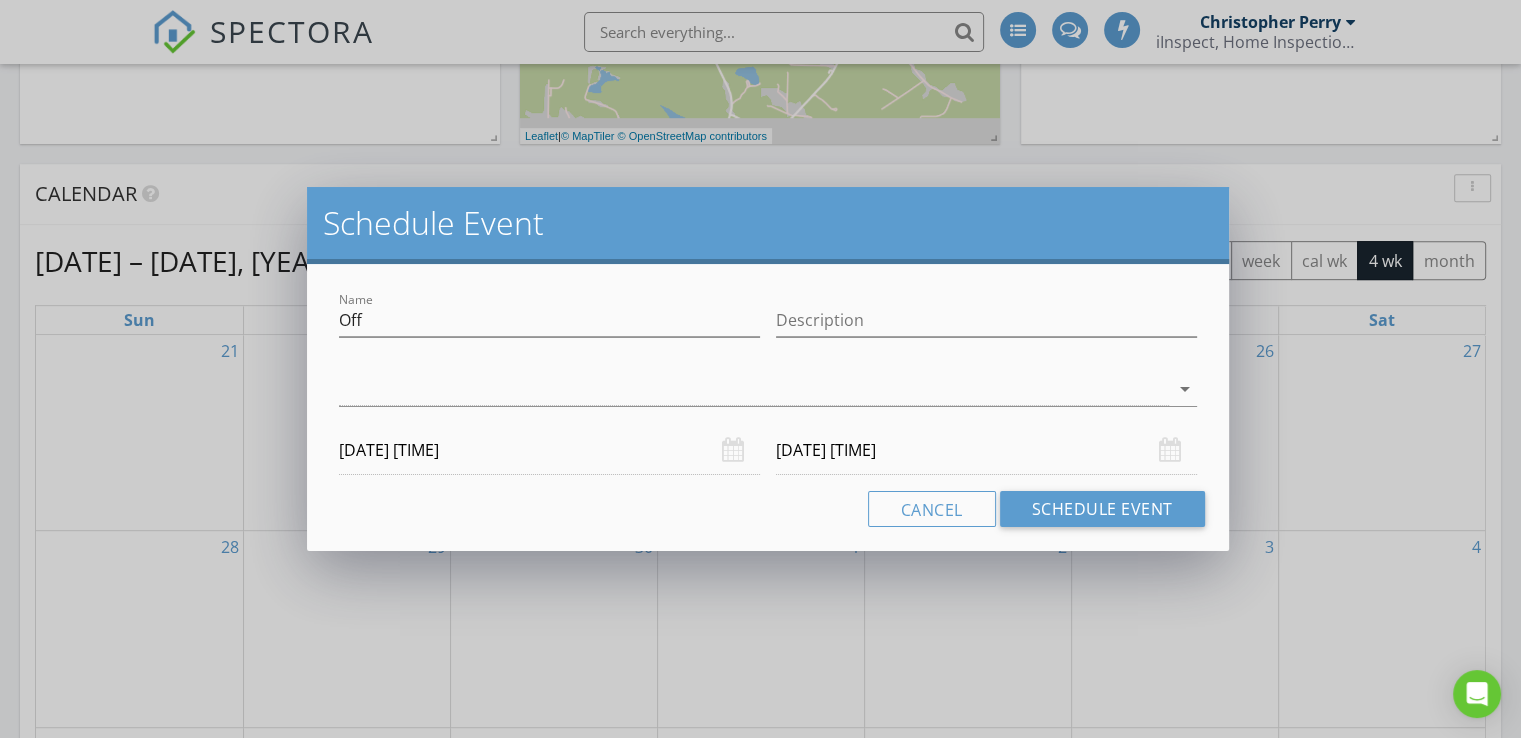 click on "Name Off" at bounding box center (549, 330) 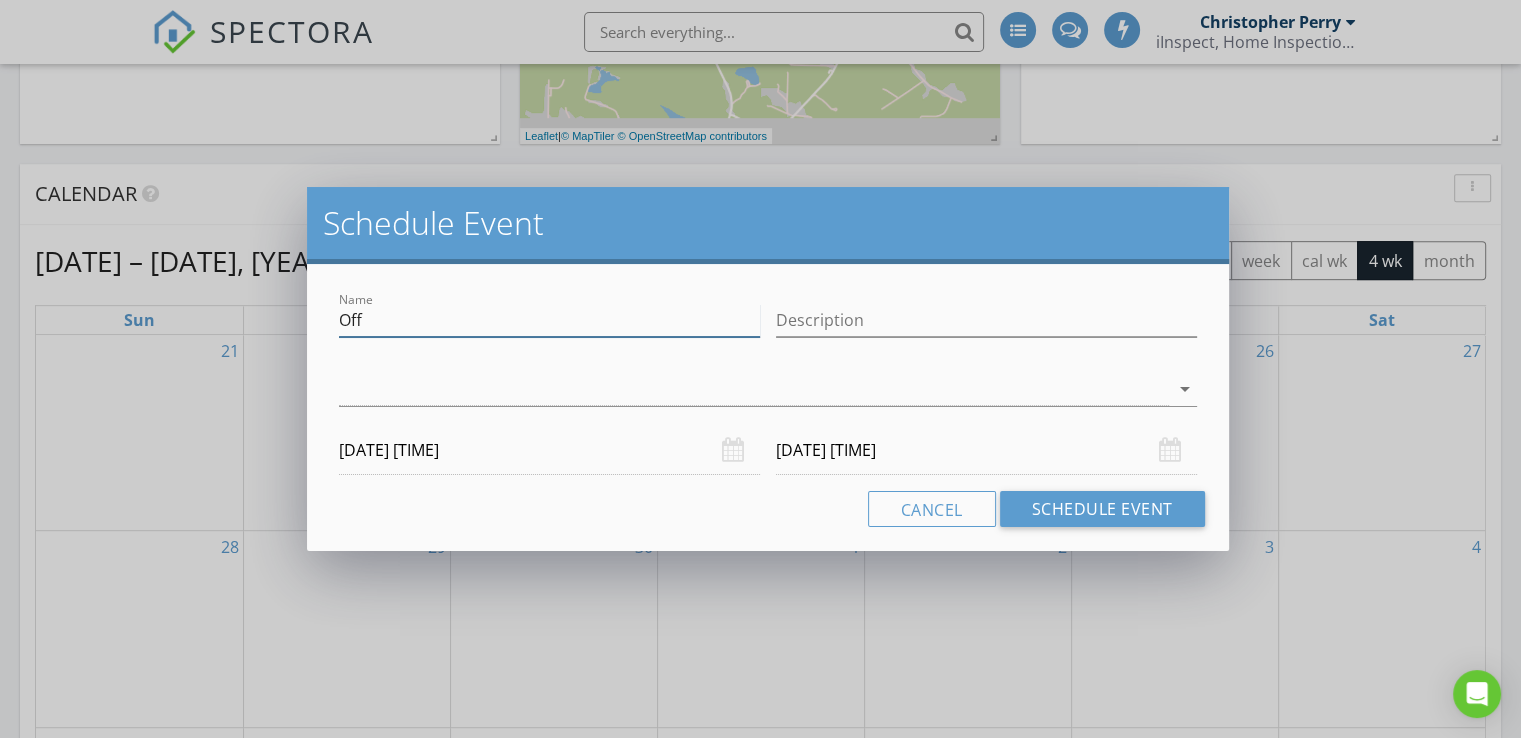 click on "Off" at bounding box center (549, 320) 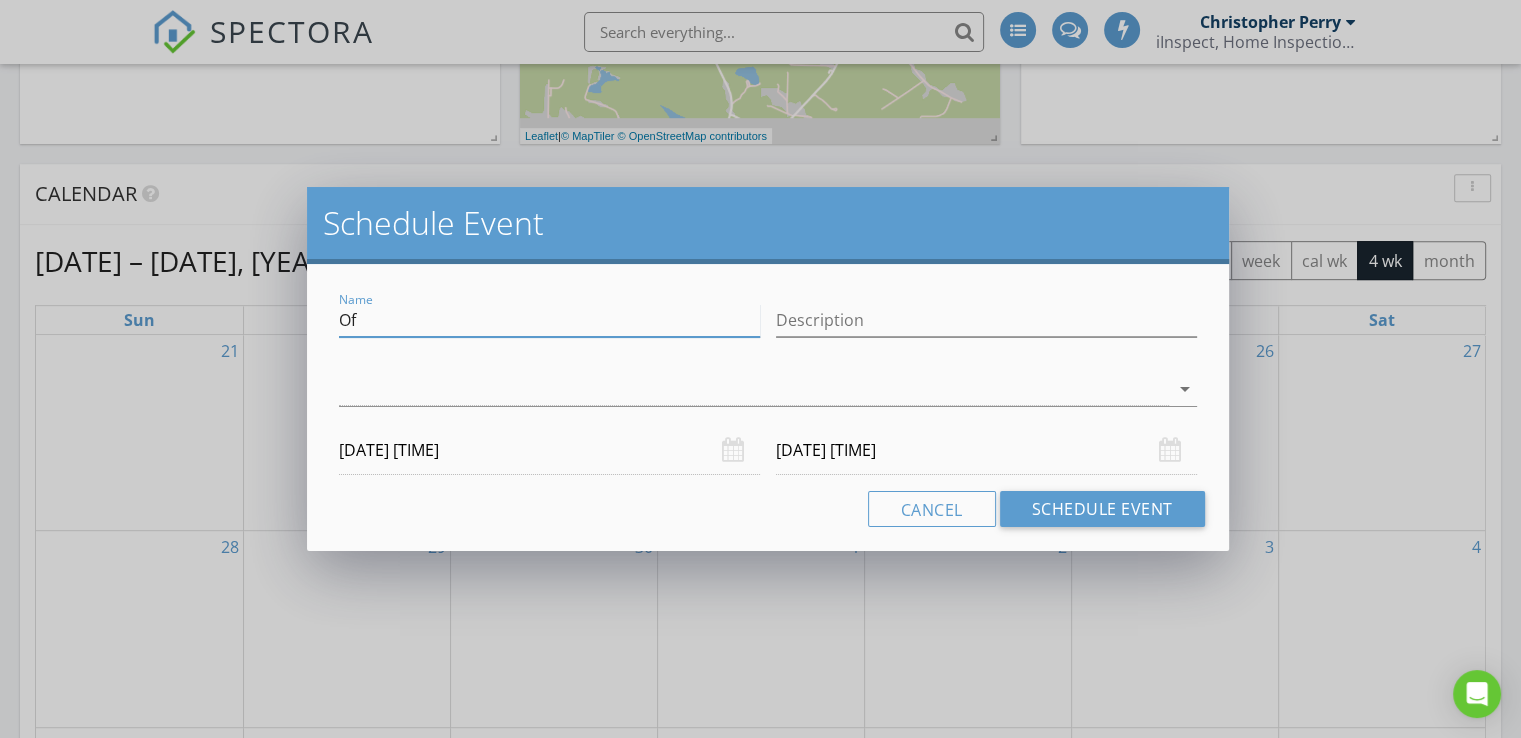 type on "O" 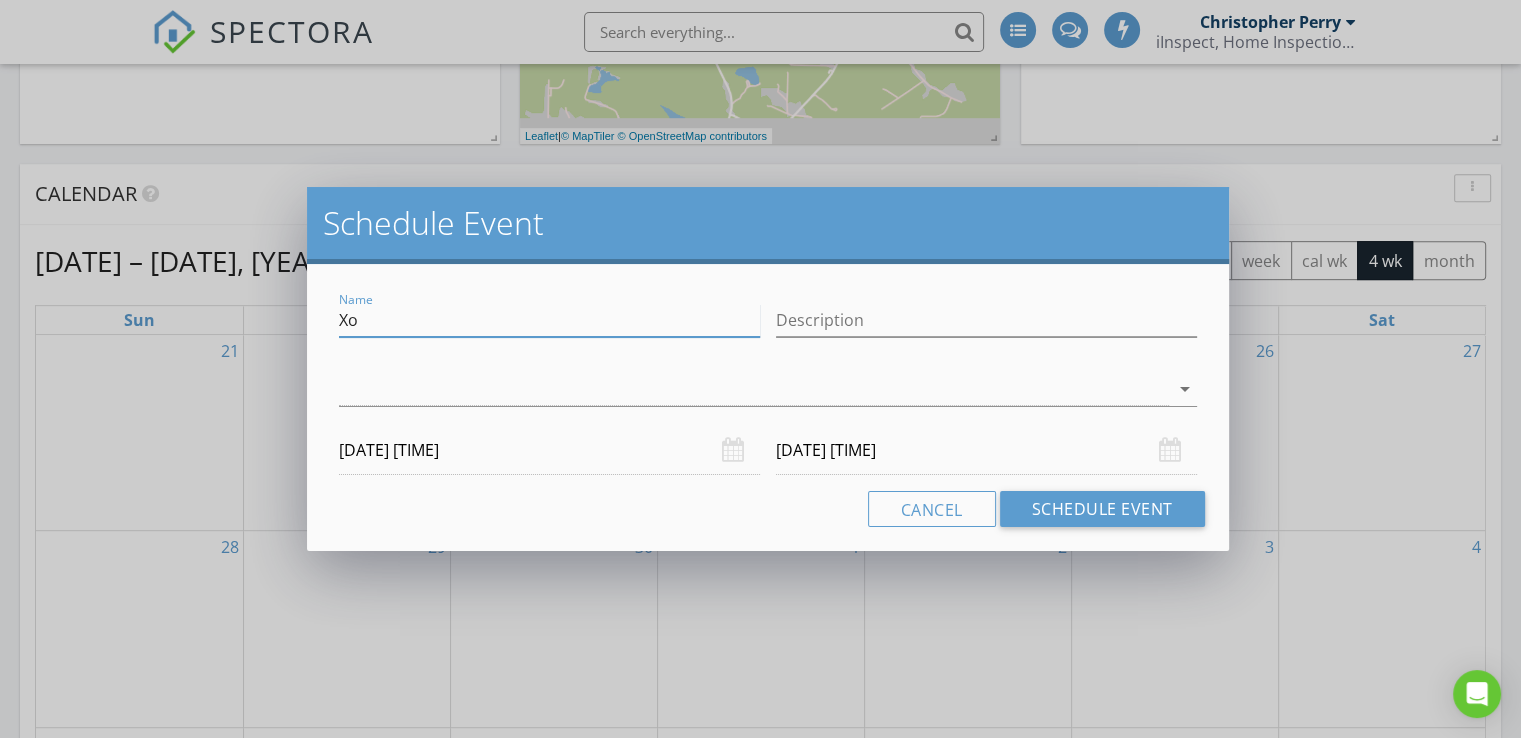 type on "X" 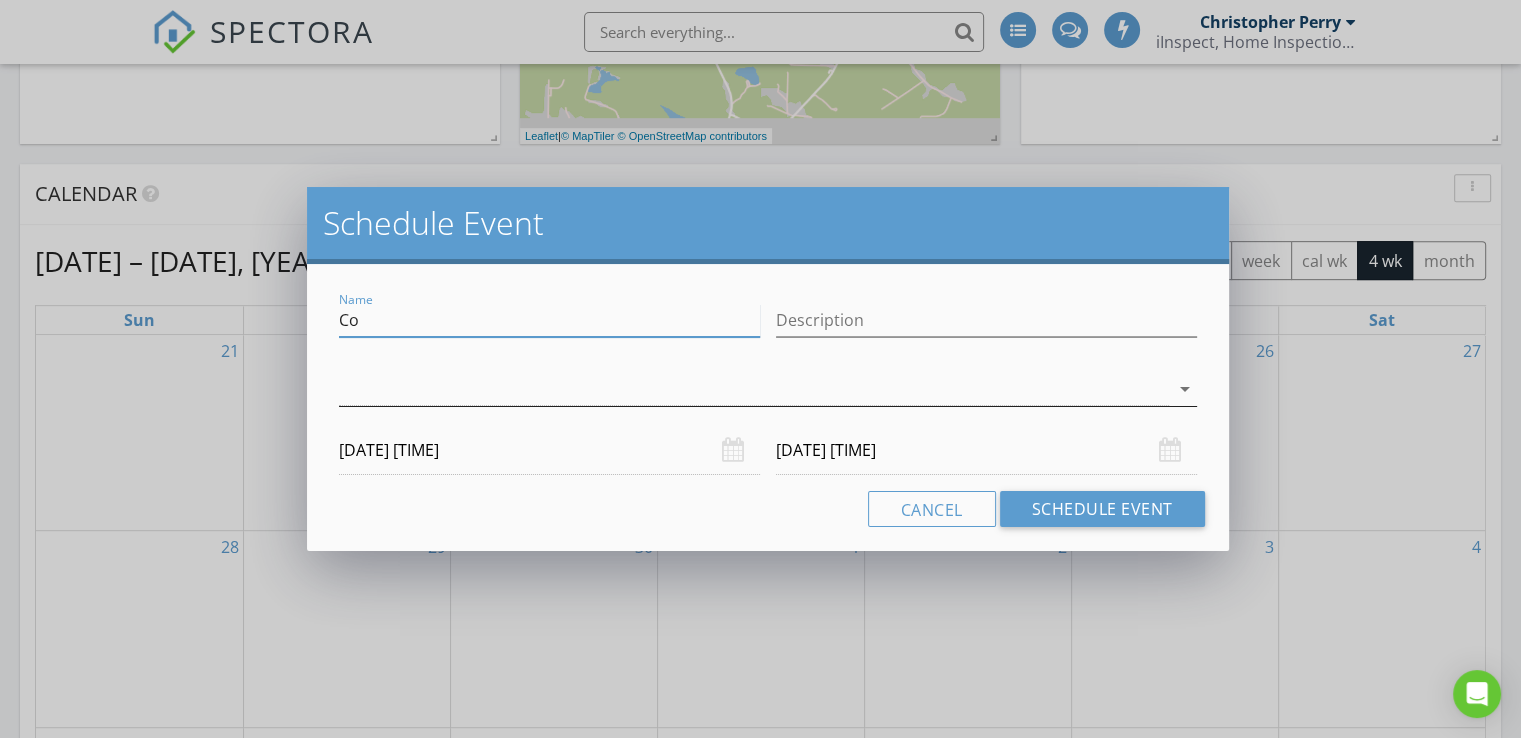 type on "C" 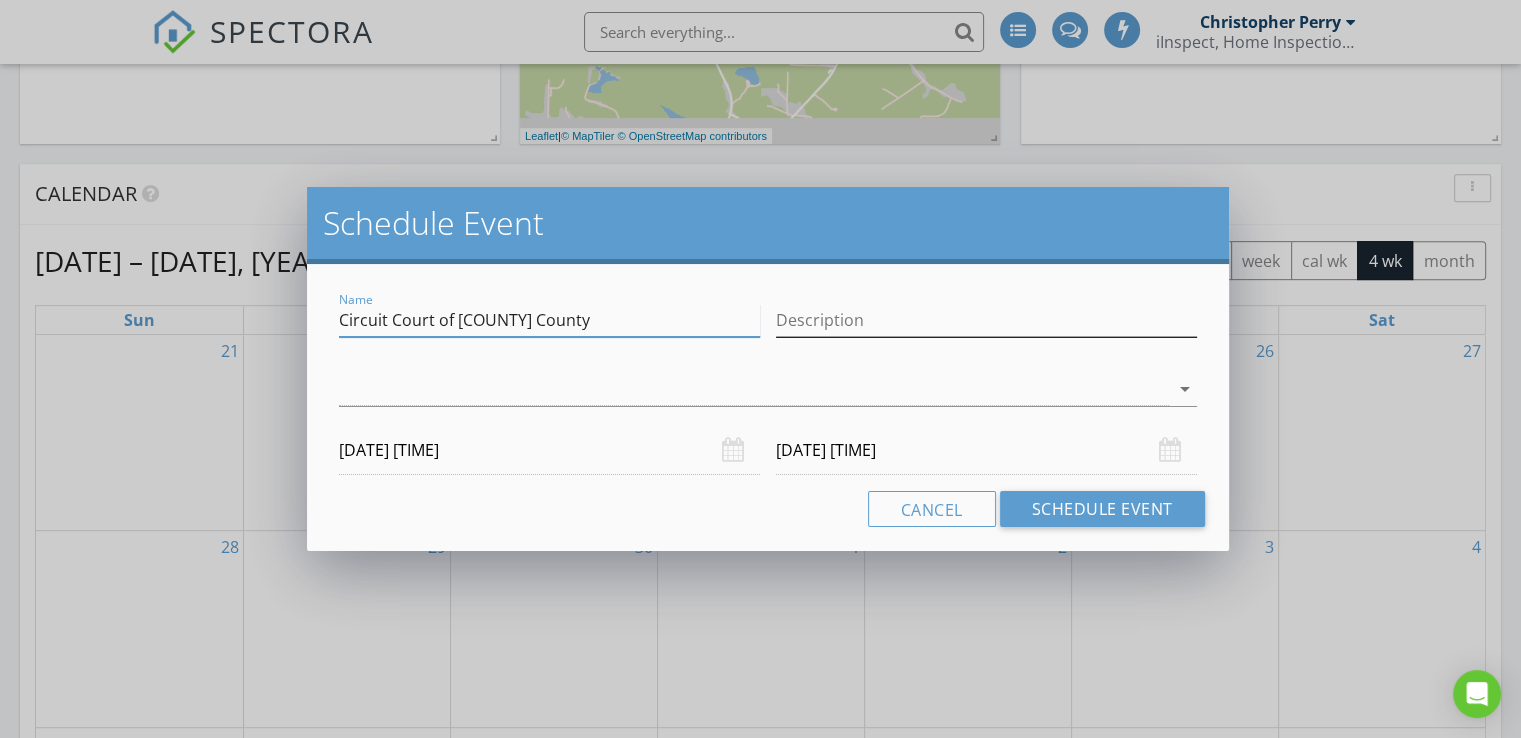type on "Circuit Court of [COUNTY] County" 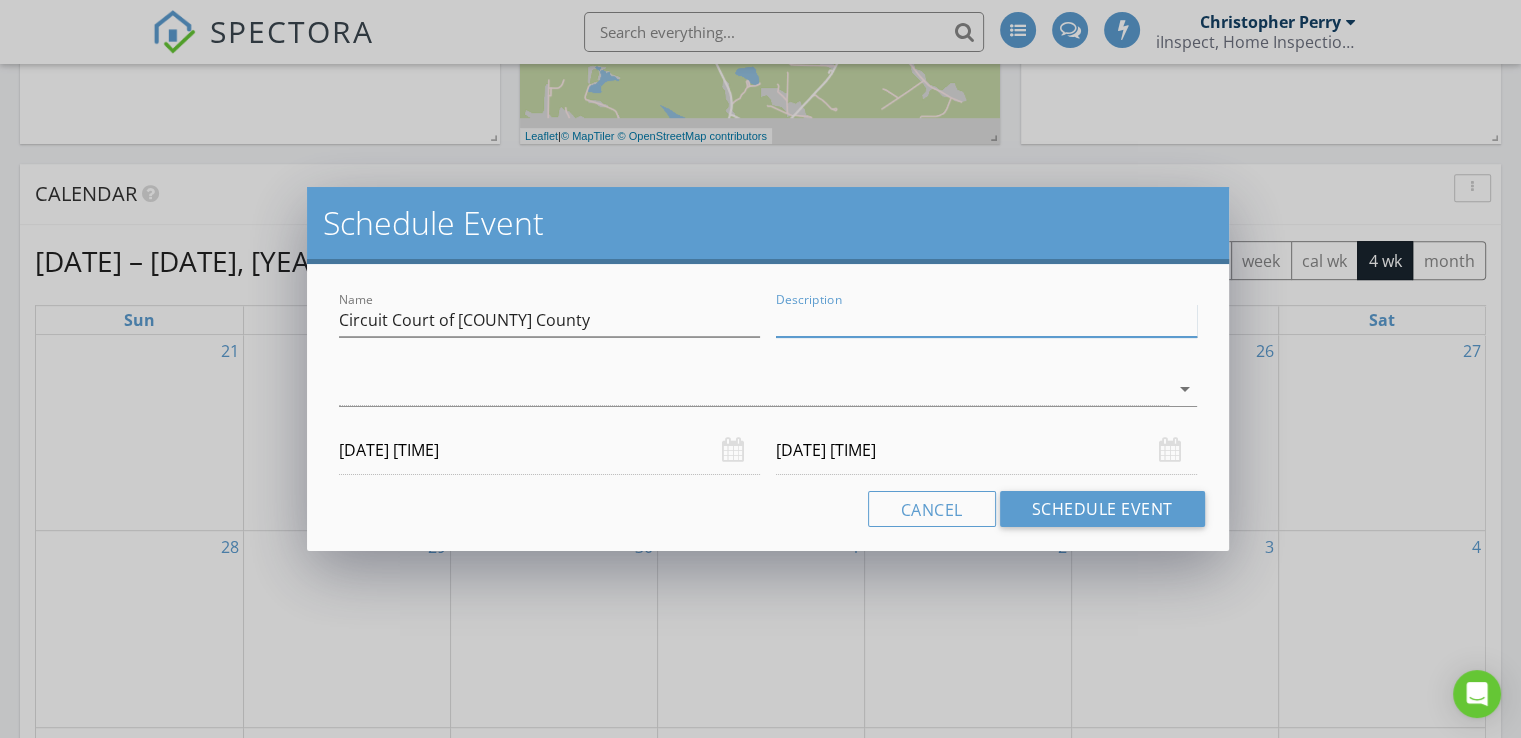 click on "Description" at bounding box center [986, 320] 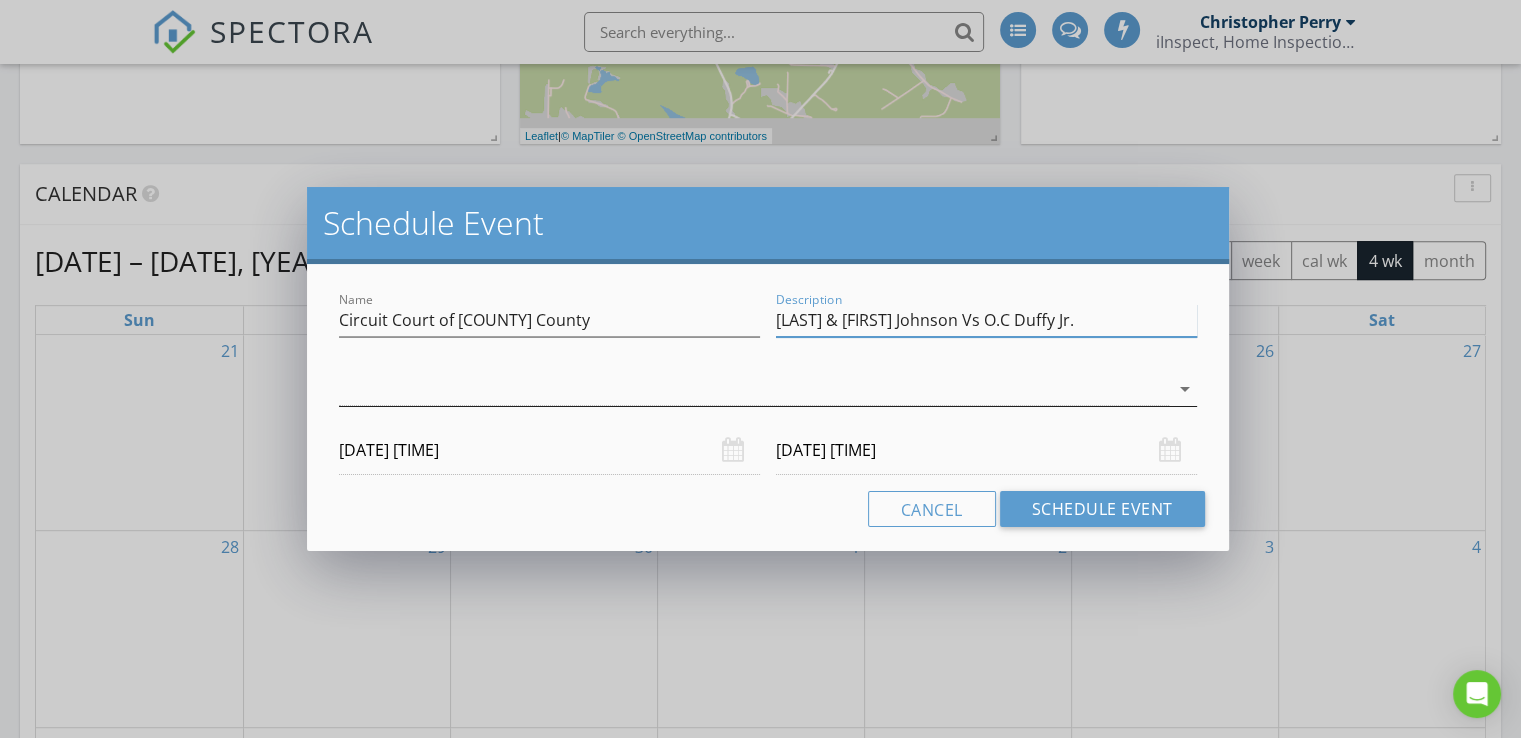 type on "[LAST] & [FIRST] Johnson Vs O.C Duffy Jr." 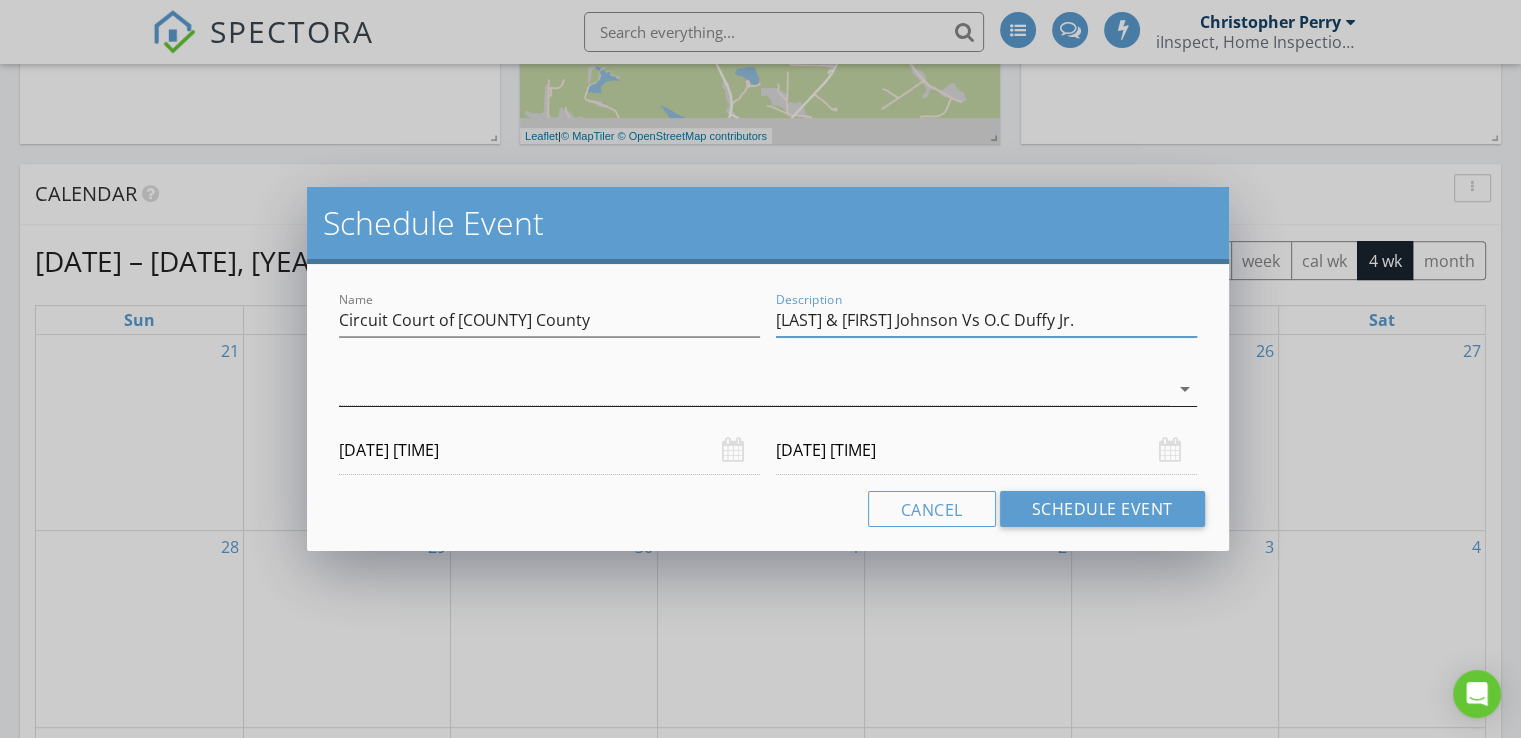 click at bounding box center [754, 389] 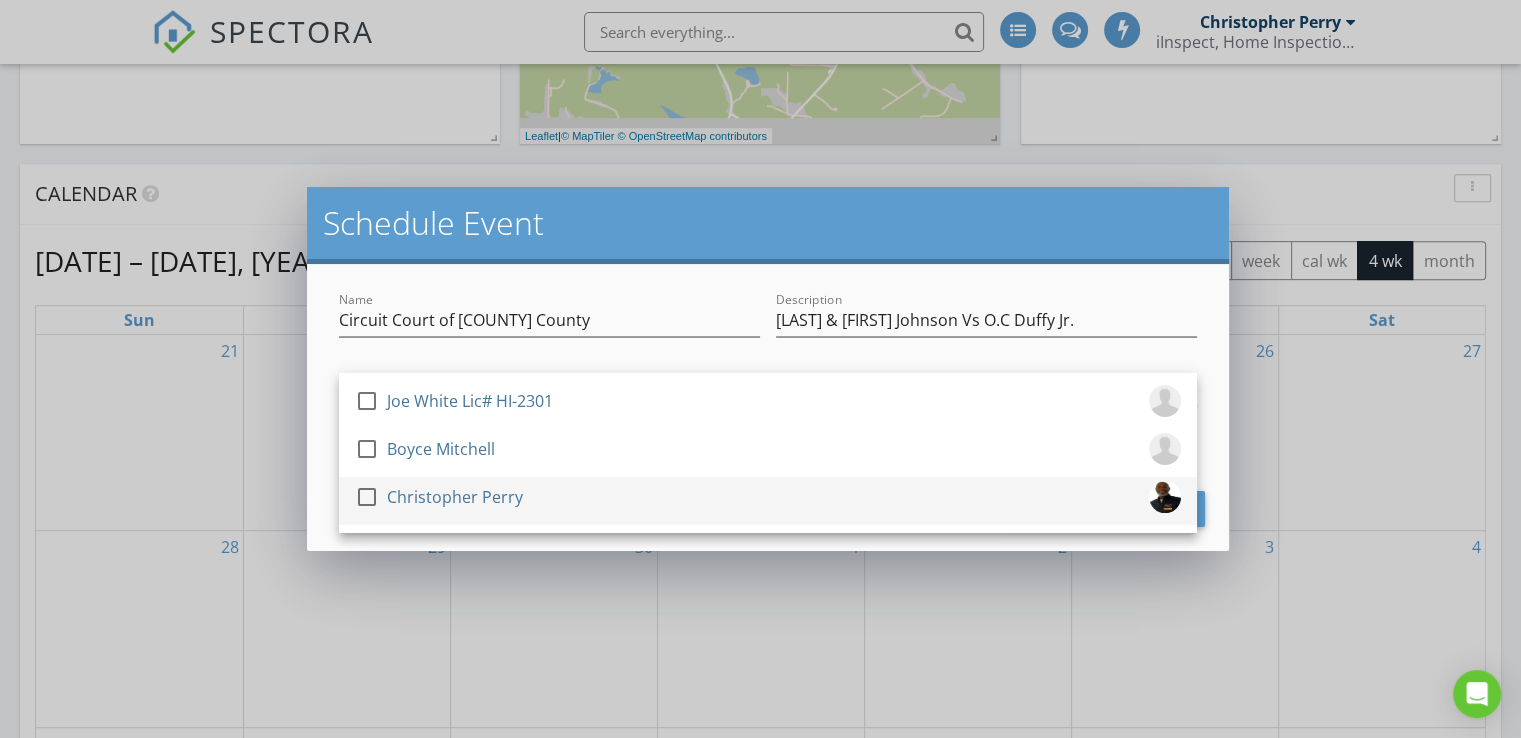 click at bounding box center (367, 497) 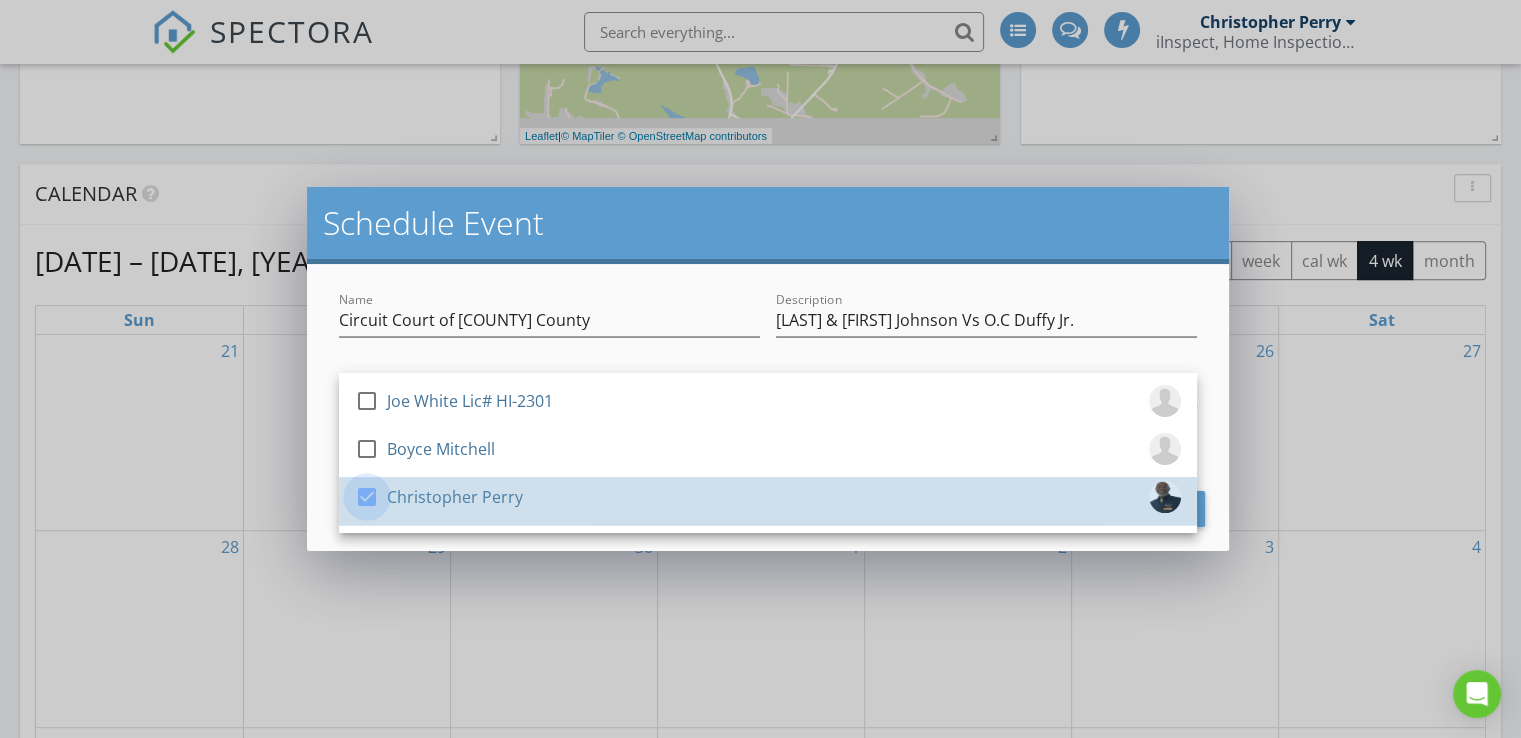 click at bounding box center [367, 497] 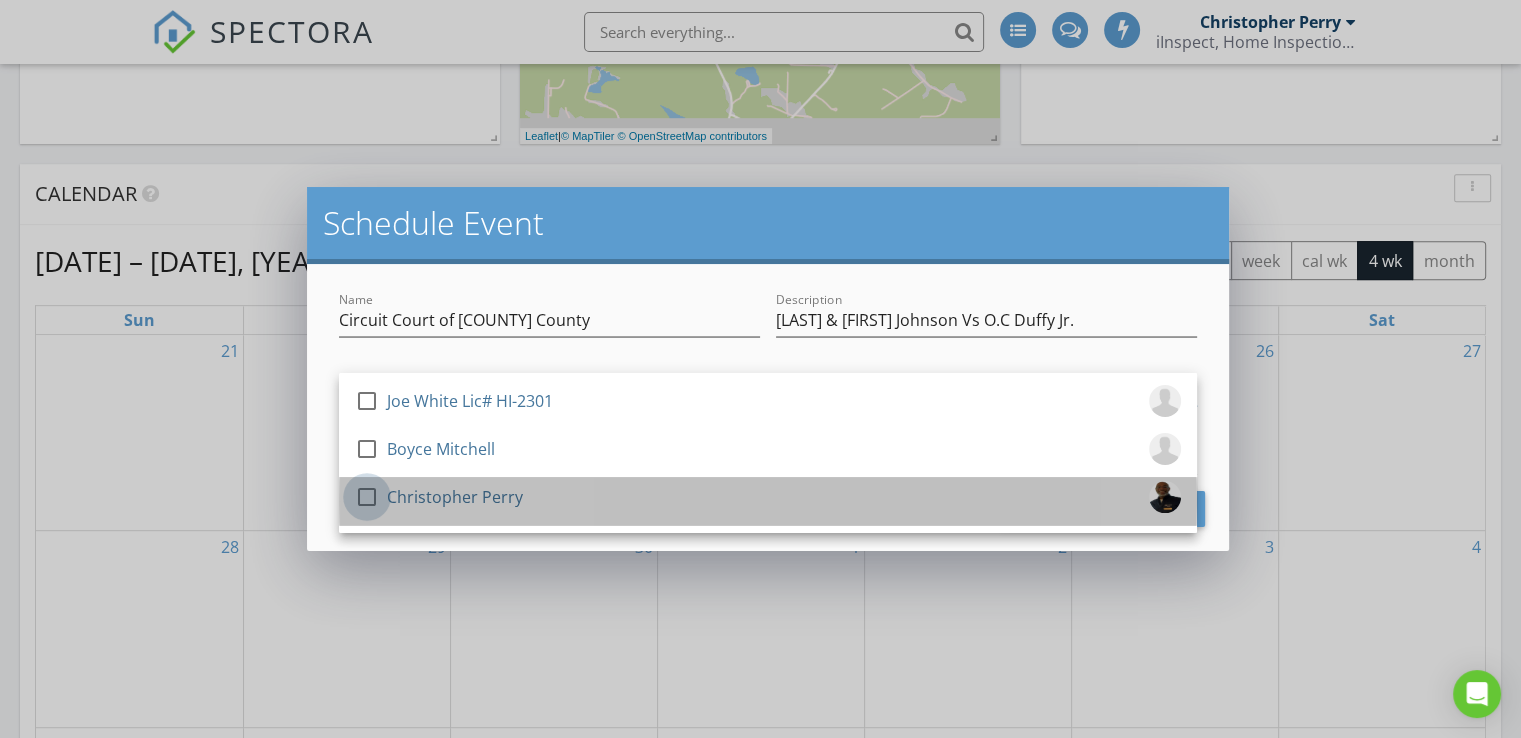 click at bounding box center (367, 497) 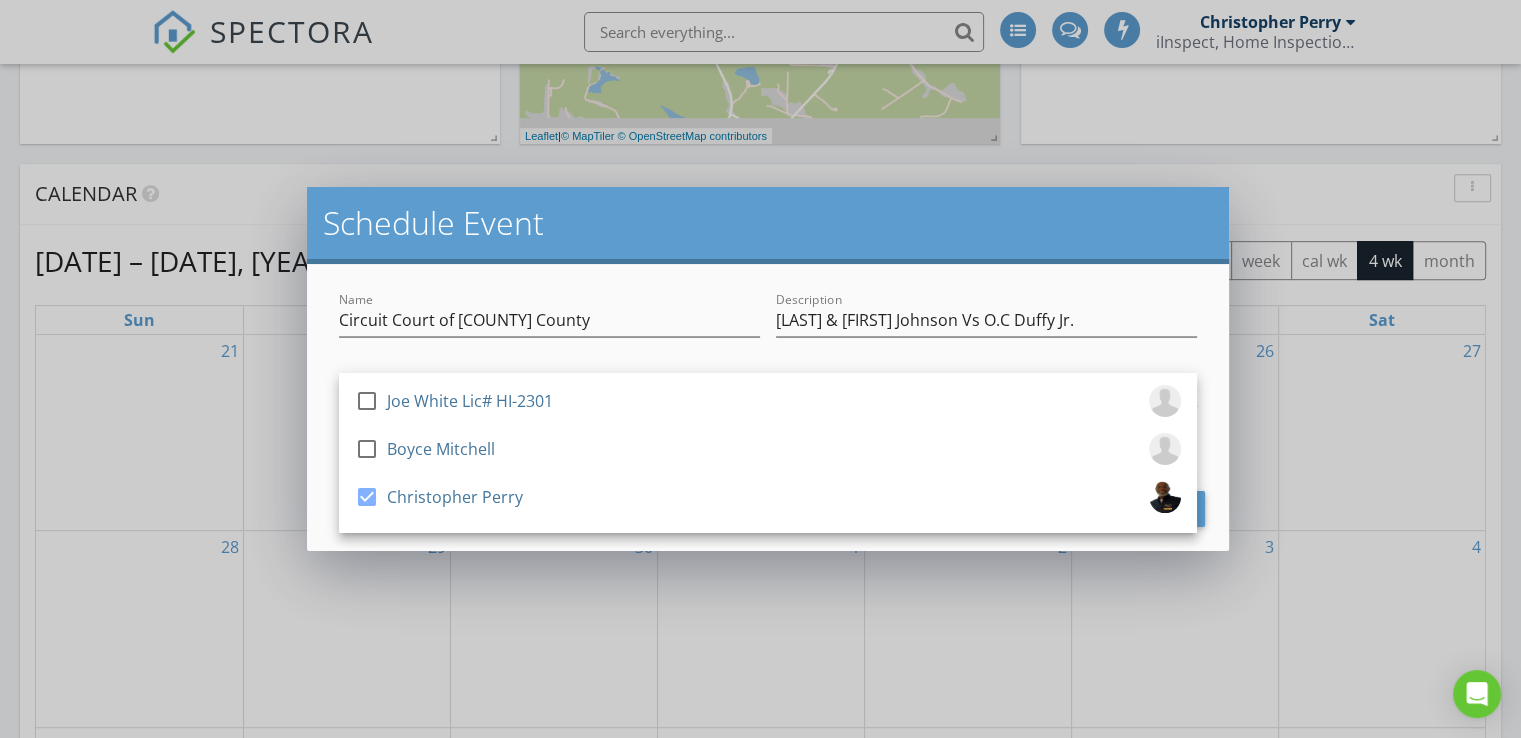 click on "Schedule Event Name [COUNTY] County Description [LAST] & [FIRST] Johnson Vs O.C Duffy Jr. check_box_outline_blank [FIRST] [LAST] Lic# HI-2301 check_box_outline_blank [FIRST] [LAST] [FIRST] [LAST] arrow_drop_down [DATE] [TIME] [DATE] [TIME] Cancel Schedule Event" at bounding box center (760, 369) 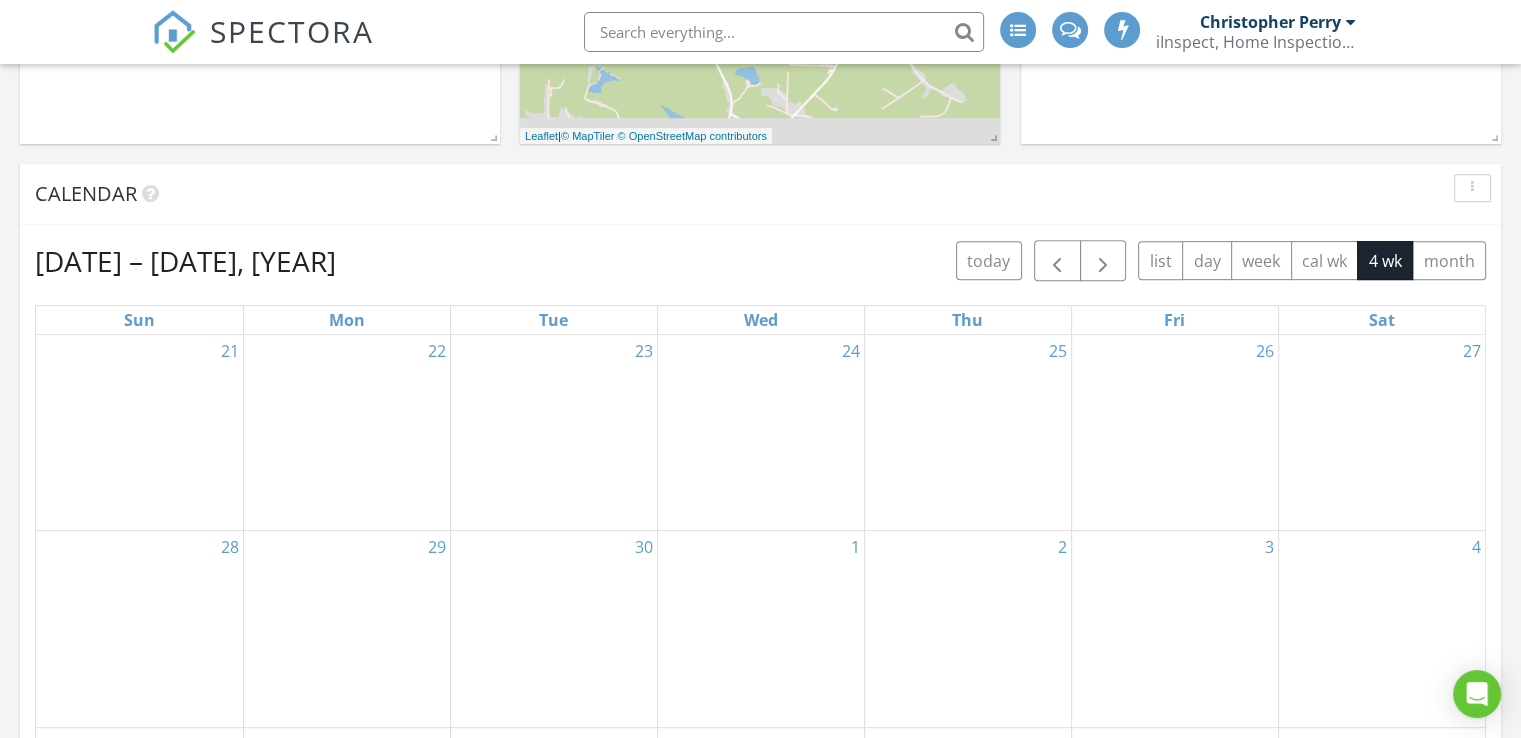 click on "24" at bounding box center [761, 432] 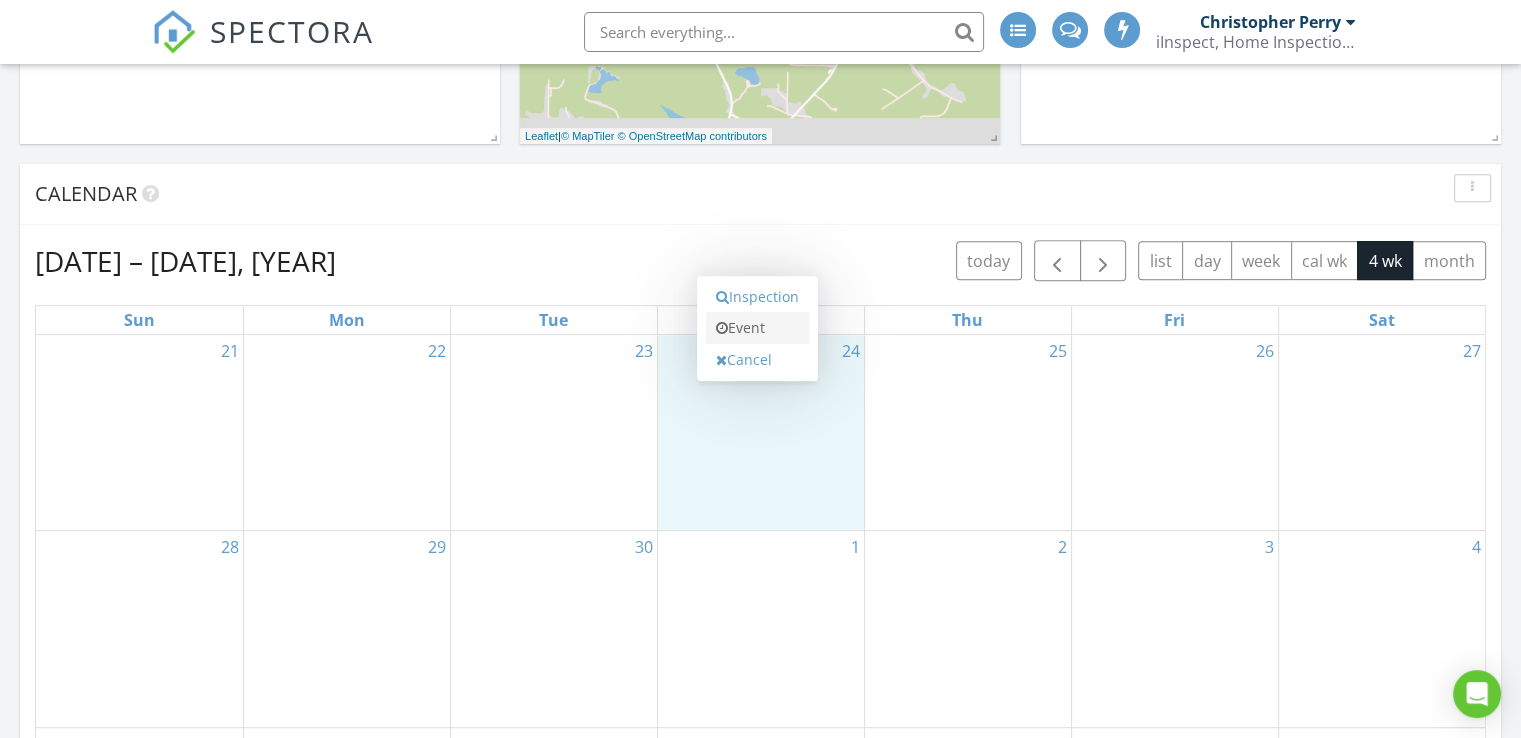 click on "Event" at bounding box center [757, 328] 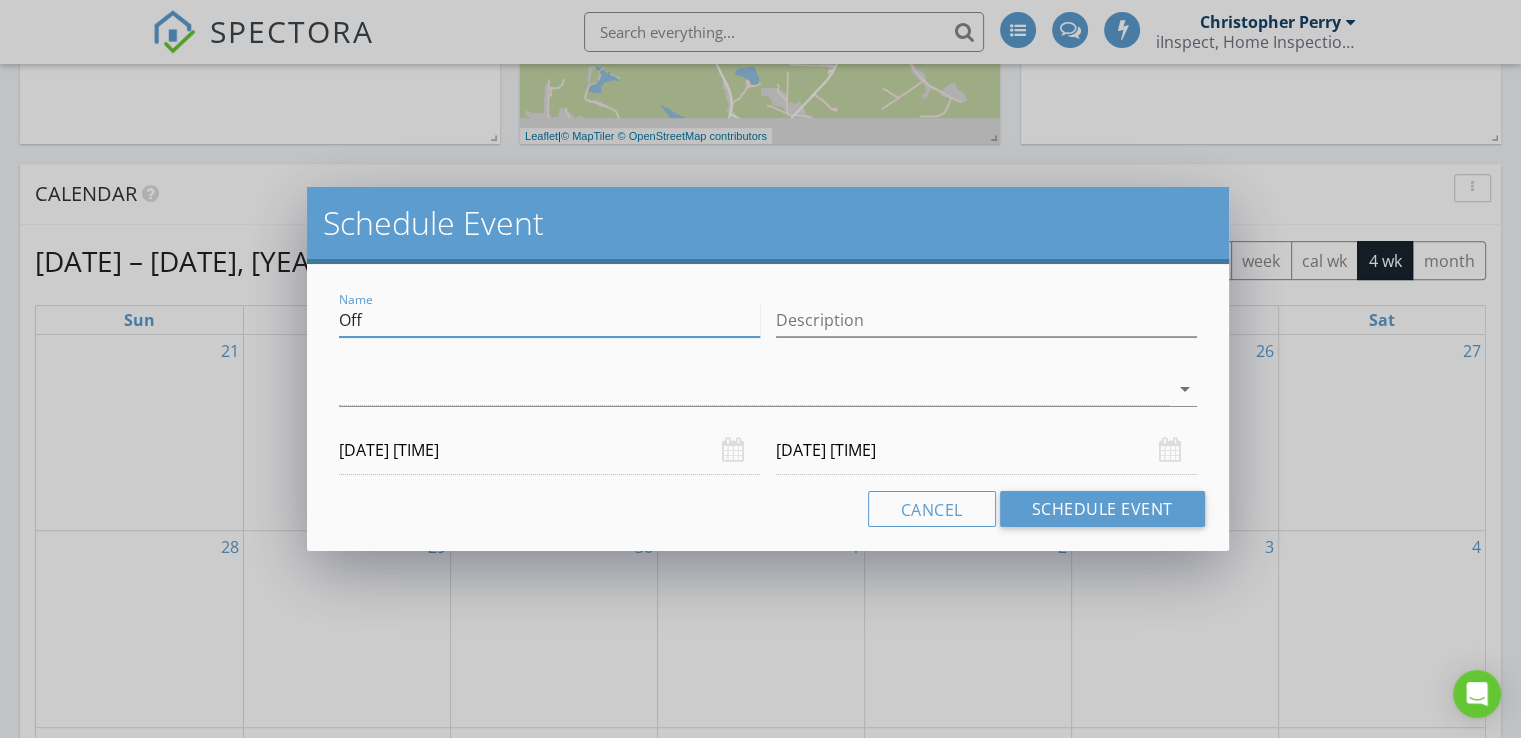 click on "Off" at bounding box center [549, 320] 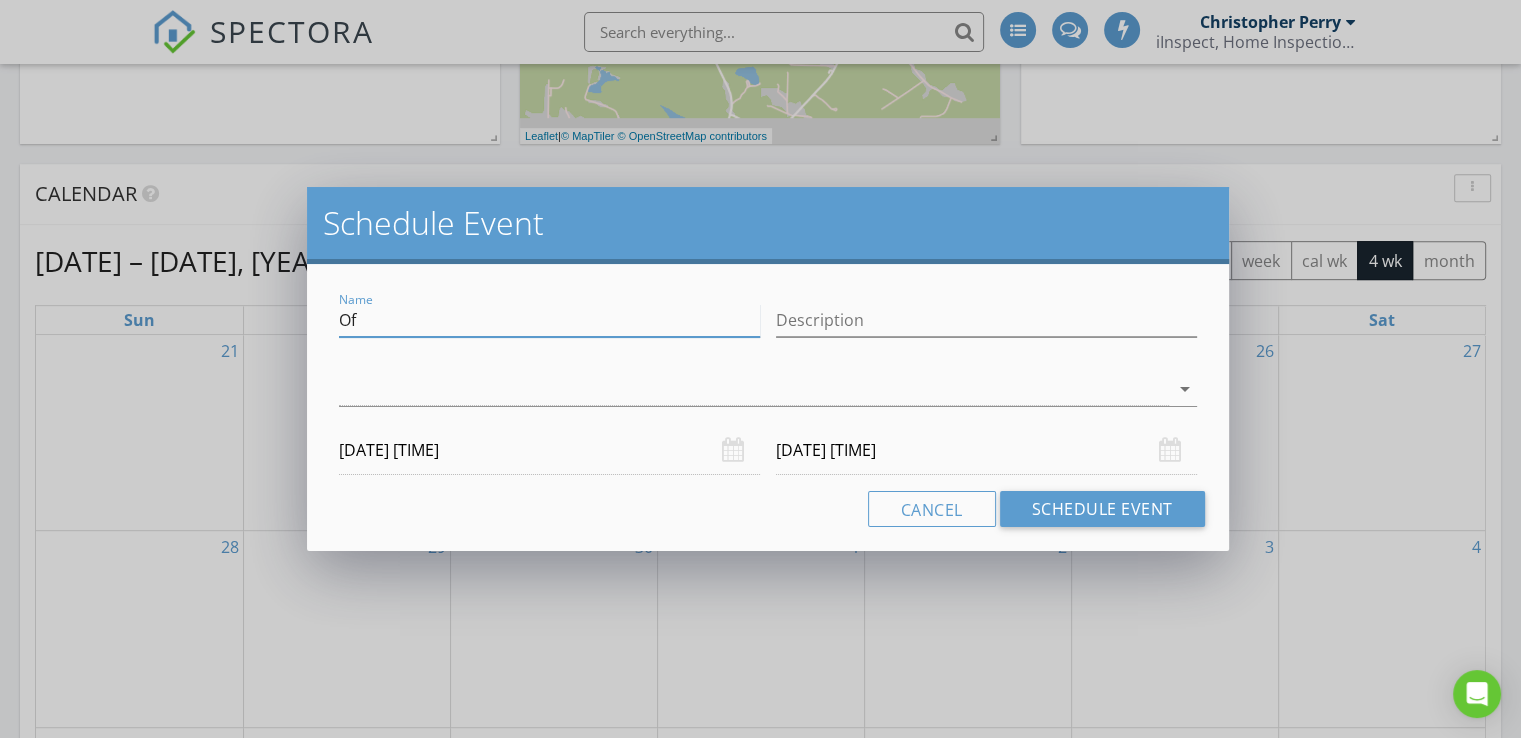 type on "O" 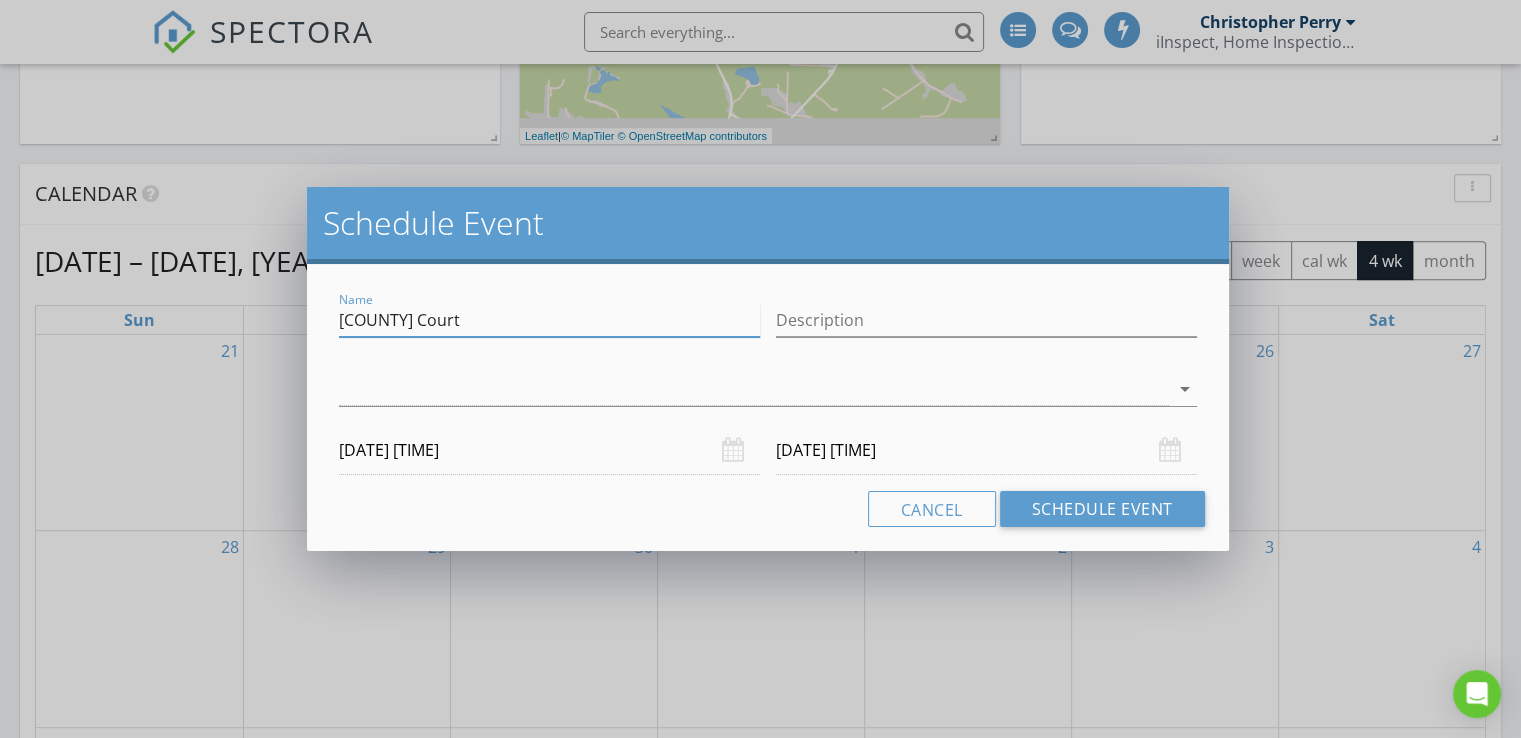type on "[COUNTY] Court" 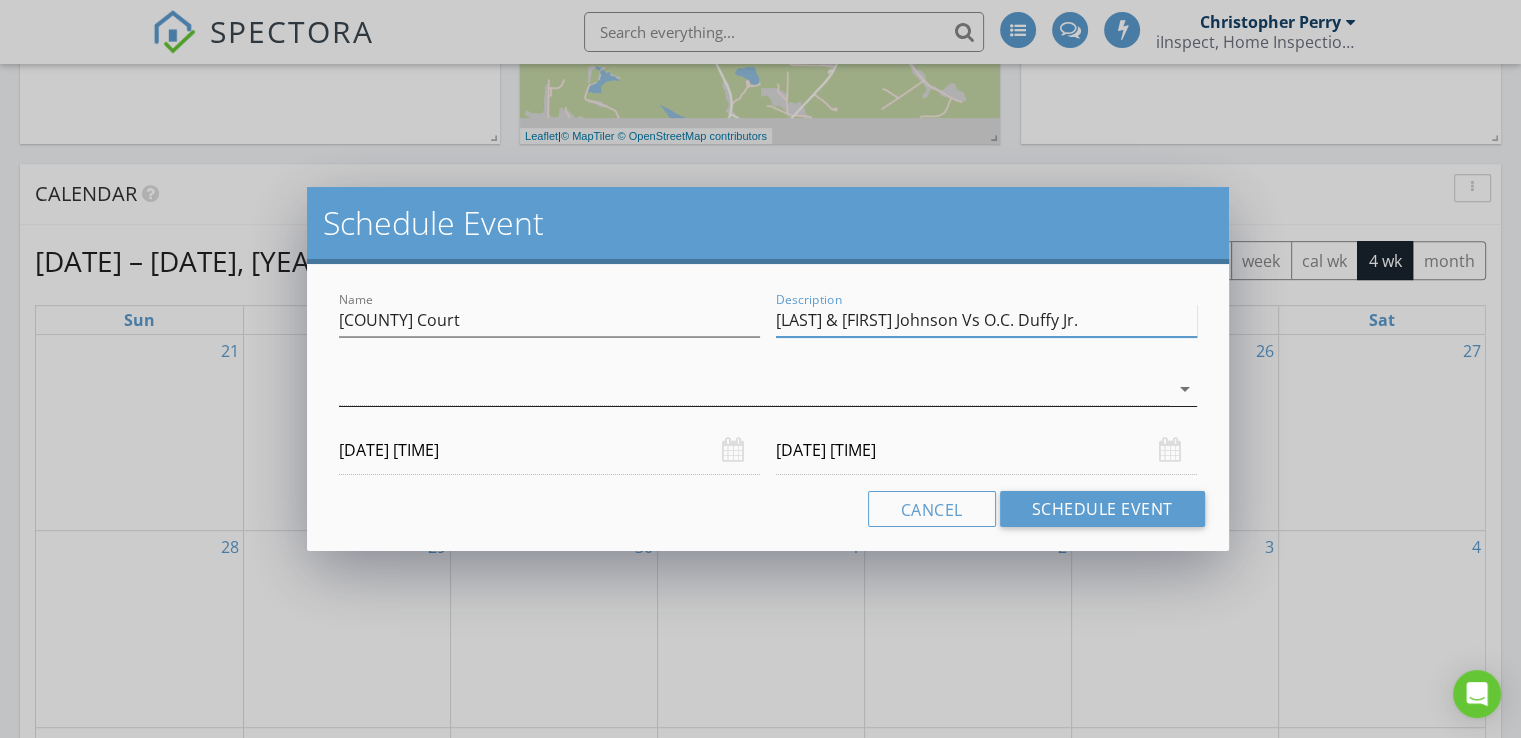 type on "[LAST] & [FIRST] Johnson Vs O.C. Duffy Jr." 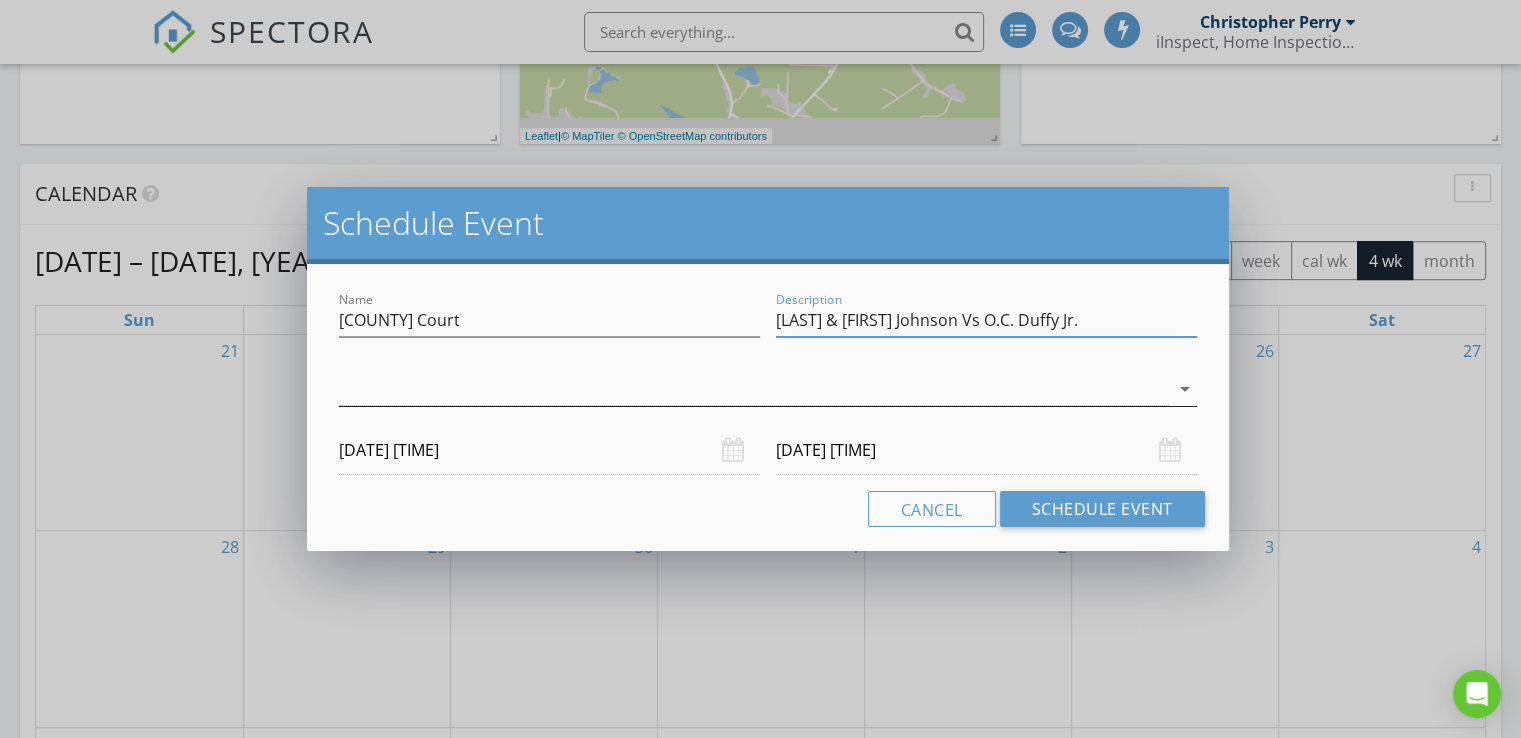 click at bounding box center [754, 389] 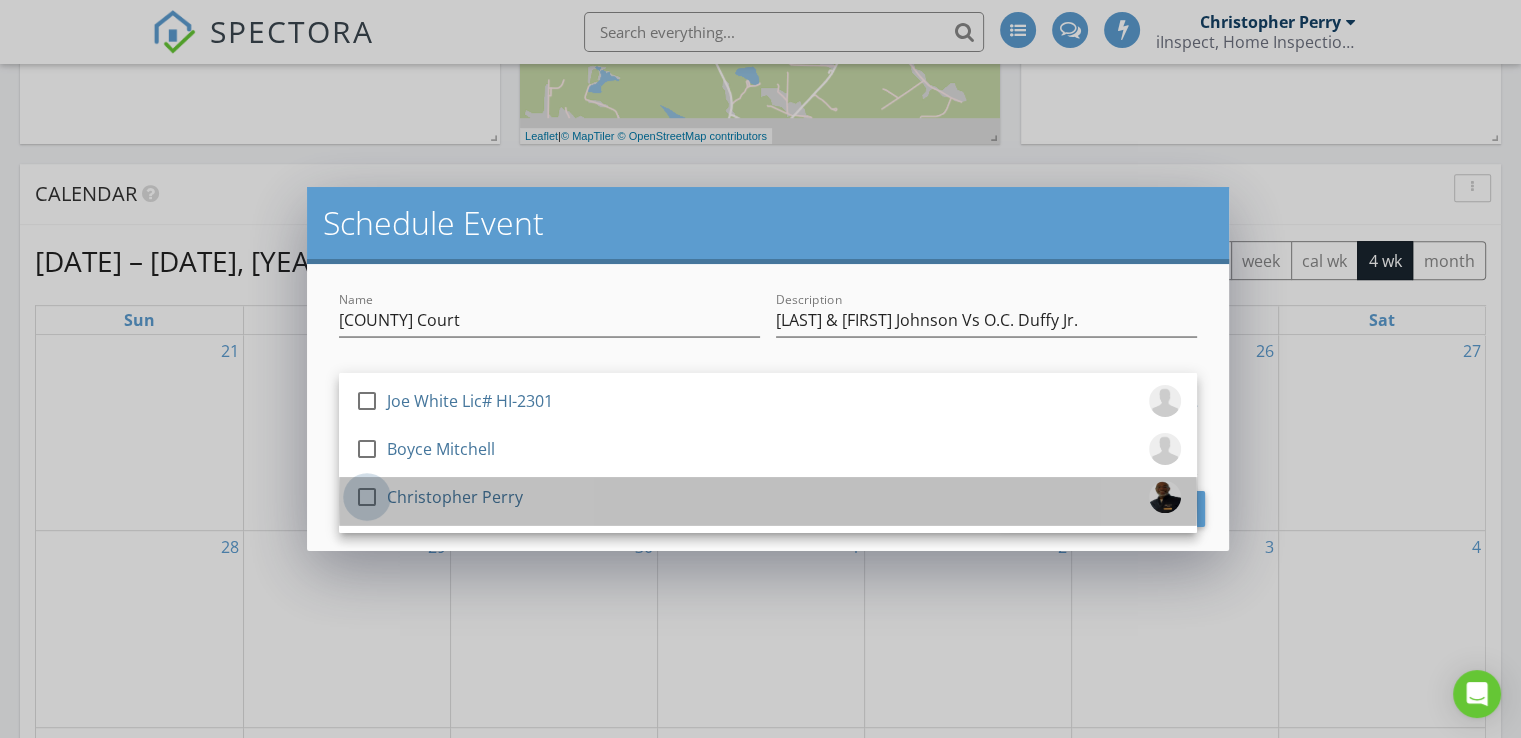 click at bounding box center [367, 497] 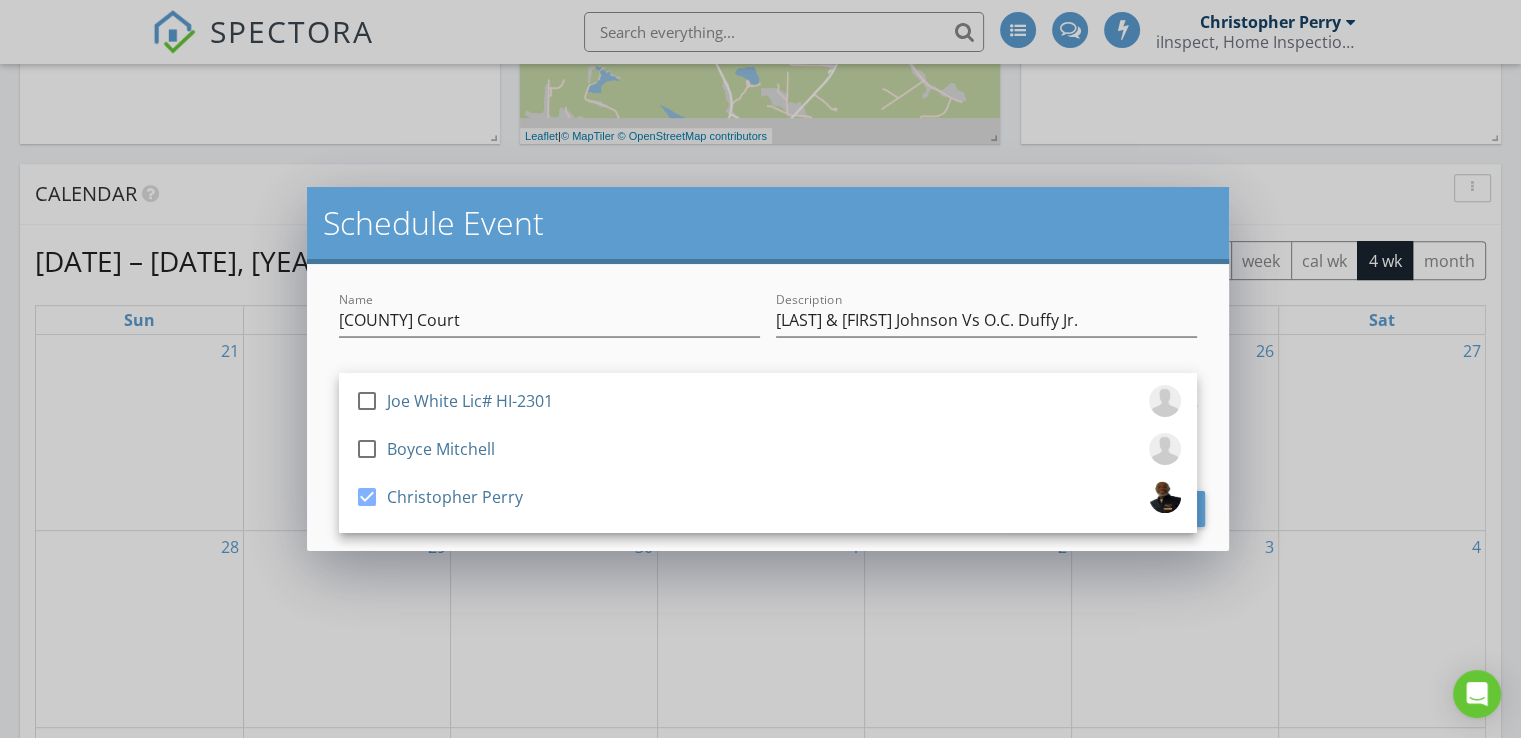 click on "Name [COUNTY] Court" at bounding box center [549, 330] 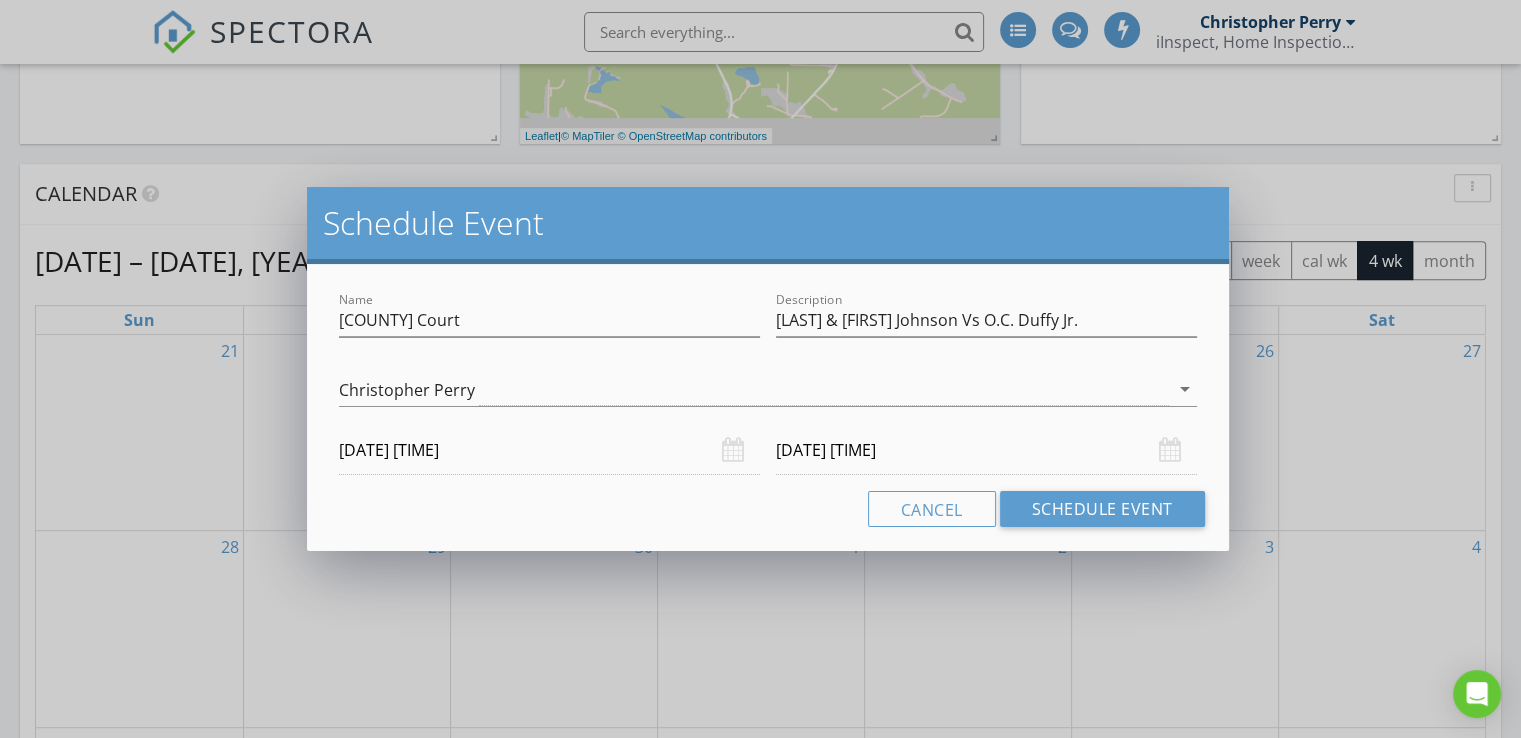click on "[DATE] [TIME]" at bounding box center (549, 450) 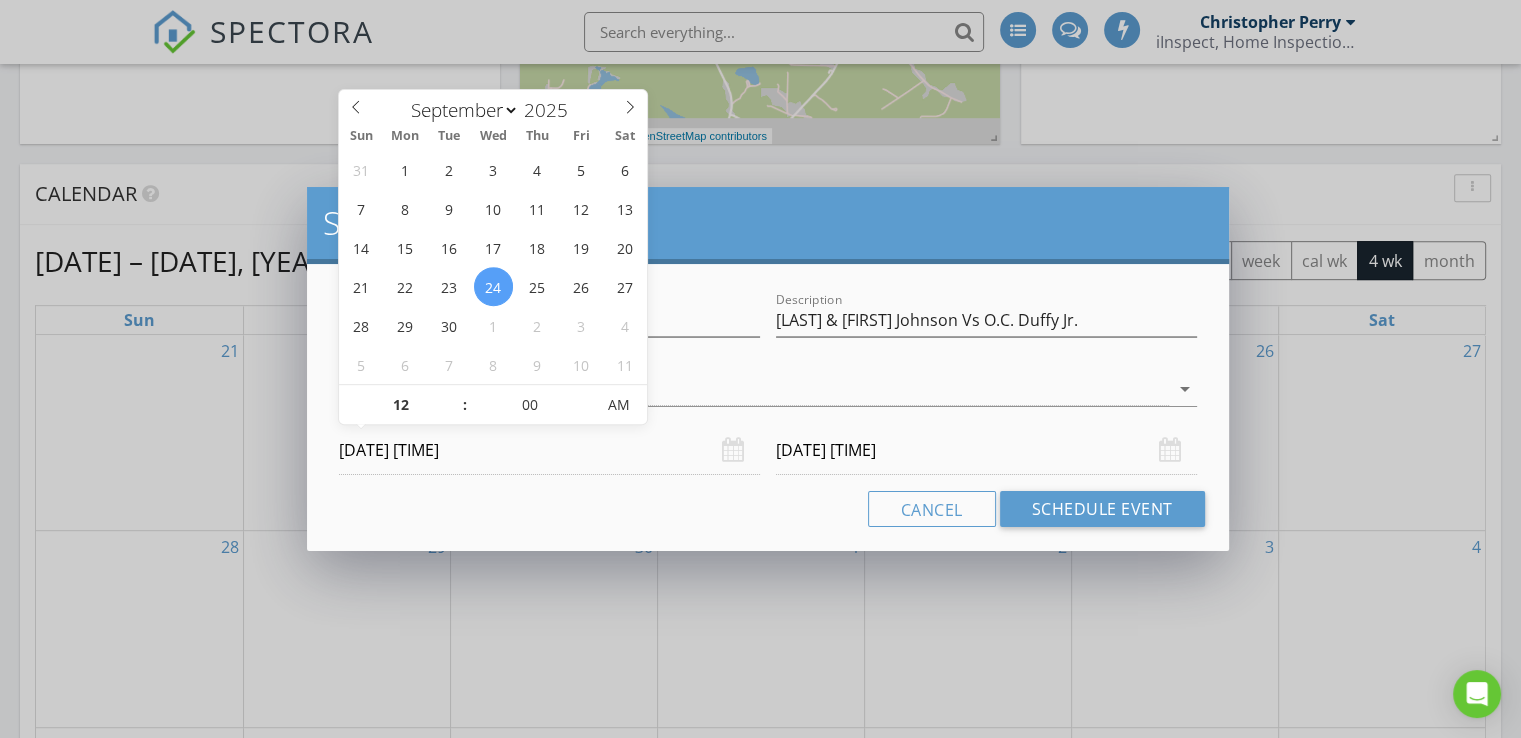 click on "[DATE] [TIME]" at bounding box center (549, 450) 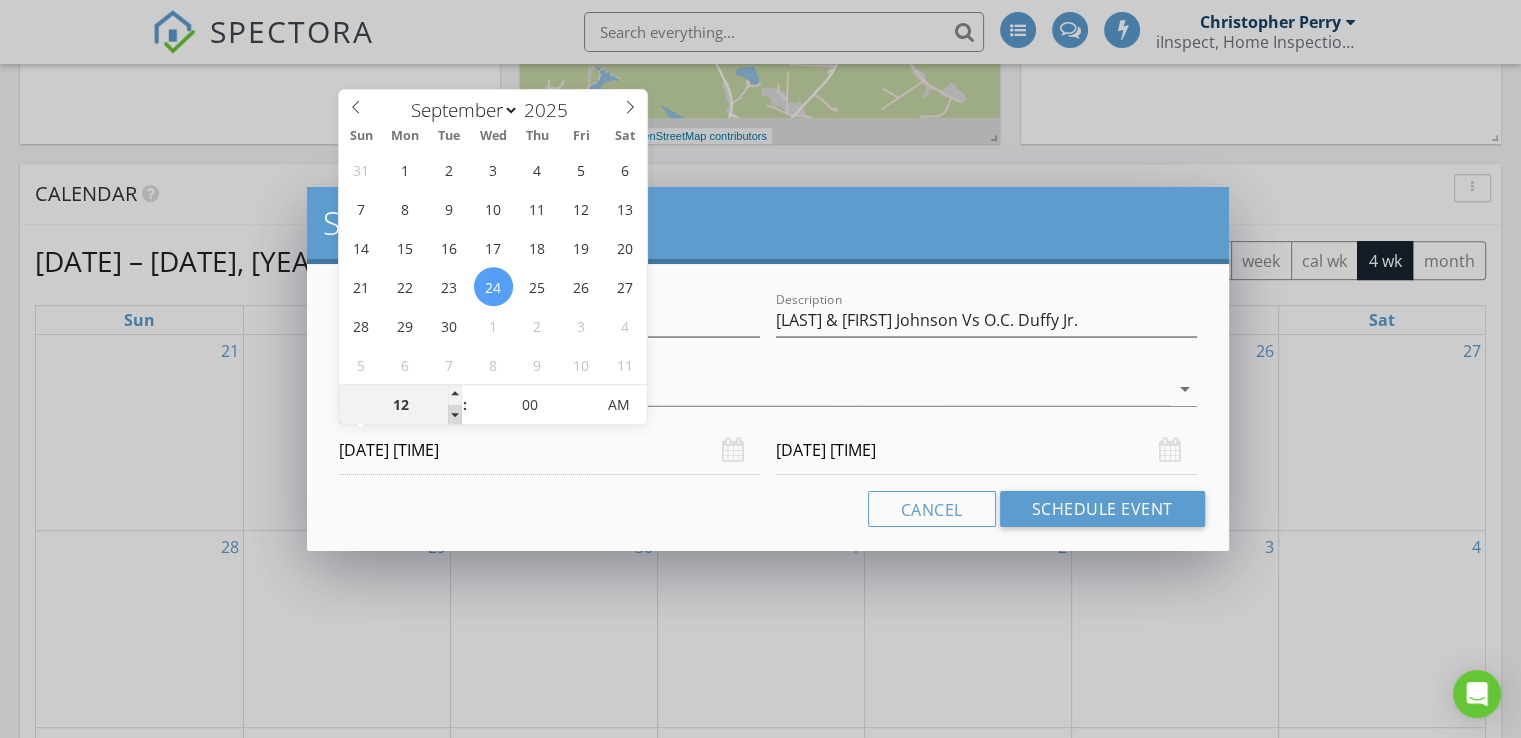 type on "11" 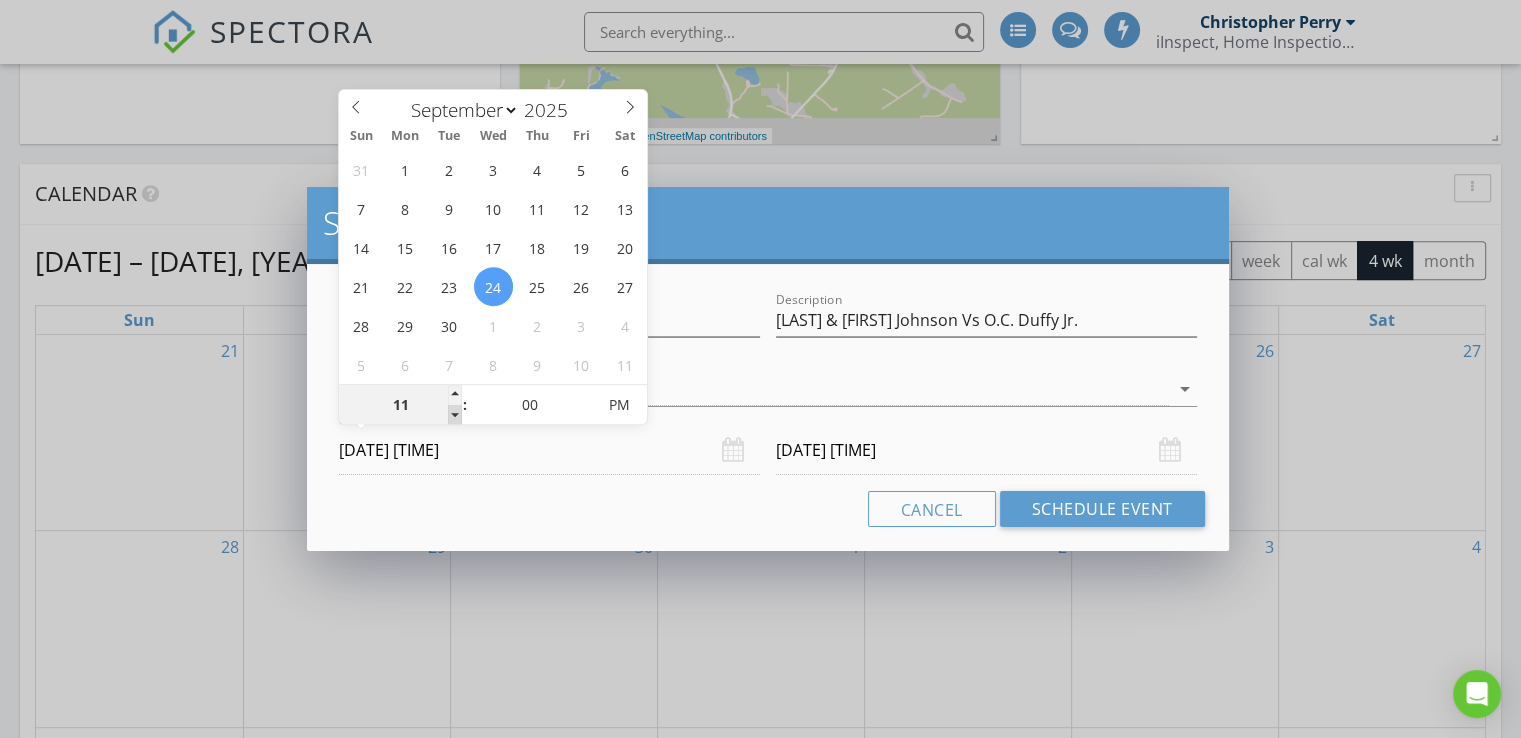 click at bounding box center (455, 415) 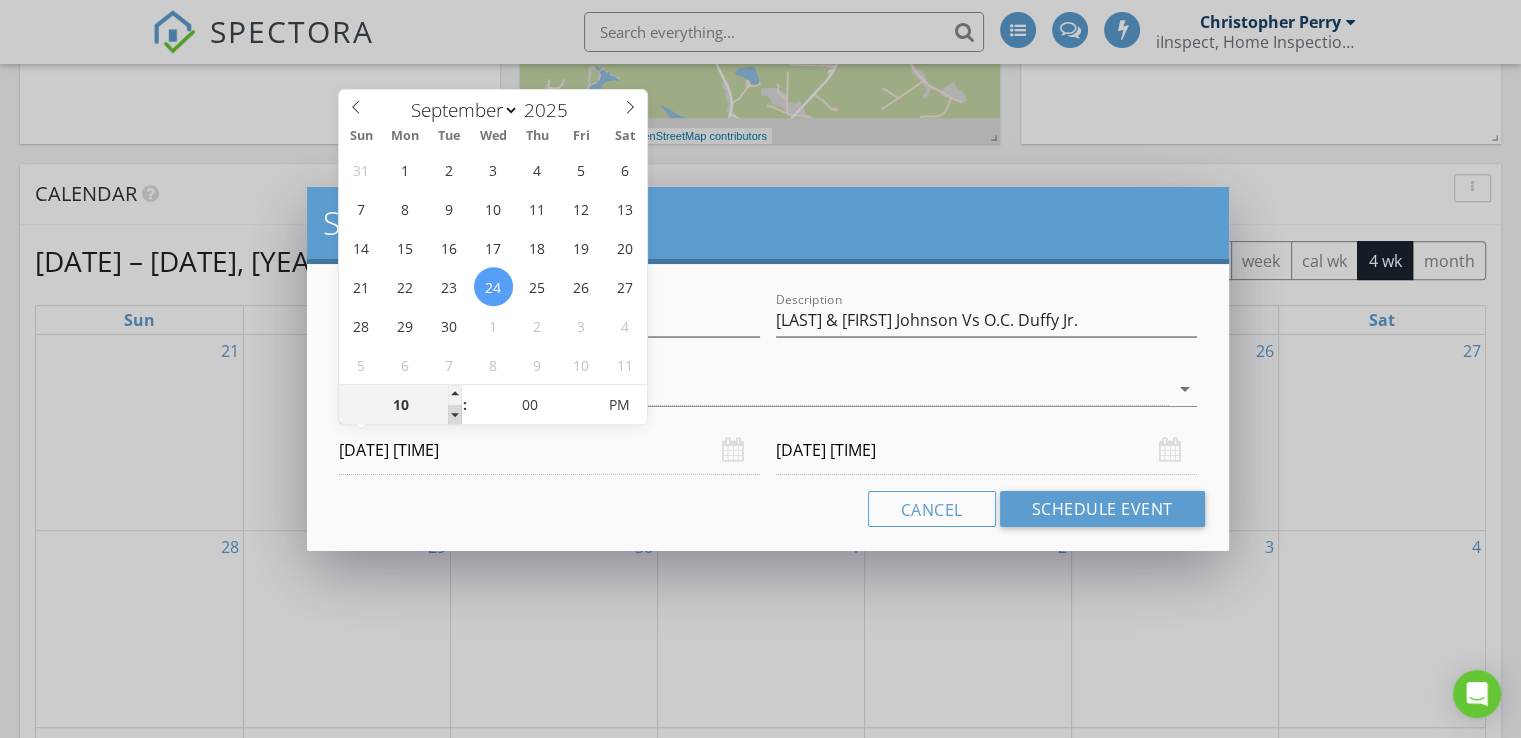 click at bounding box center [455, 415] 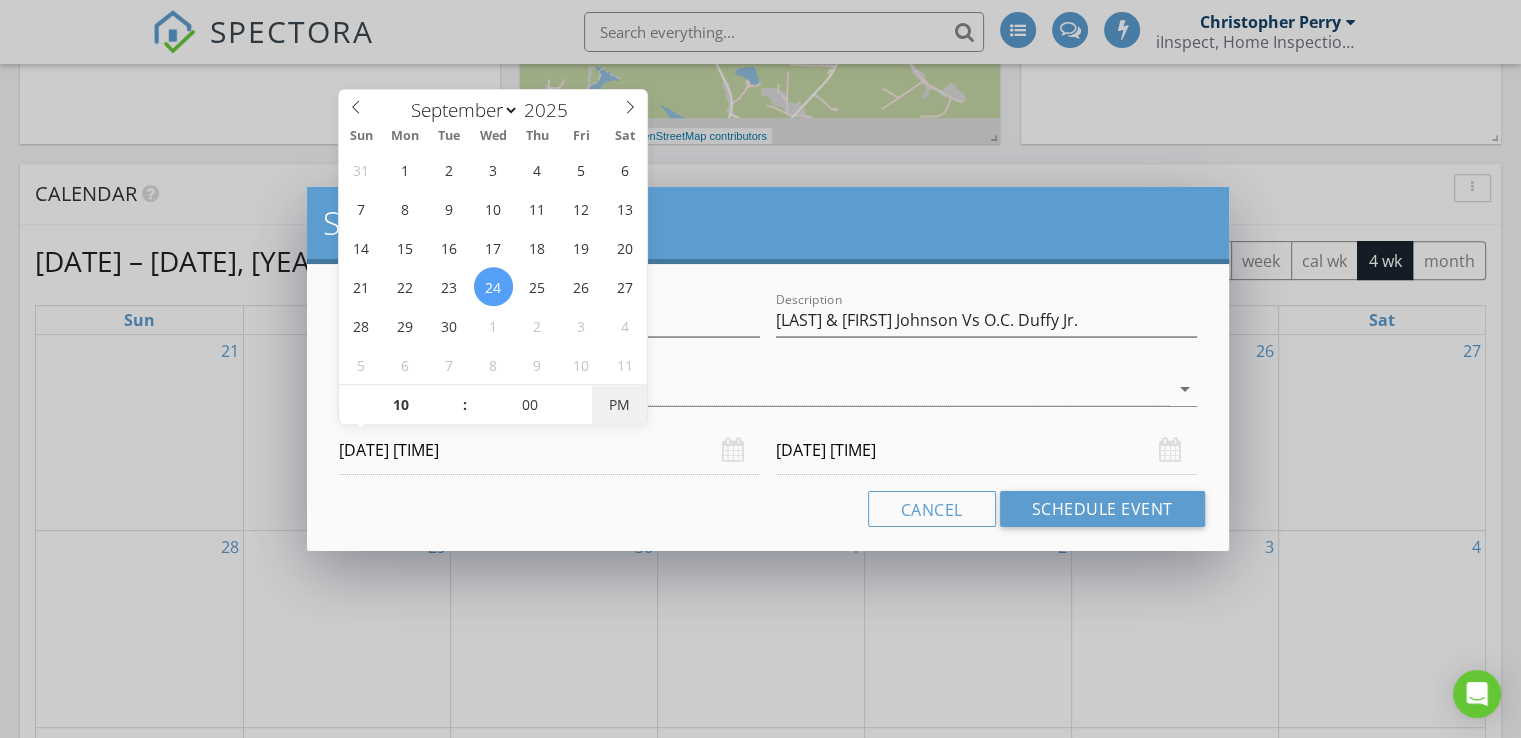 type on "[DATE] [TIME]" 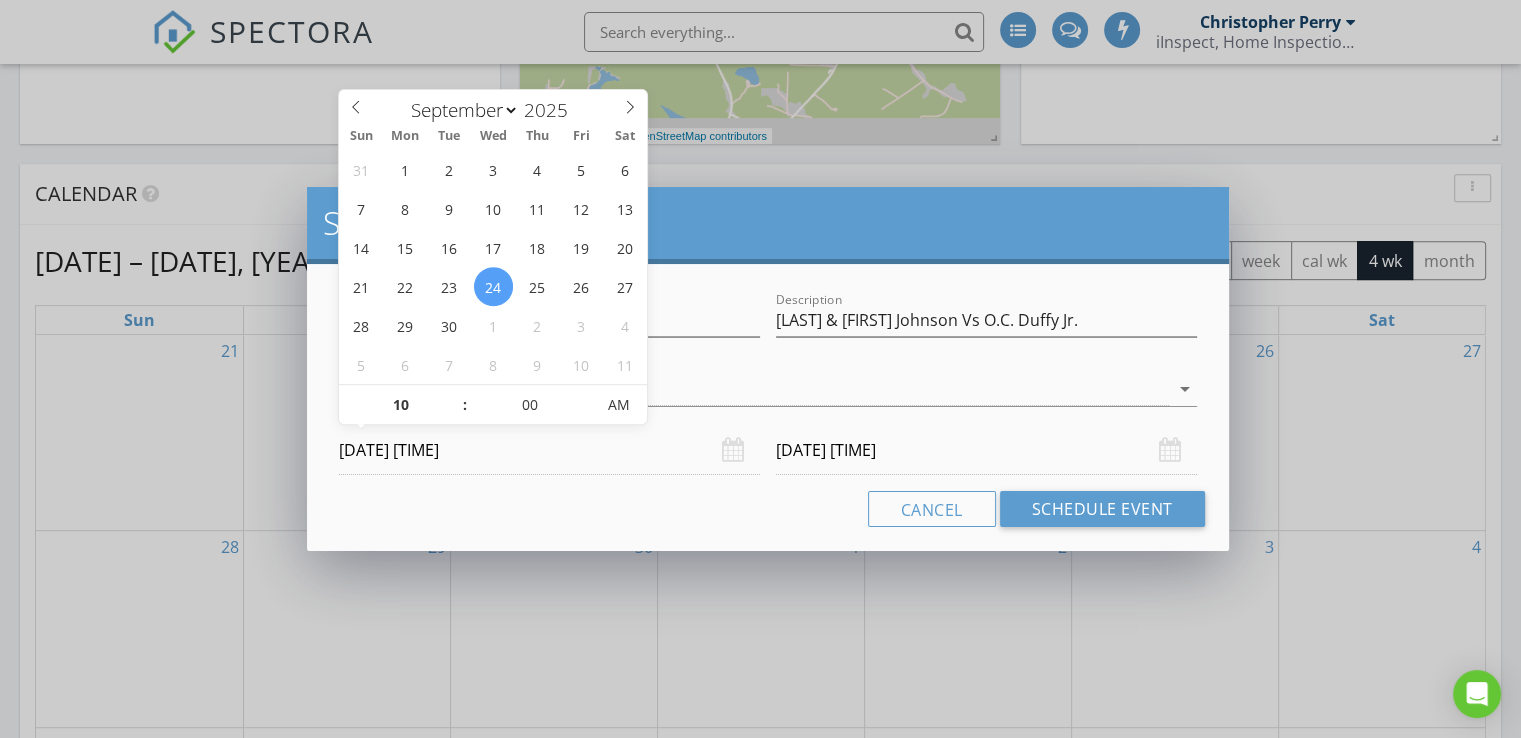 click on "[DATE] [TIME]" at bounding box center (986, 450) 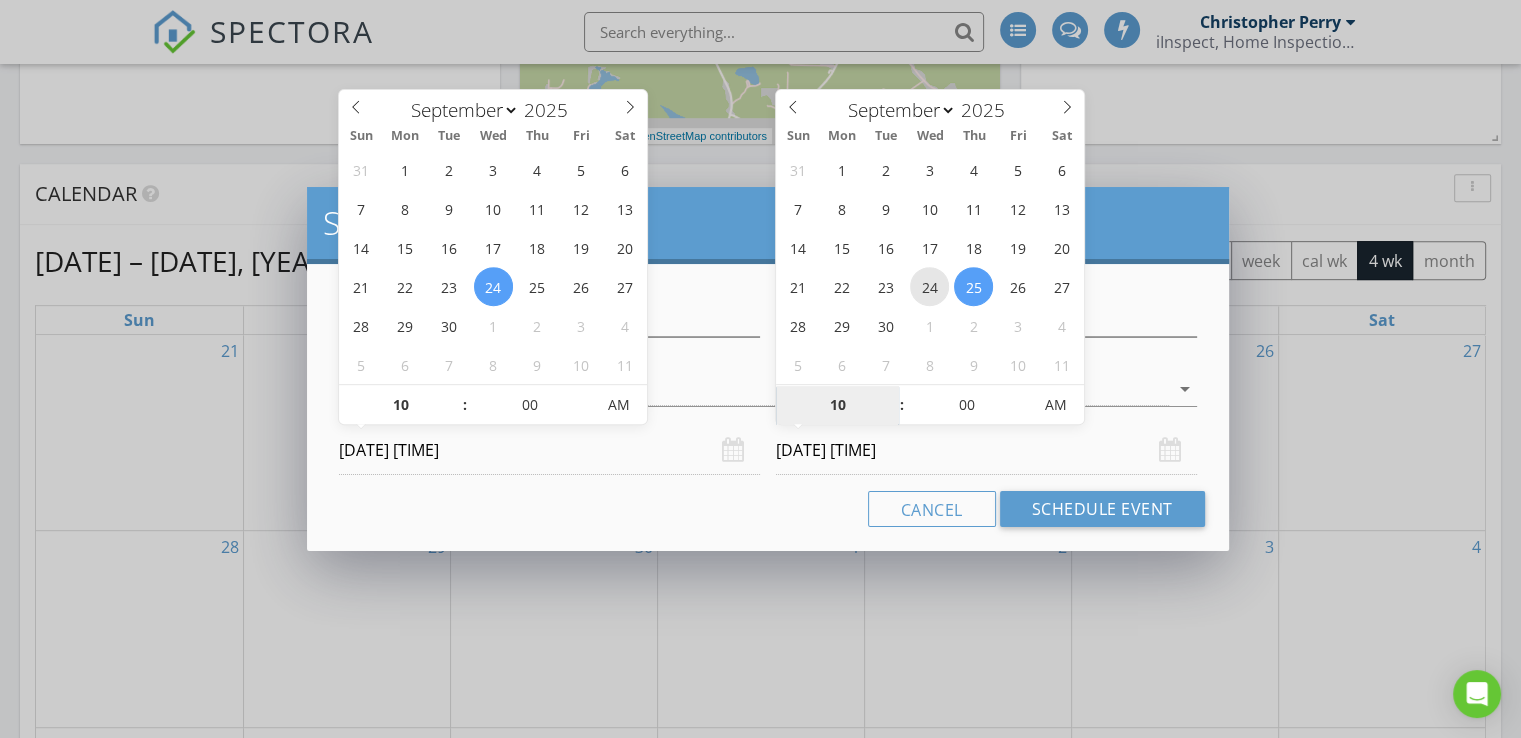type on "[DATE] [TIME]" 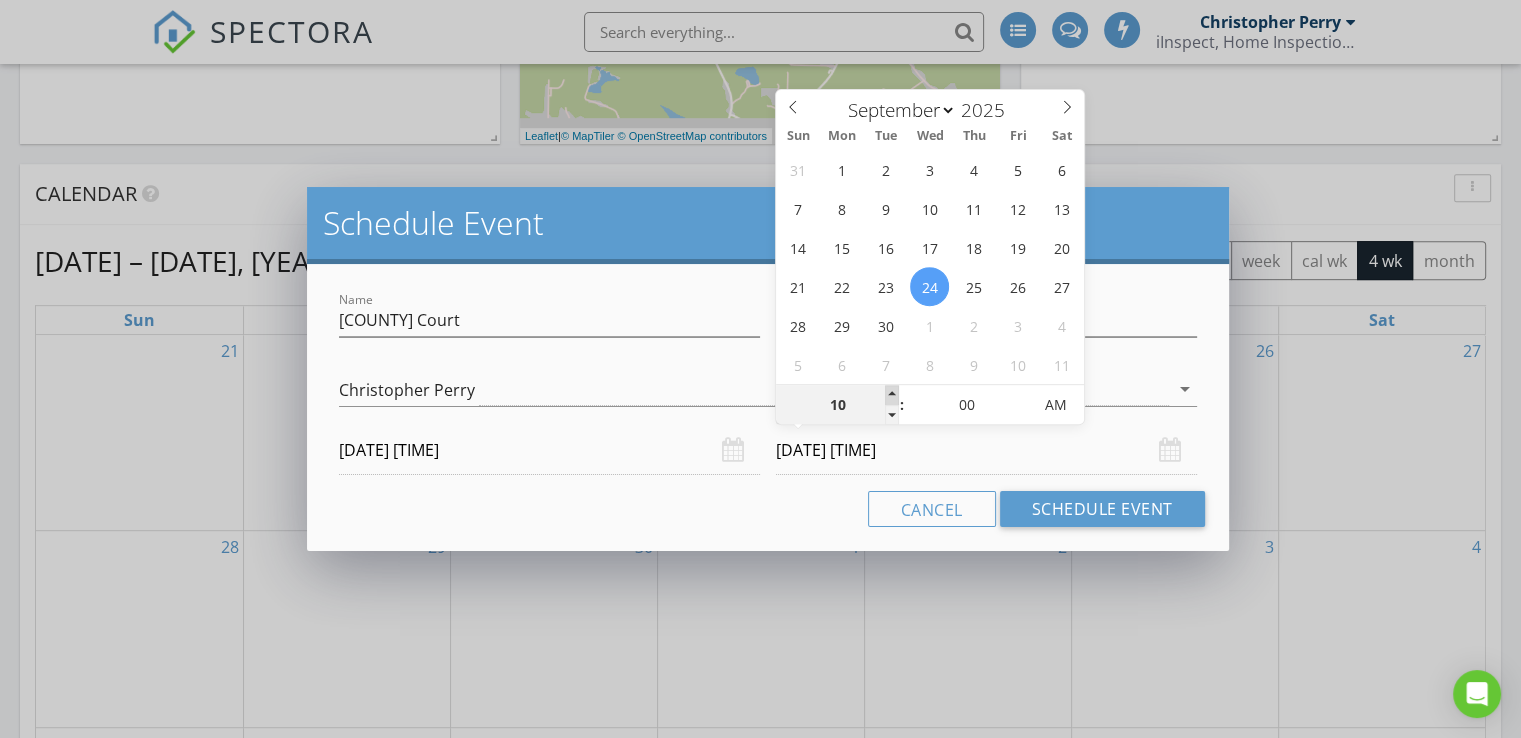 type on "11" 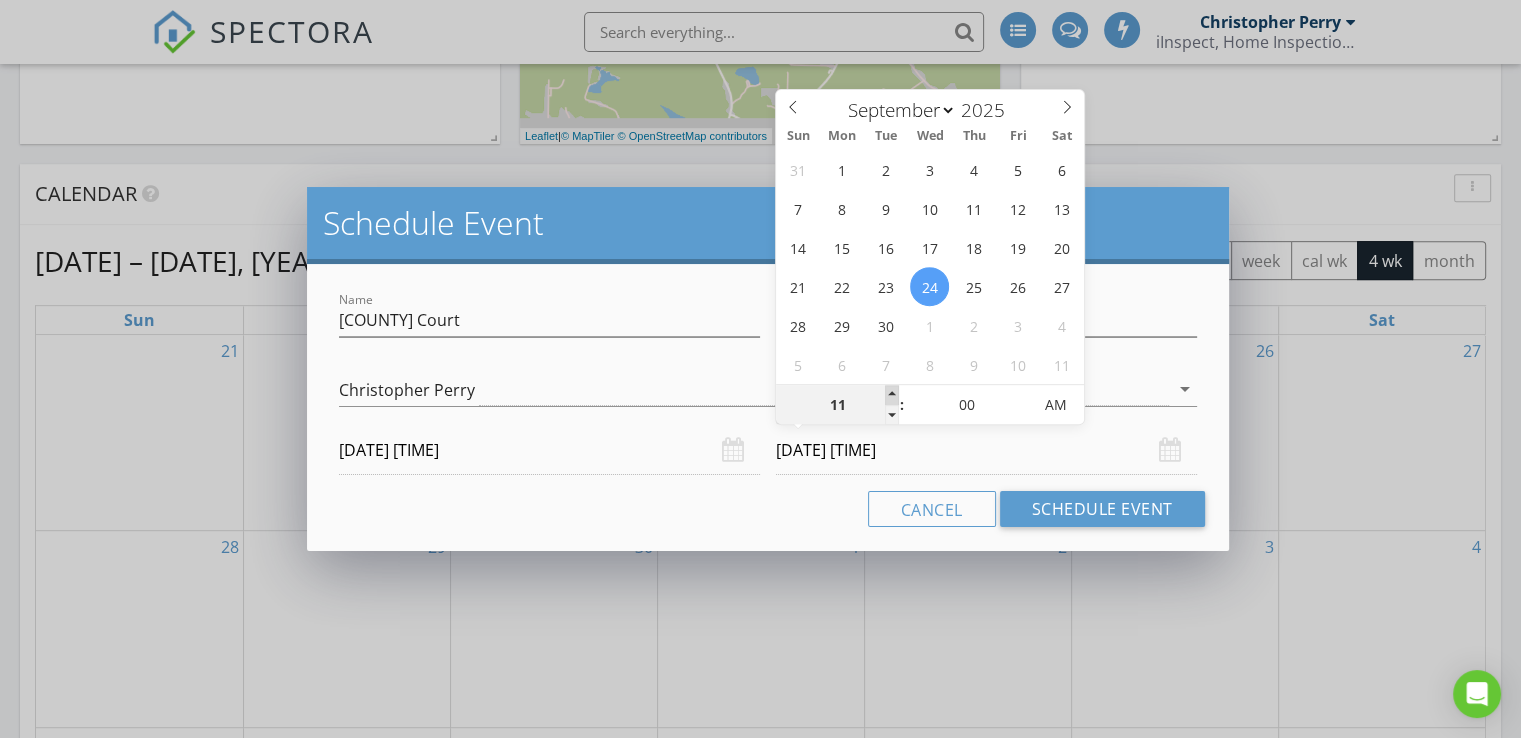 click at bounding box center [892, 395] 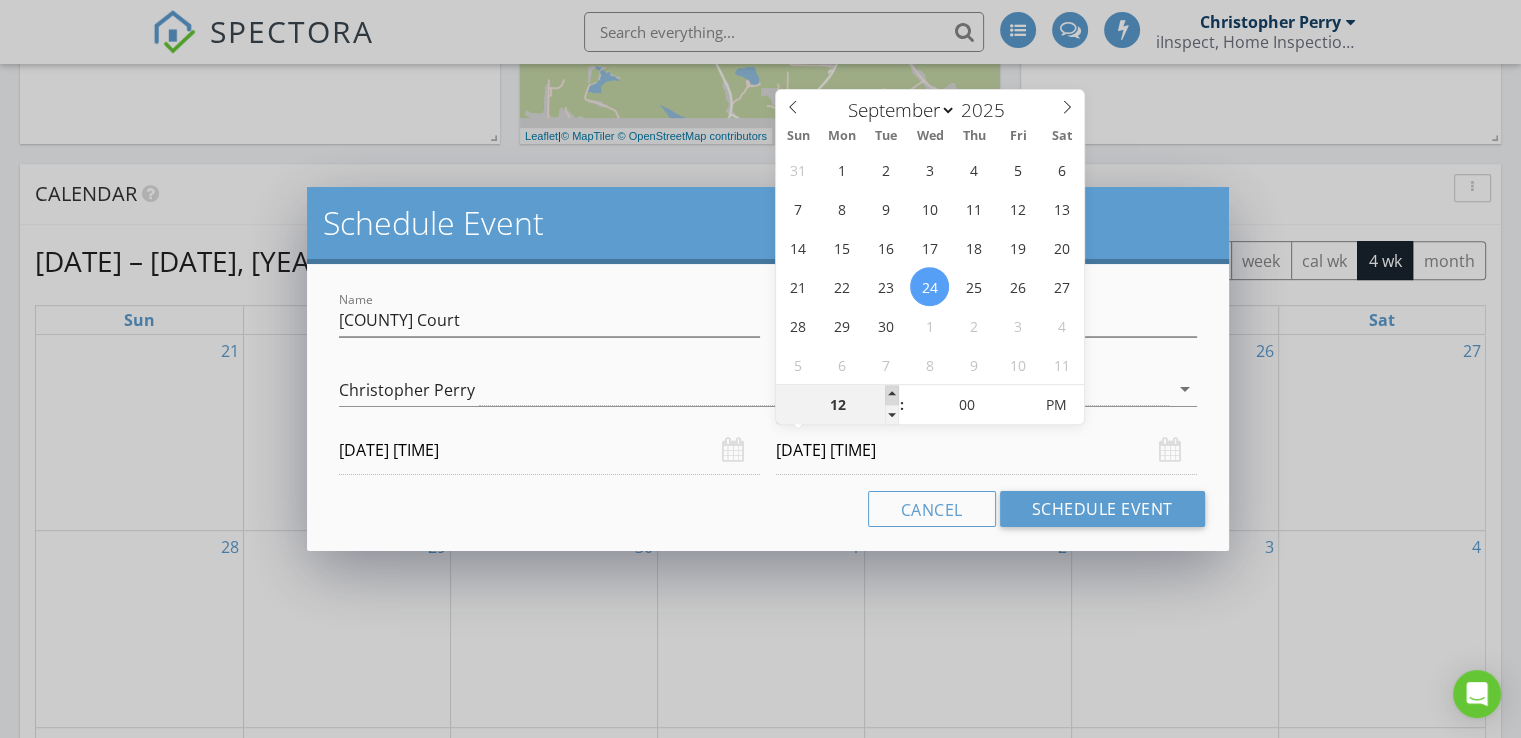 click at bounding box center (892, 395) 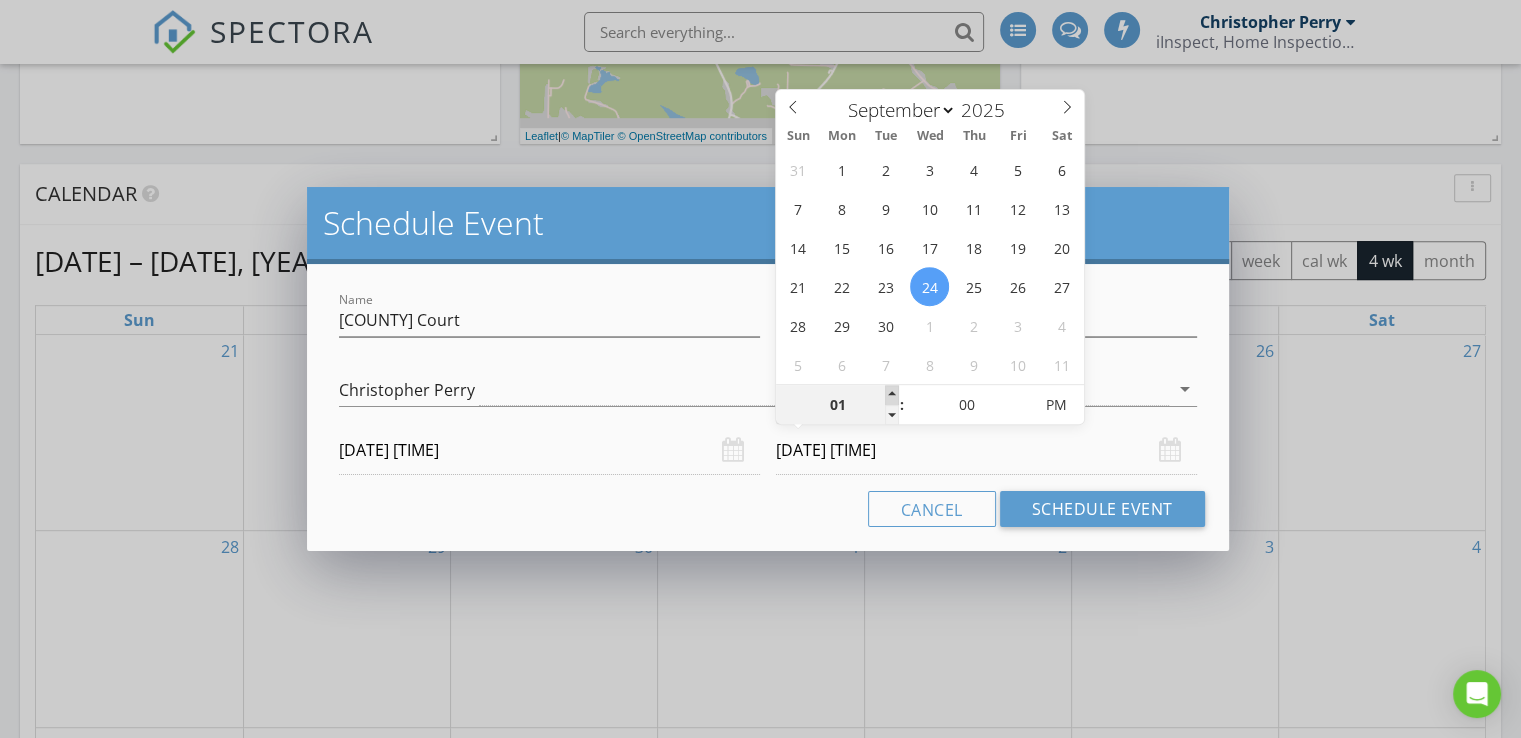 click at bounding box center [892, 395] 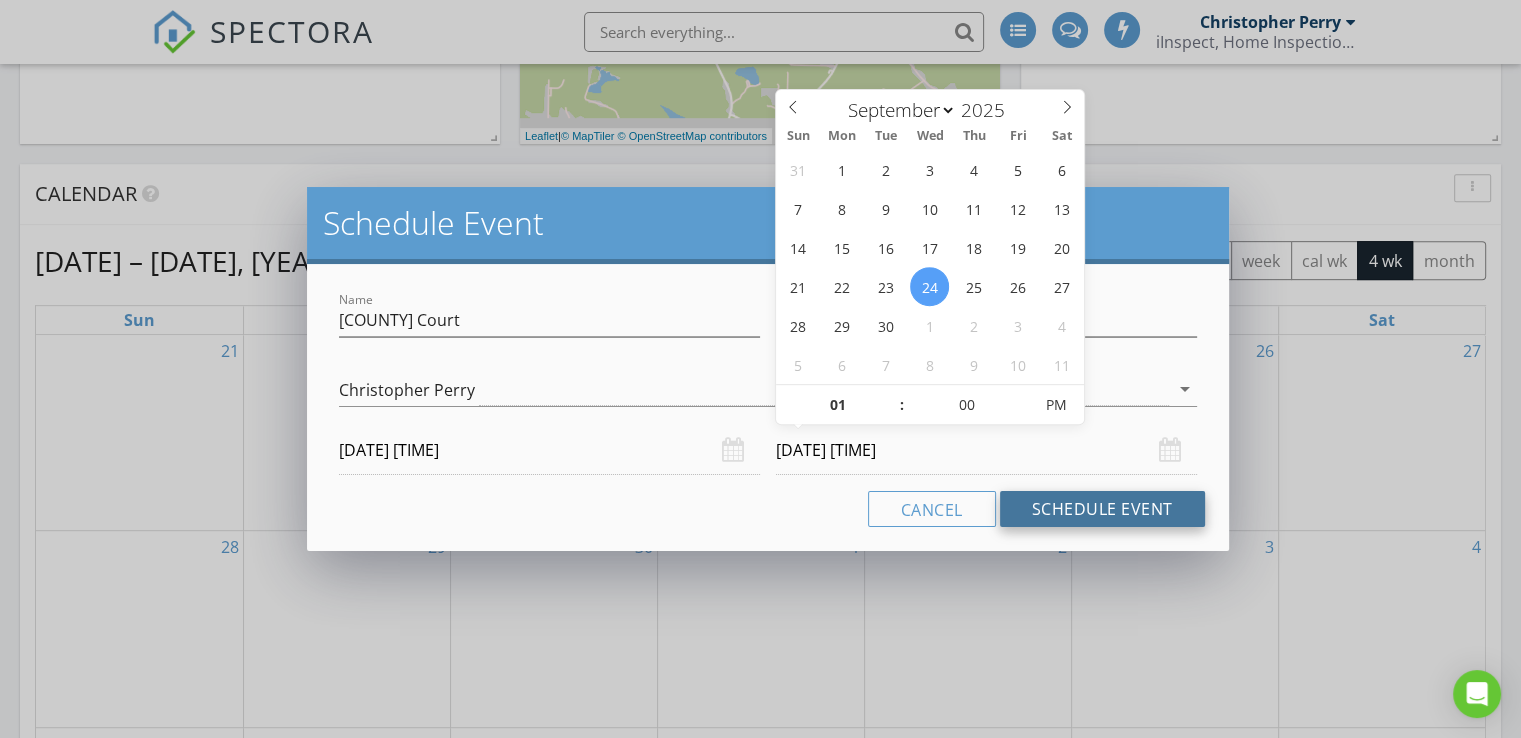 click on "Schedule Event" at bounding box center [1102, 509] 